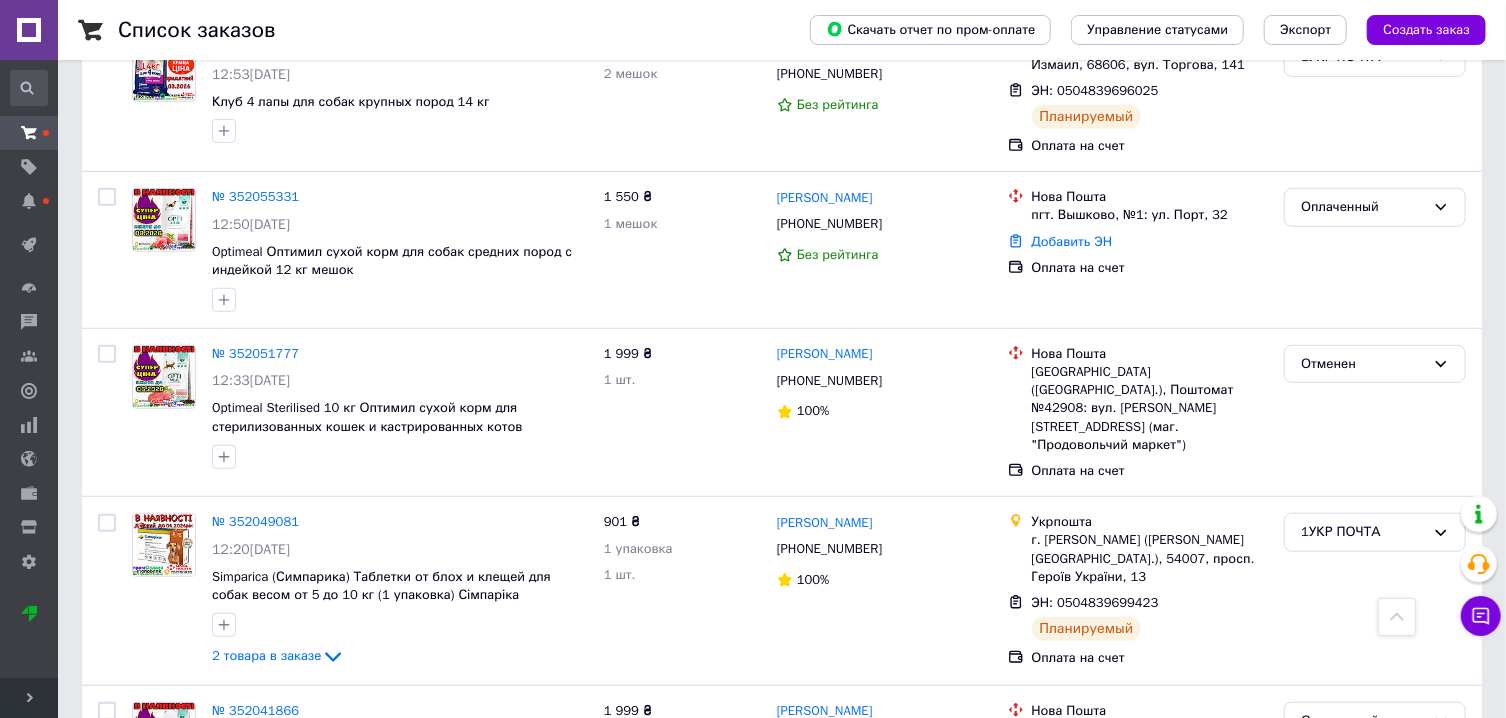 scroll, scrollTop: 513, scrollLeft: 0, axis: vertical 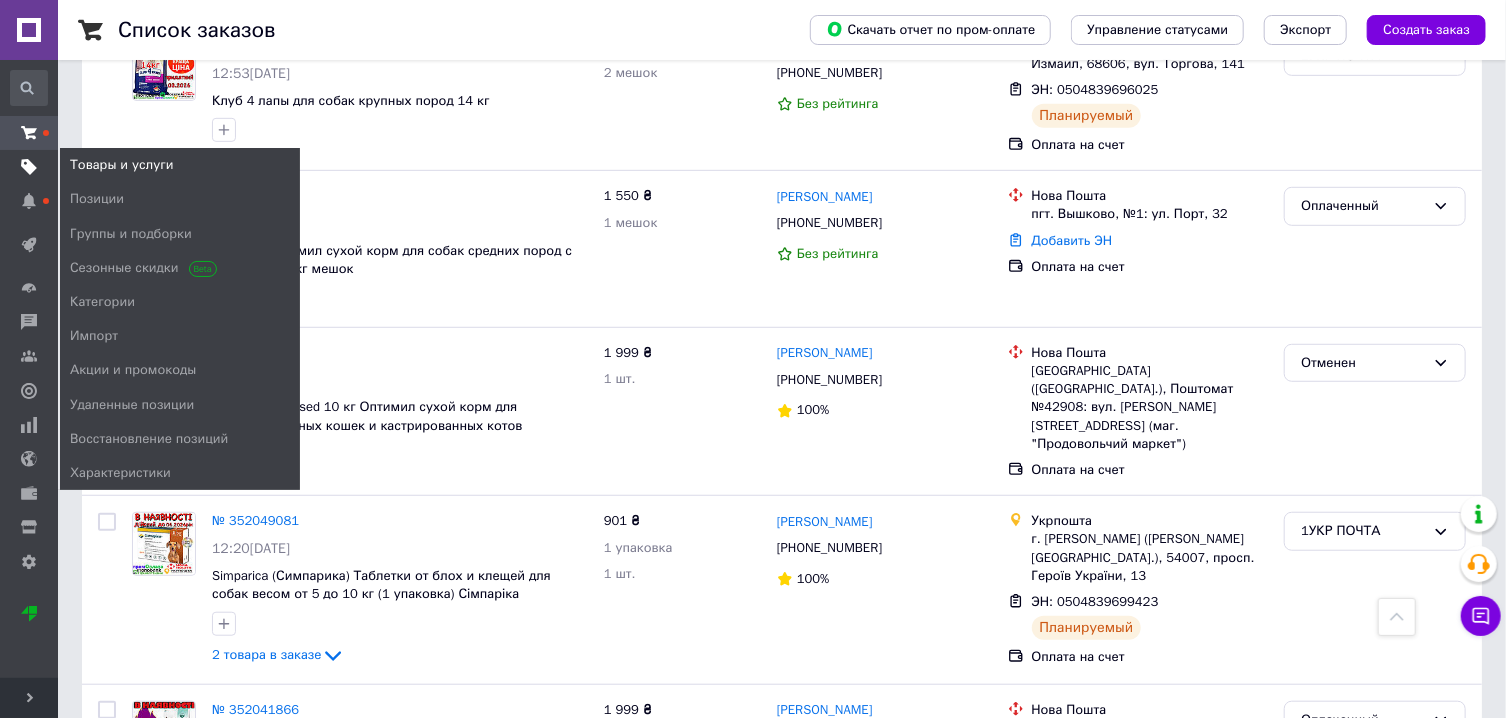 click 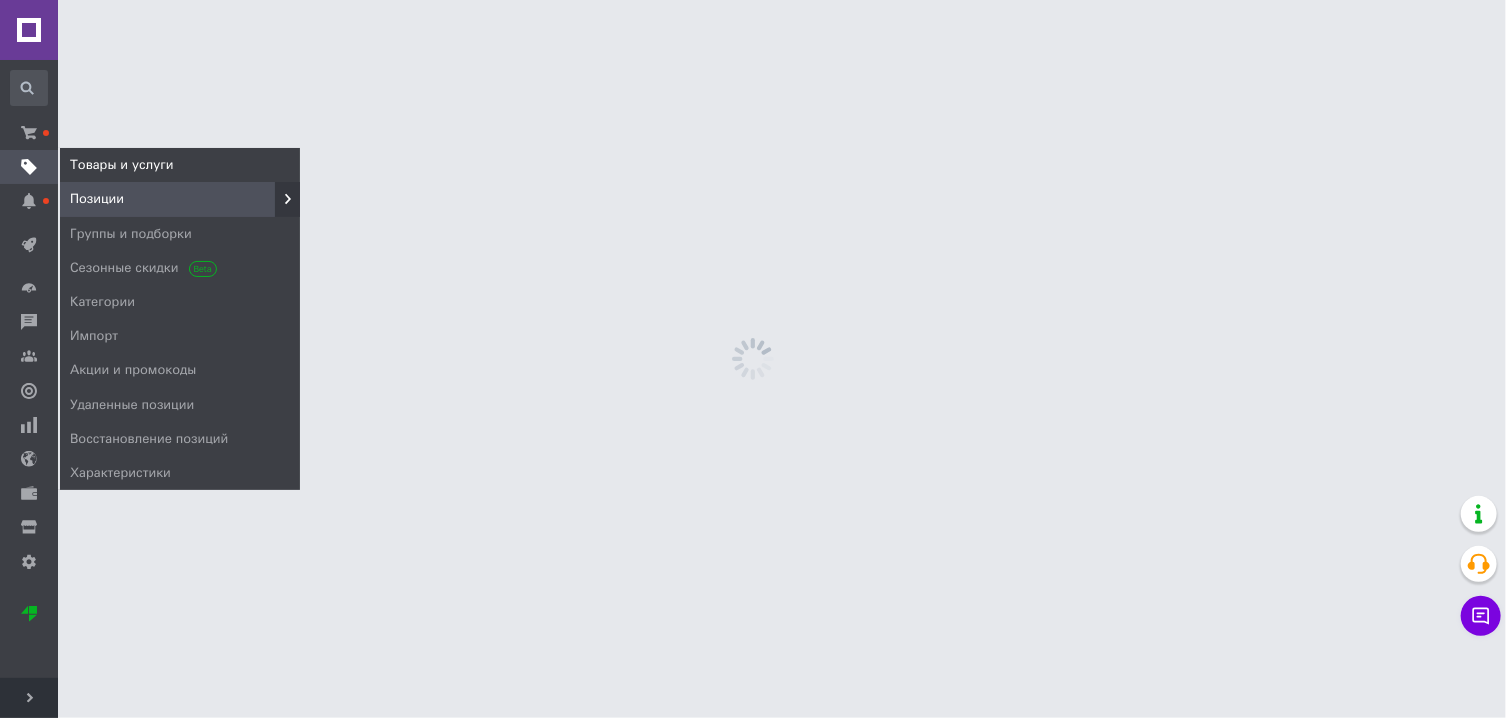 scroll, scrollTop: 0, scrollLeft: 0, axis: both 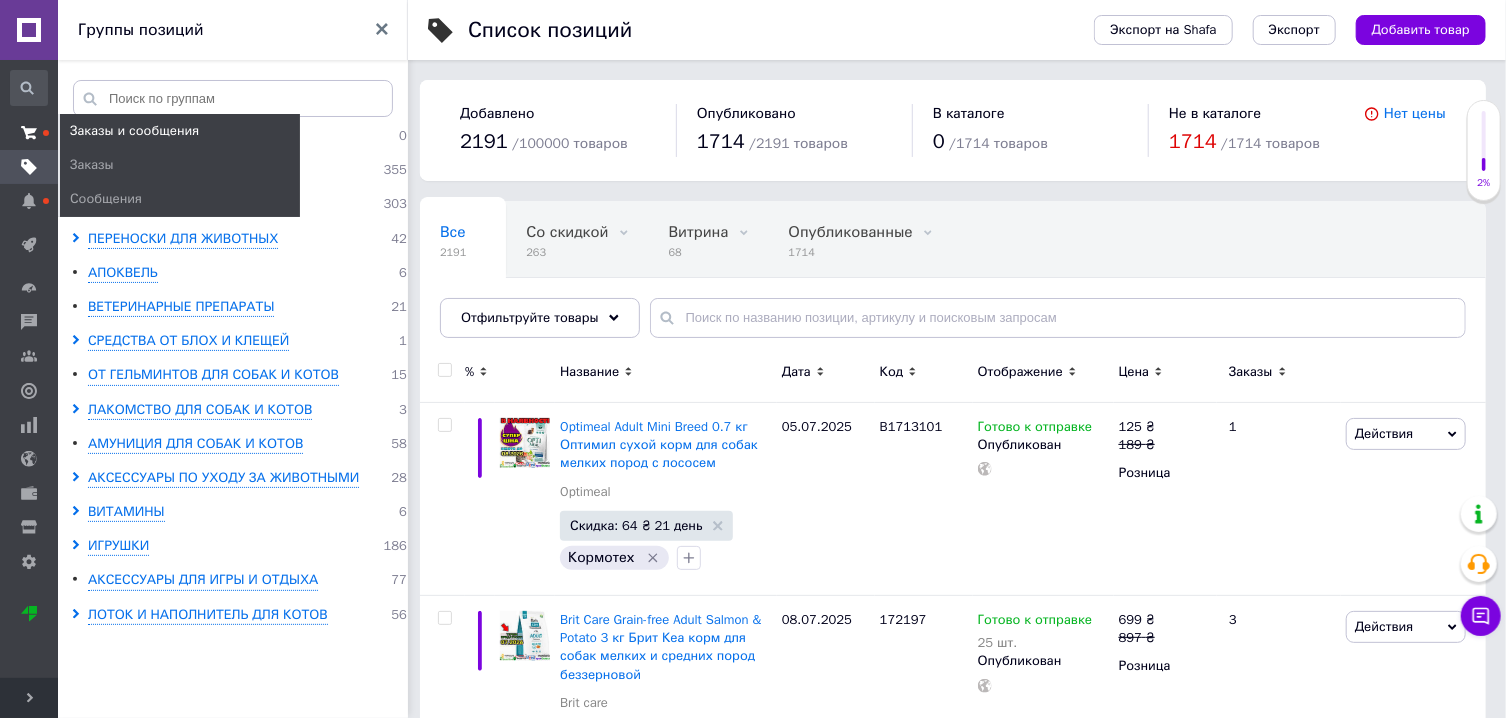 click 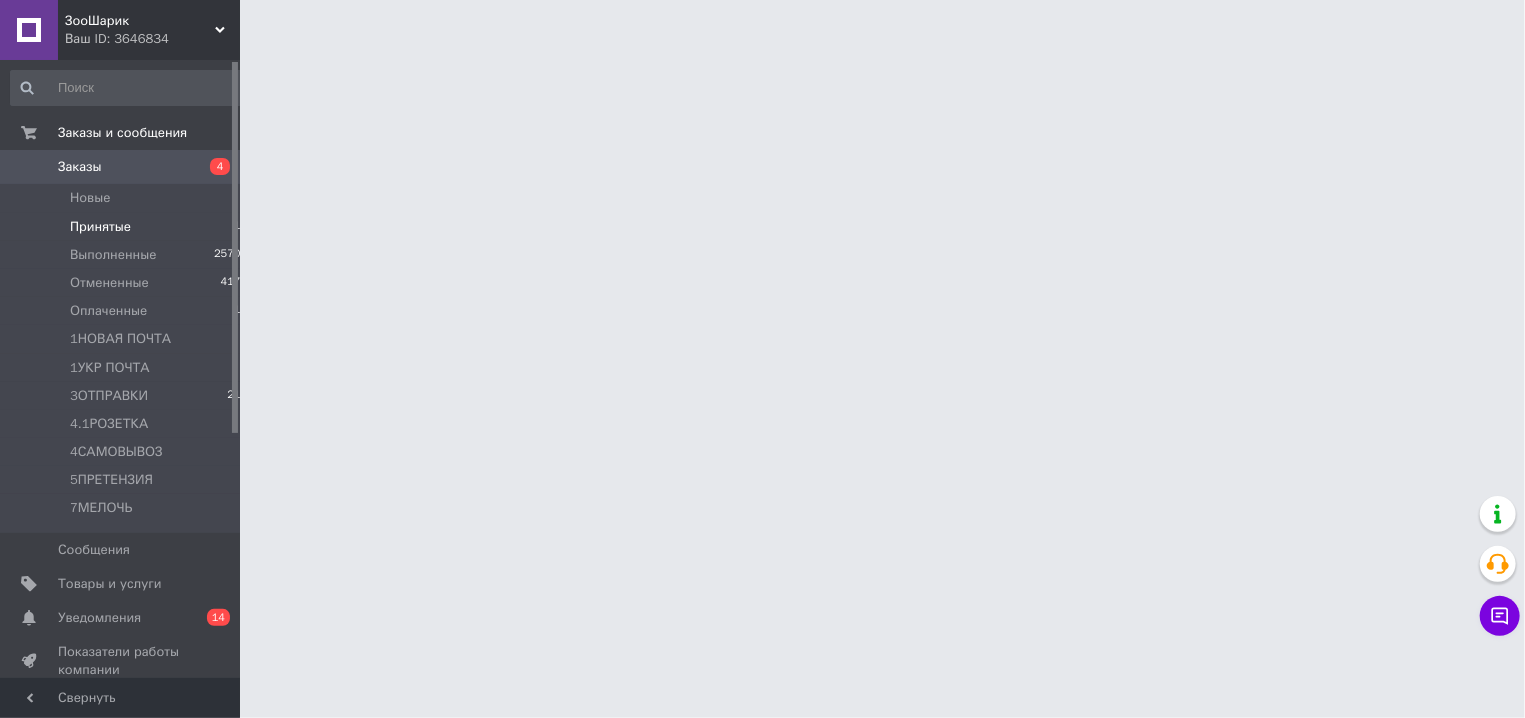click on "Принятые" at bounding box center (100, 227) 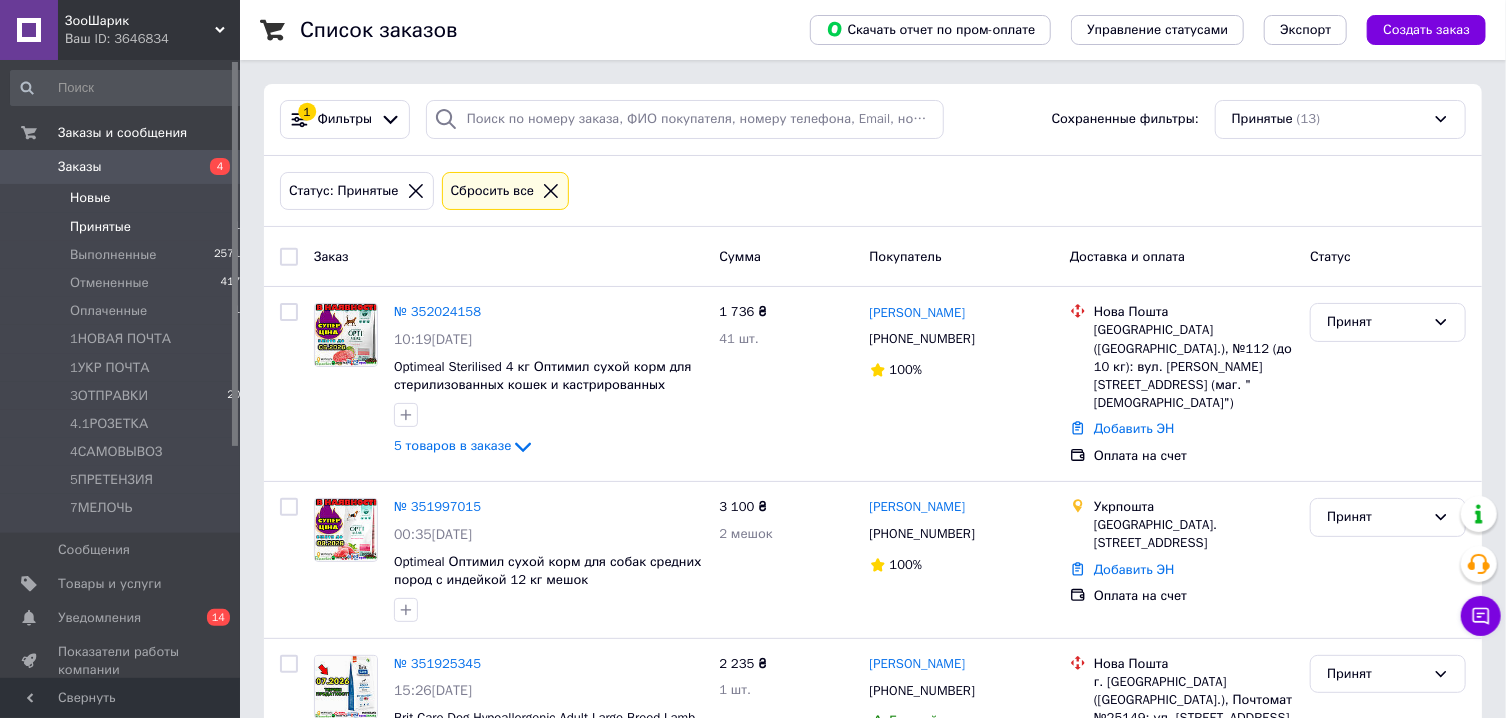 click on "Новые" at bounding box center [90, 198] 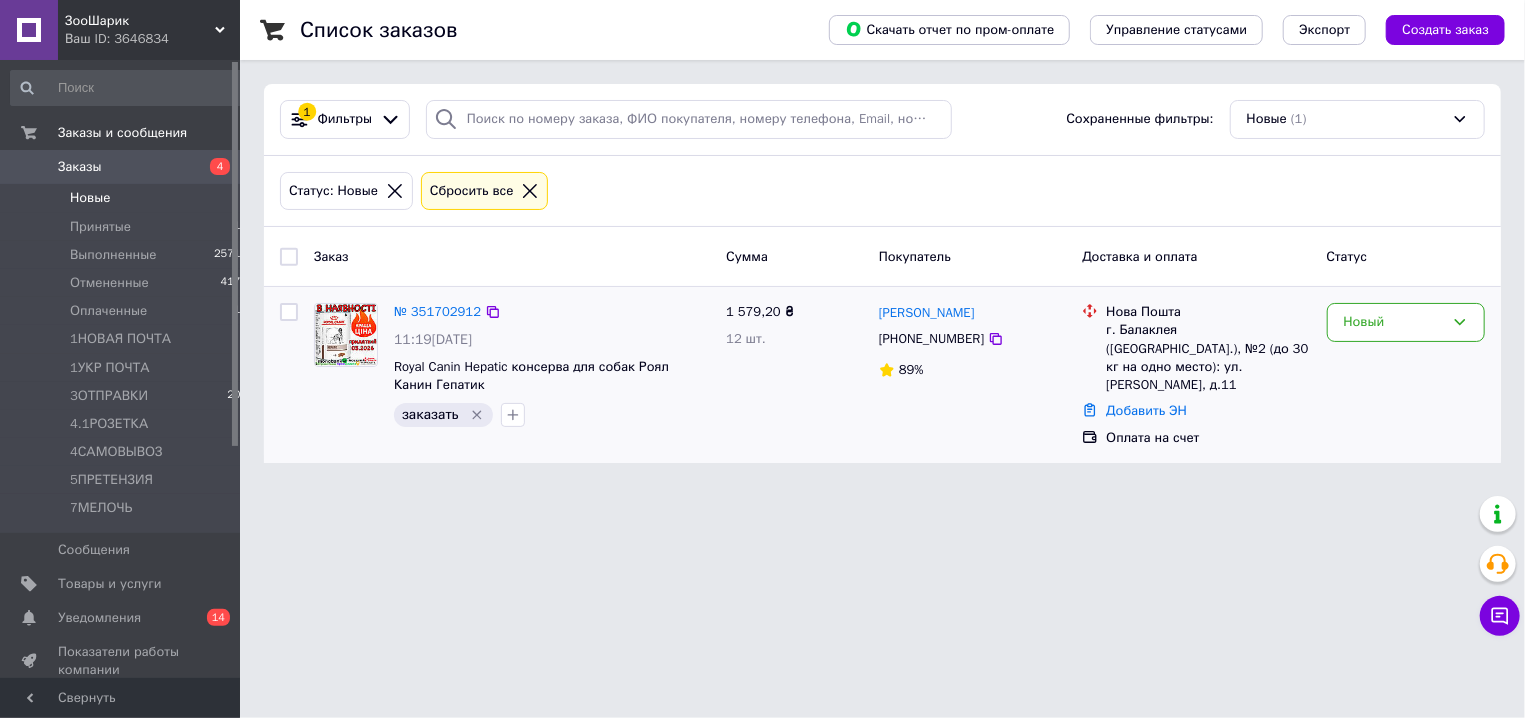 click 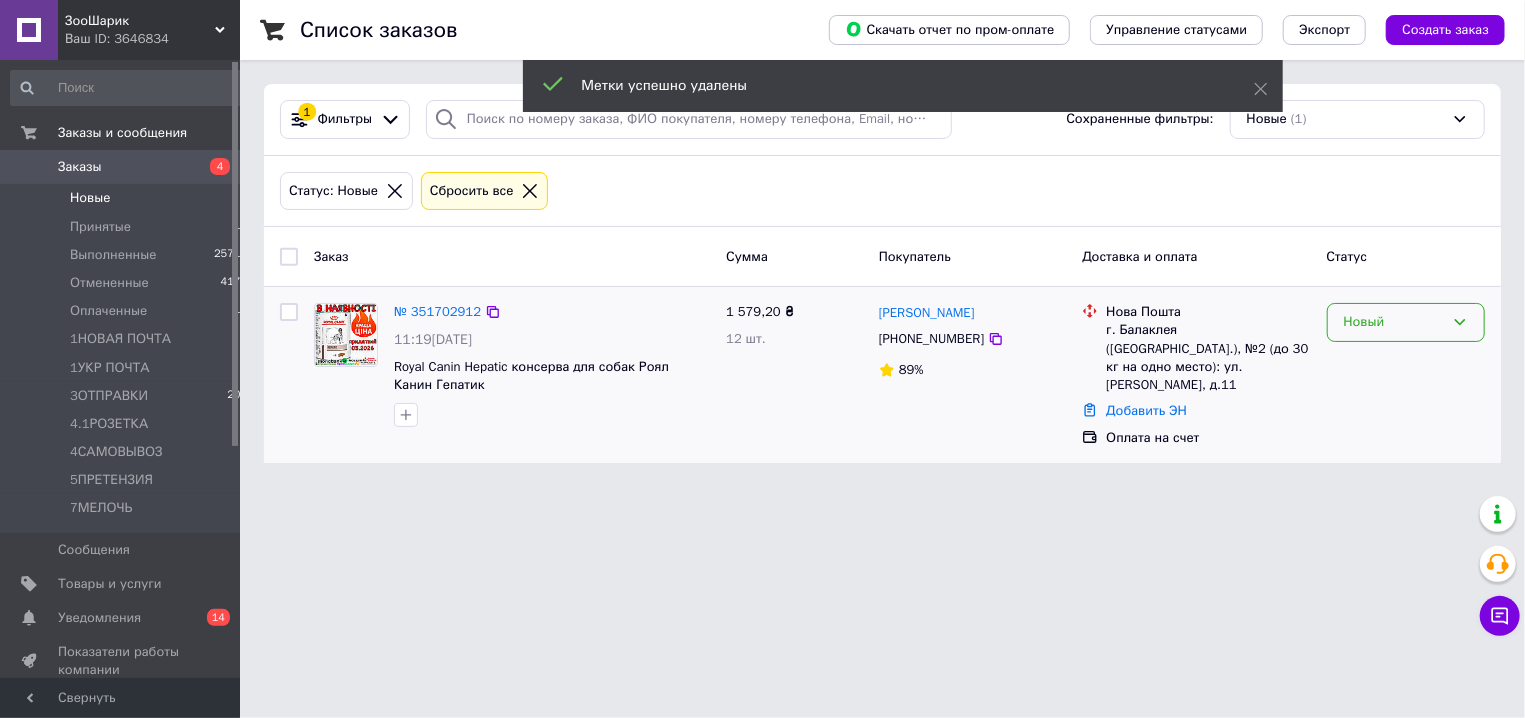 click on "Новый" at bounding box center [1394, 322] 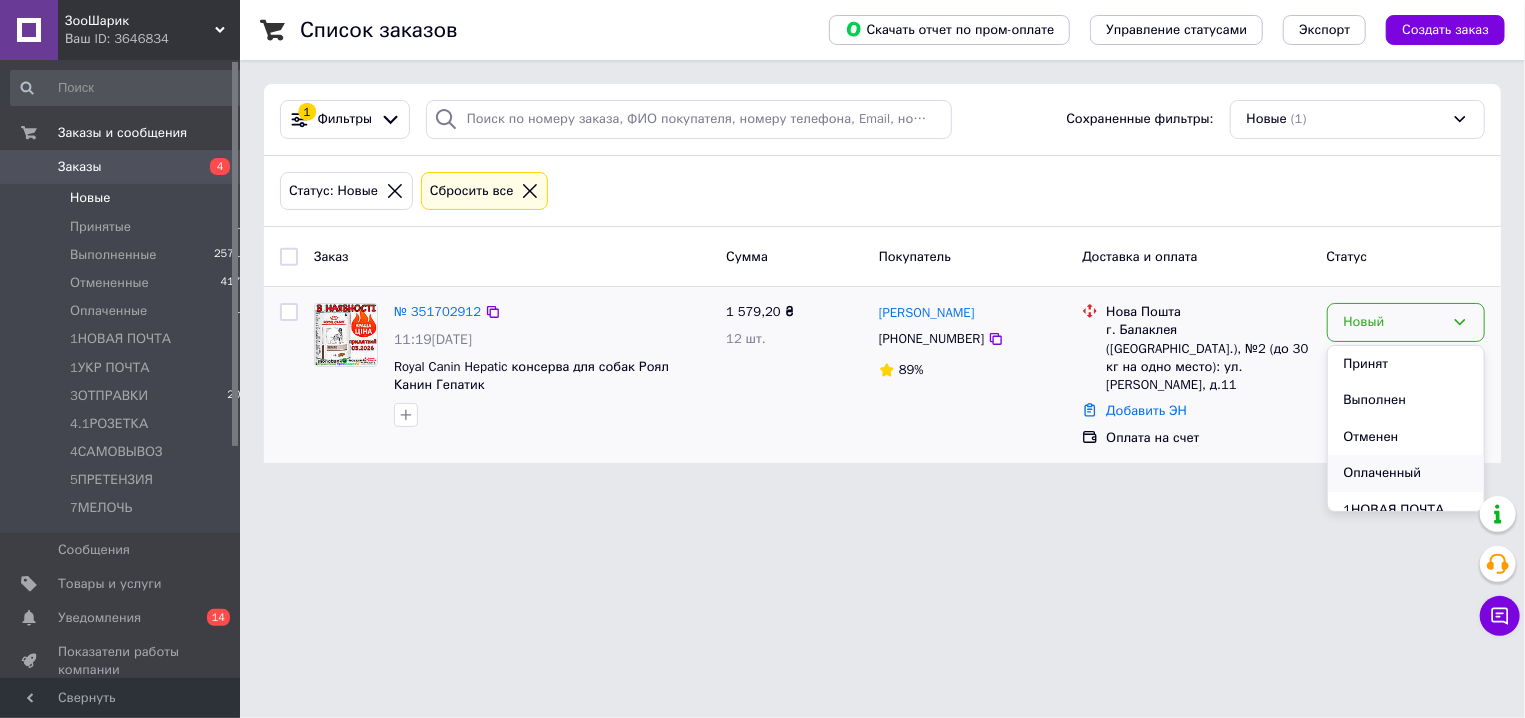 click on "Оплаченный" at bounding box center (1406, 473) 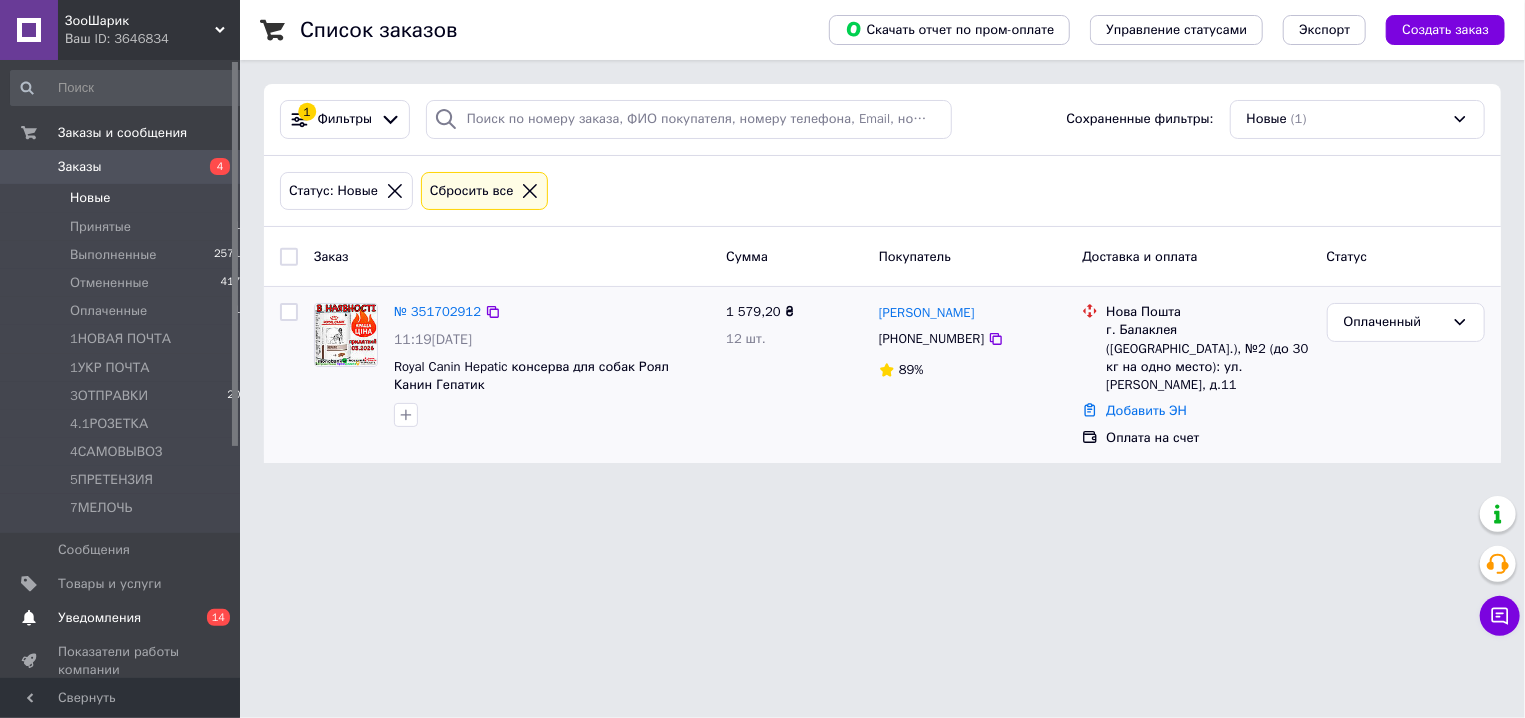 click on "Уведомления" at bounding box center (99, 618) 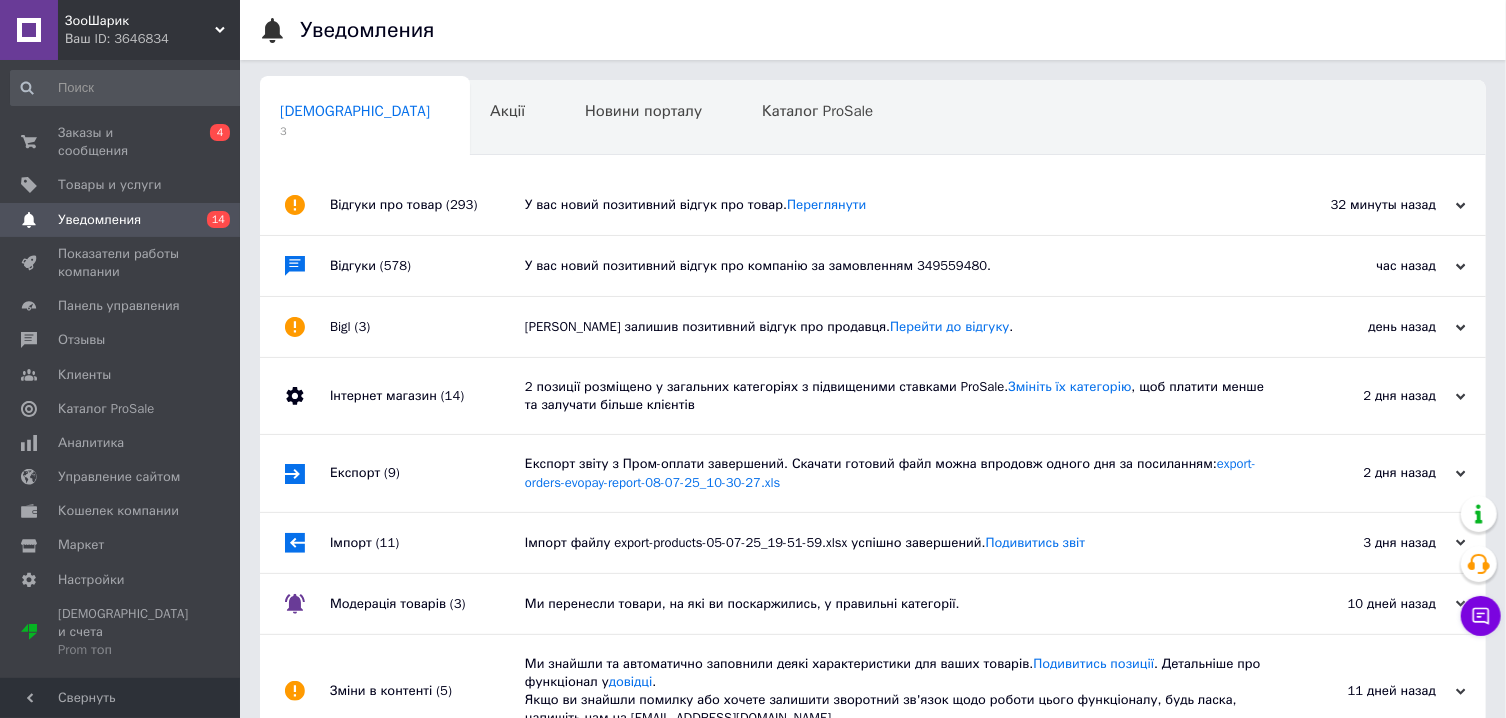 click on "У вас новий позитивний відгук про компанію за замовленням 349559480." at bounding box center (895, 266) 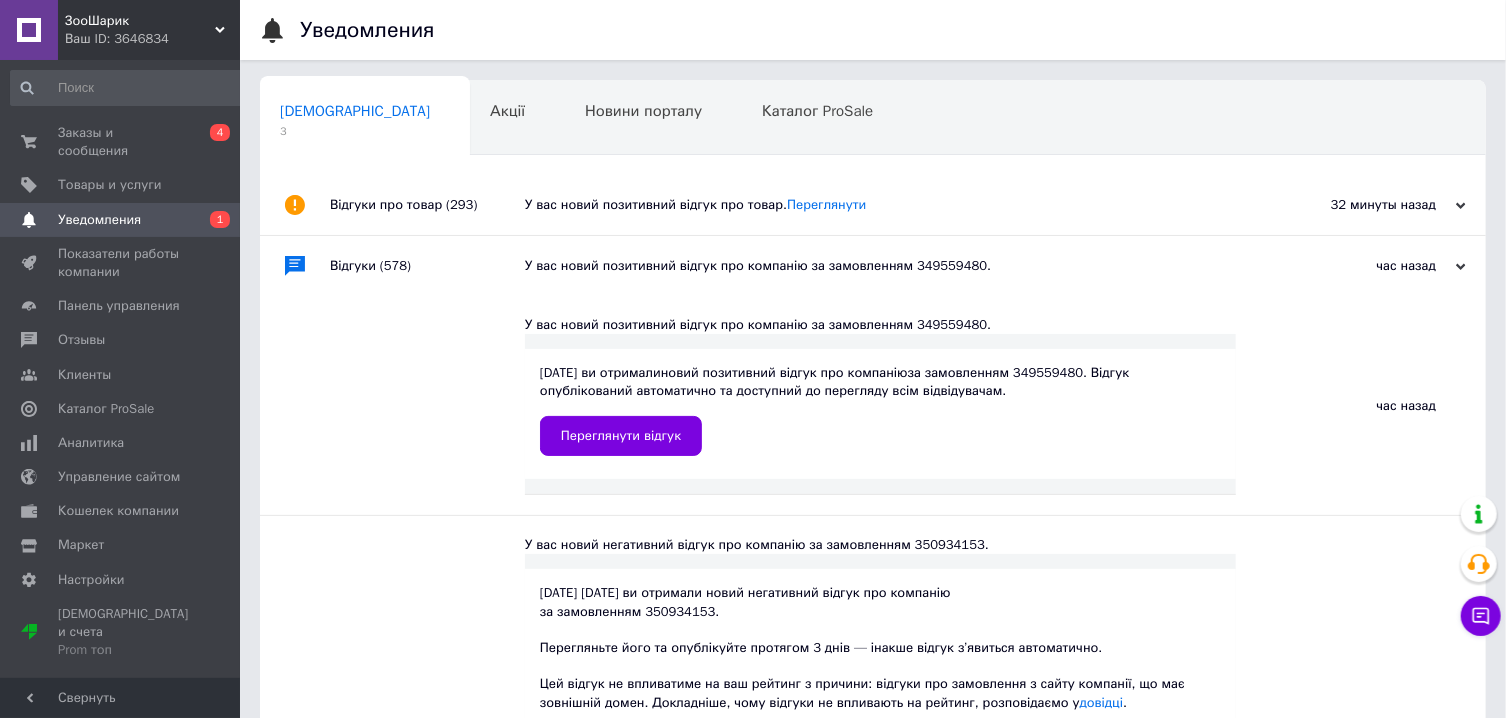 click on "У вас новий позитивний відгук про товар.  Переглянути" at bounding box center (895, 205) 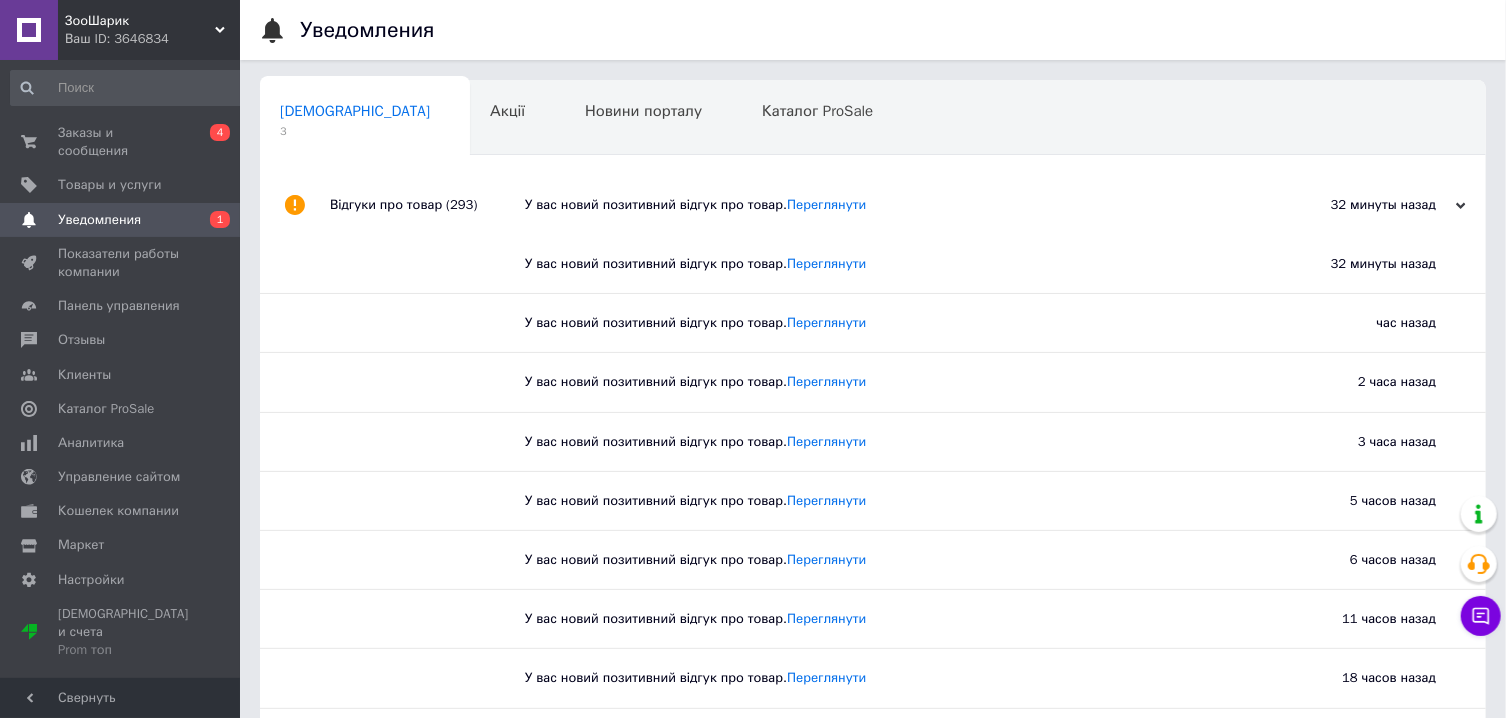 click on "У вас новий позитивний відгук про товар.  Переглянути" at bounding box center (895, 205) 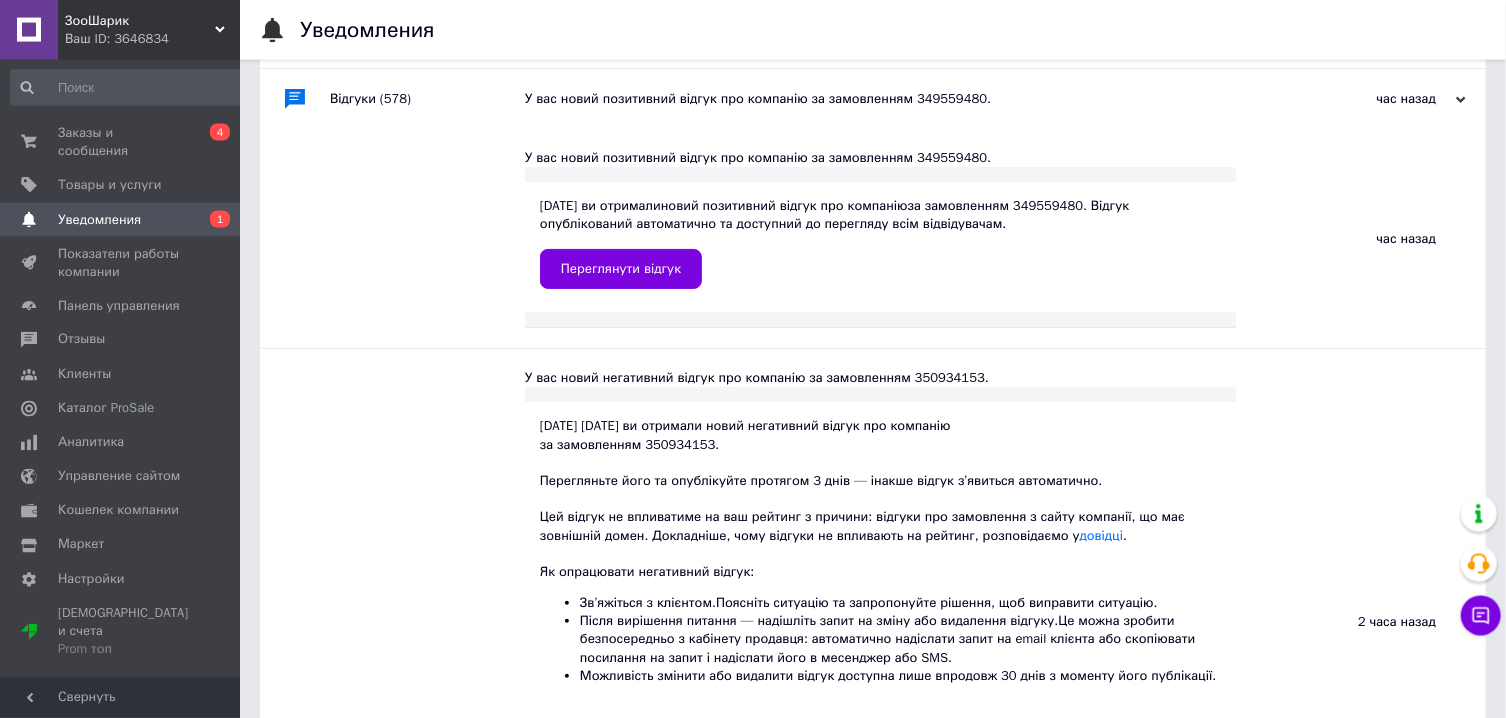 scroll, scrollTop: 0, scrollLeft: 0, axis: both 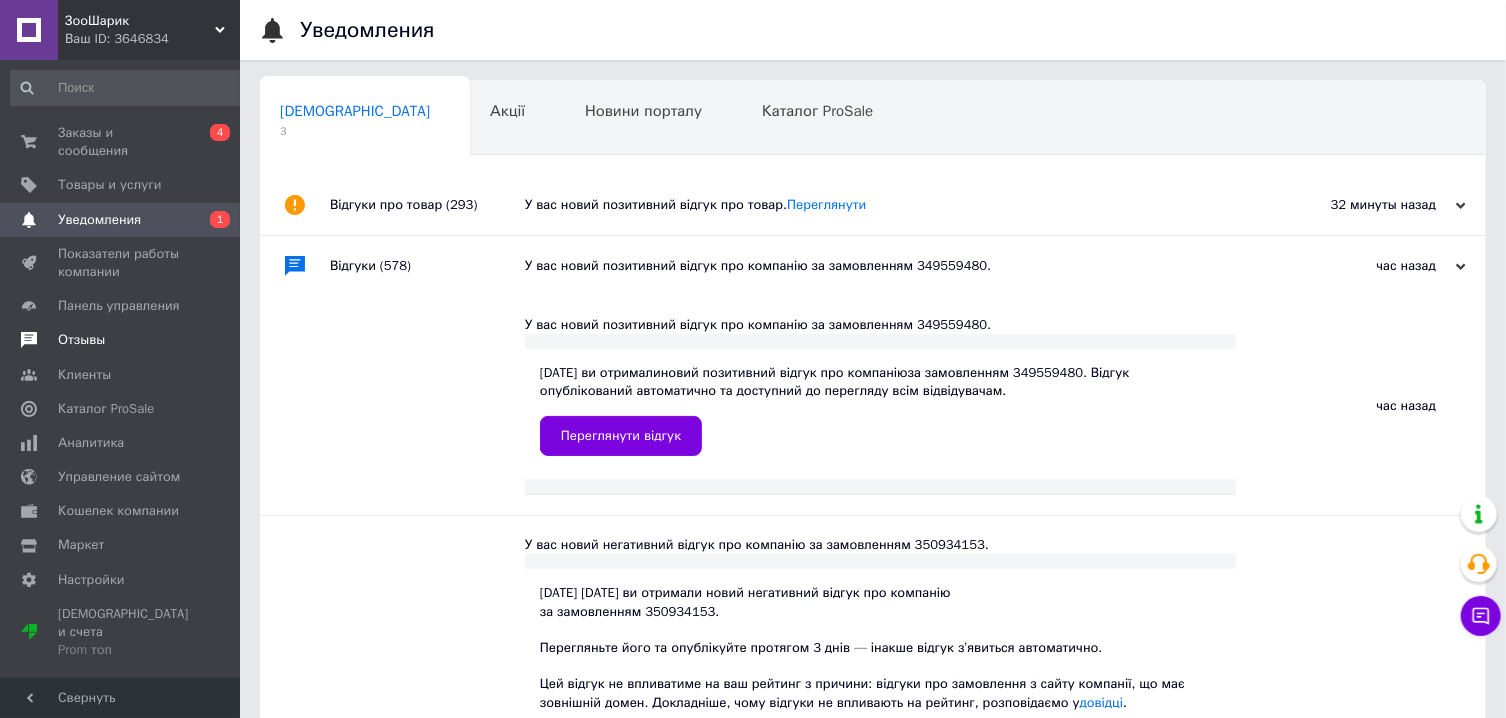 click on "Отзывы" at bounding box center [129, 340] 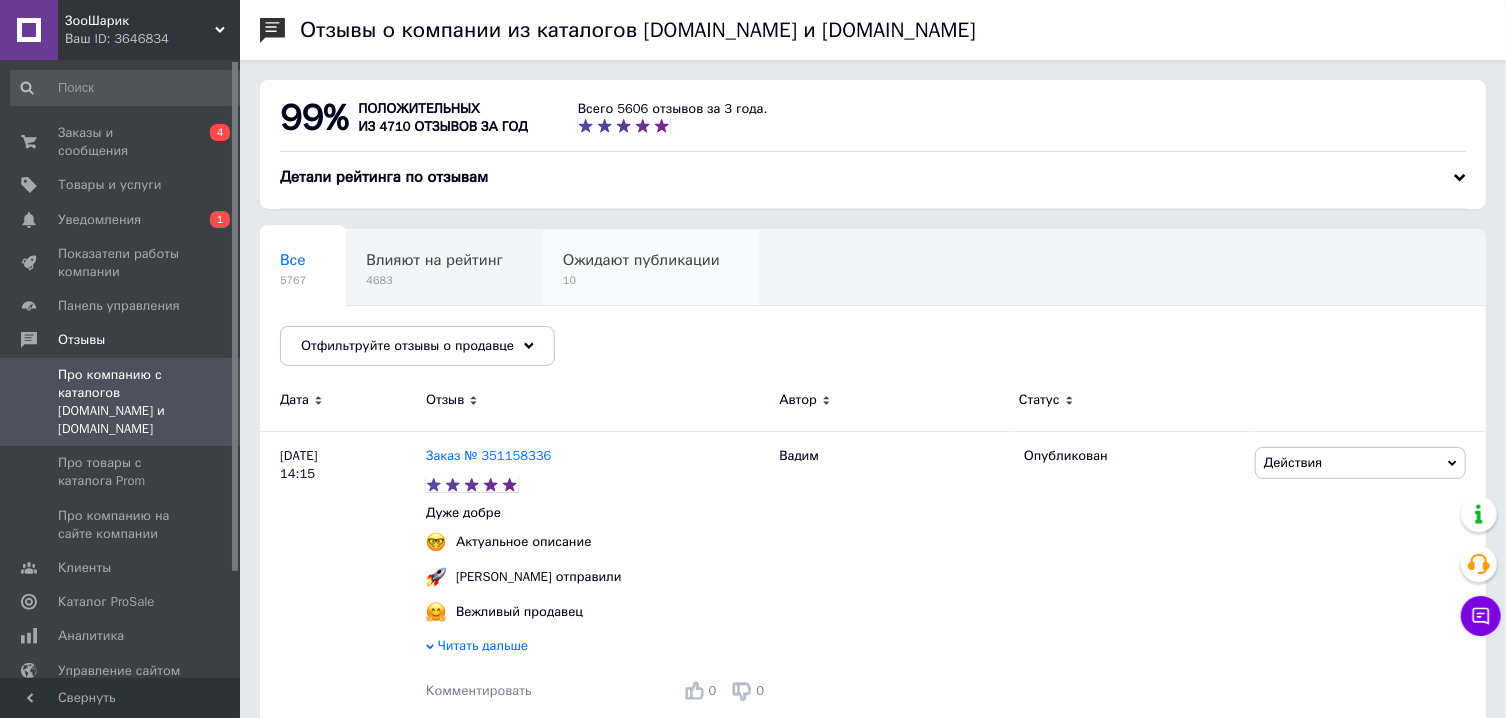 click on "Ожидают публикации" at bounding box center (641, 260) 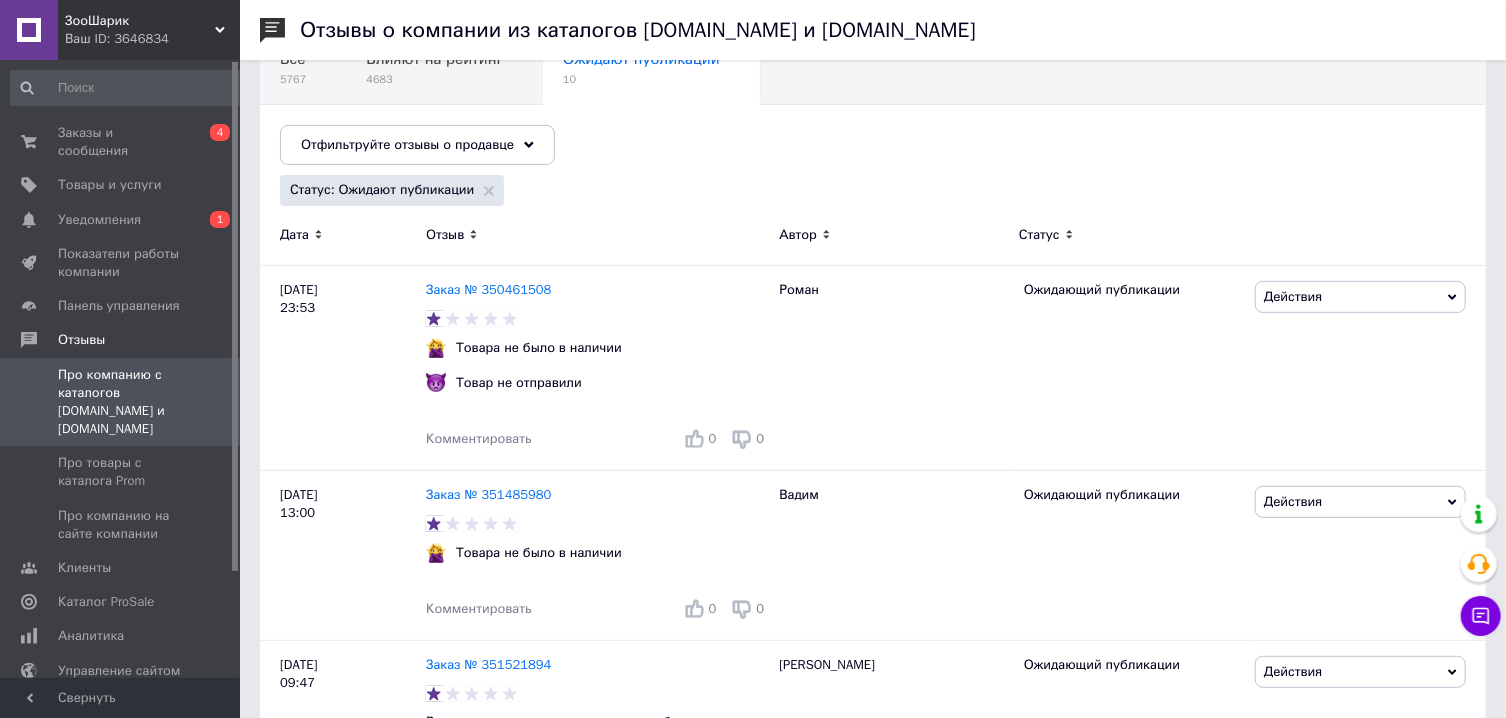 scroll, scrollTop: 212, scrollLeft: 0, axis: vertical 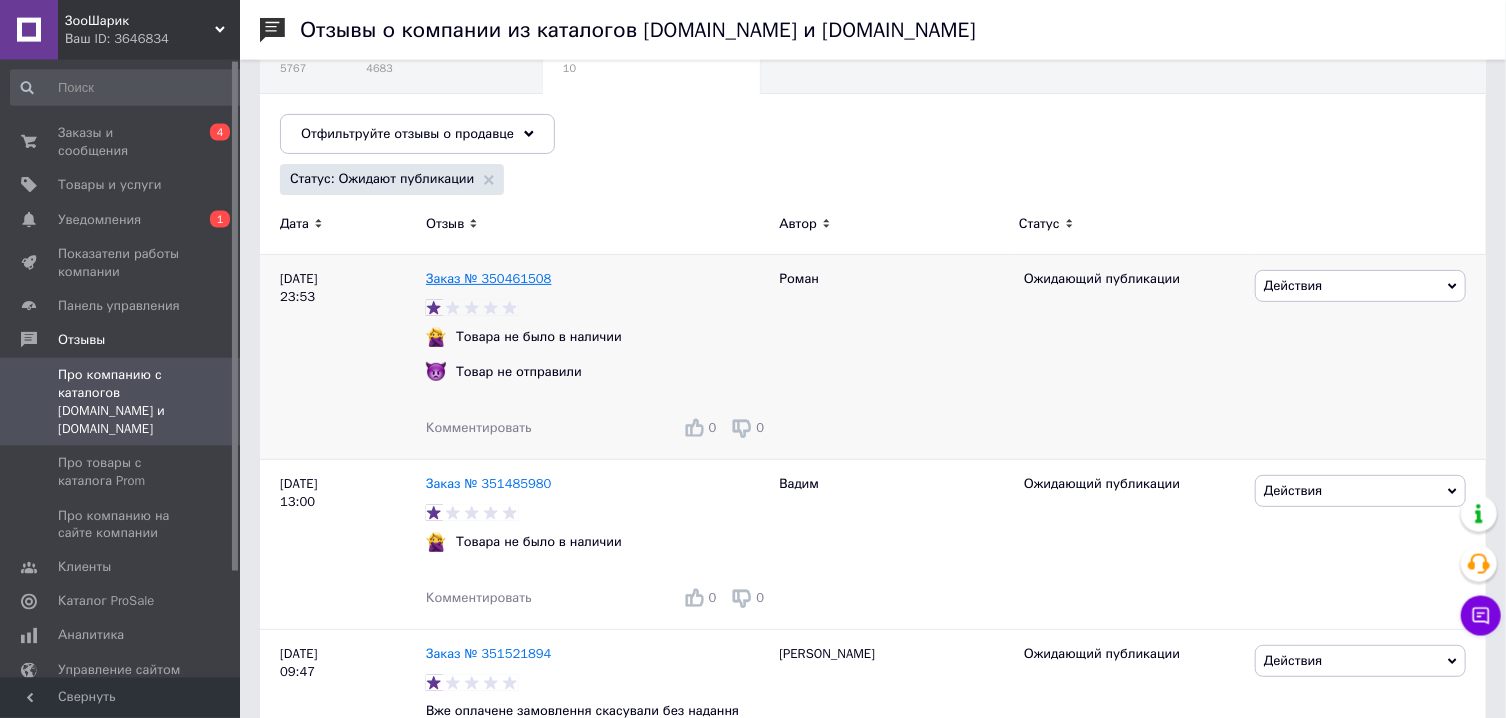 click on "Заказ № 350461508" at bounding box center [489, 278] 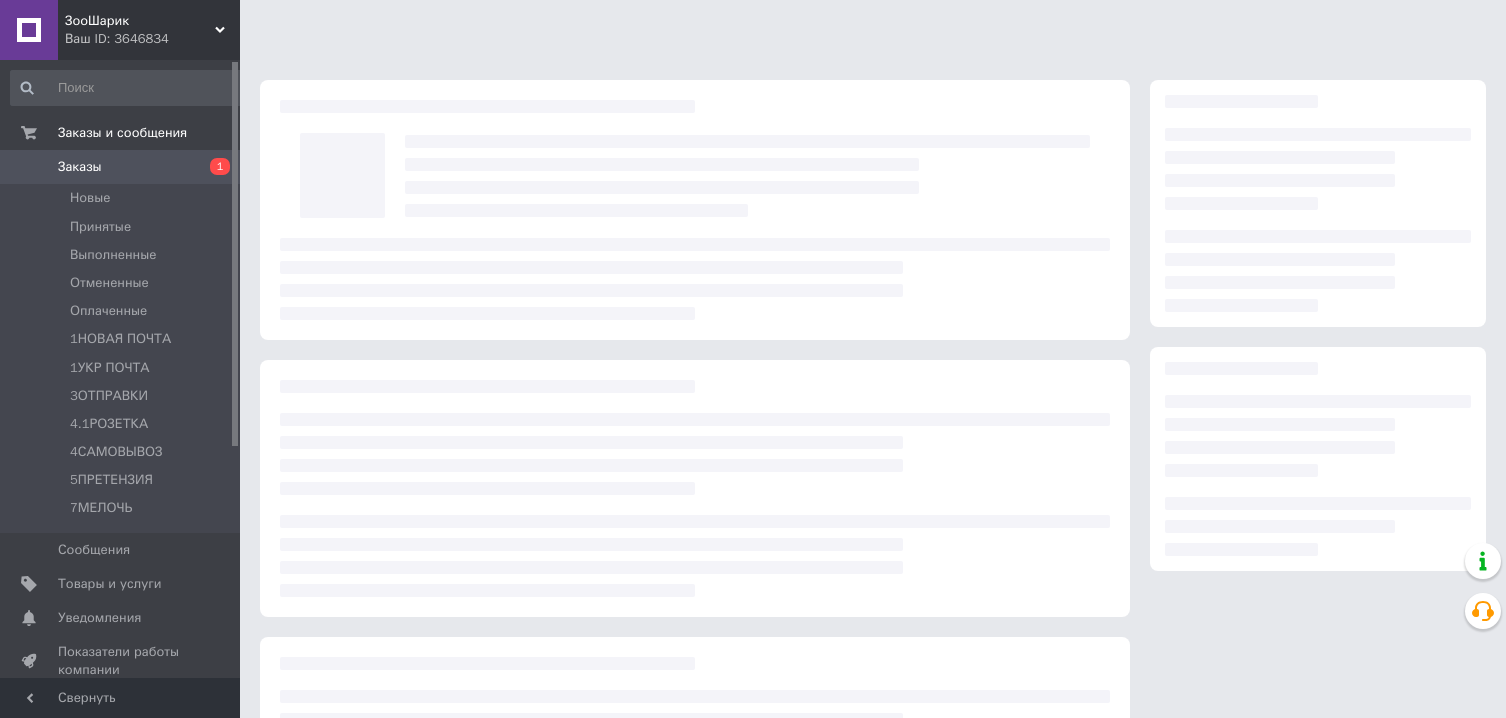 scroll, scrollTop: 0, scrollLeft: 0, axis: both 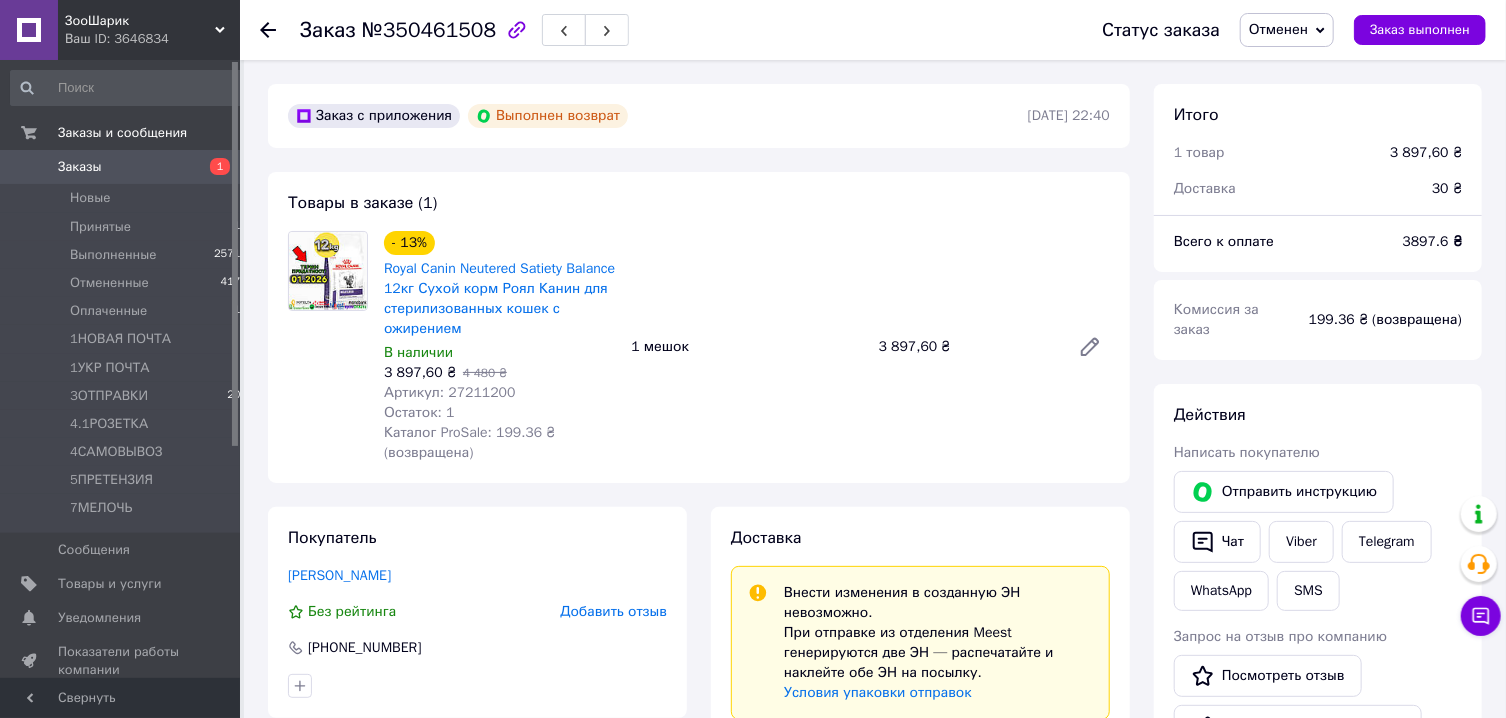 click on "Артикул: 27211200" at bounding box center [450, 392] 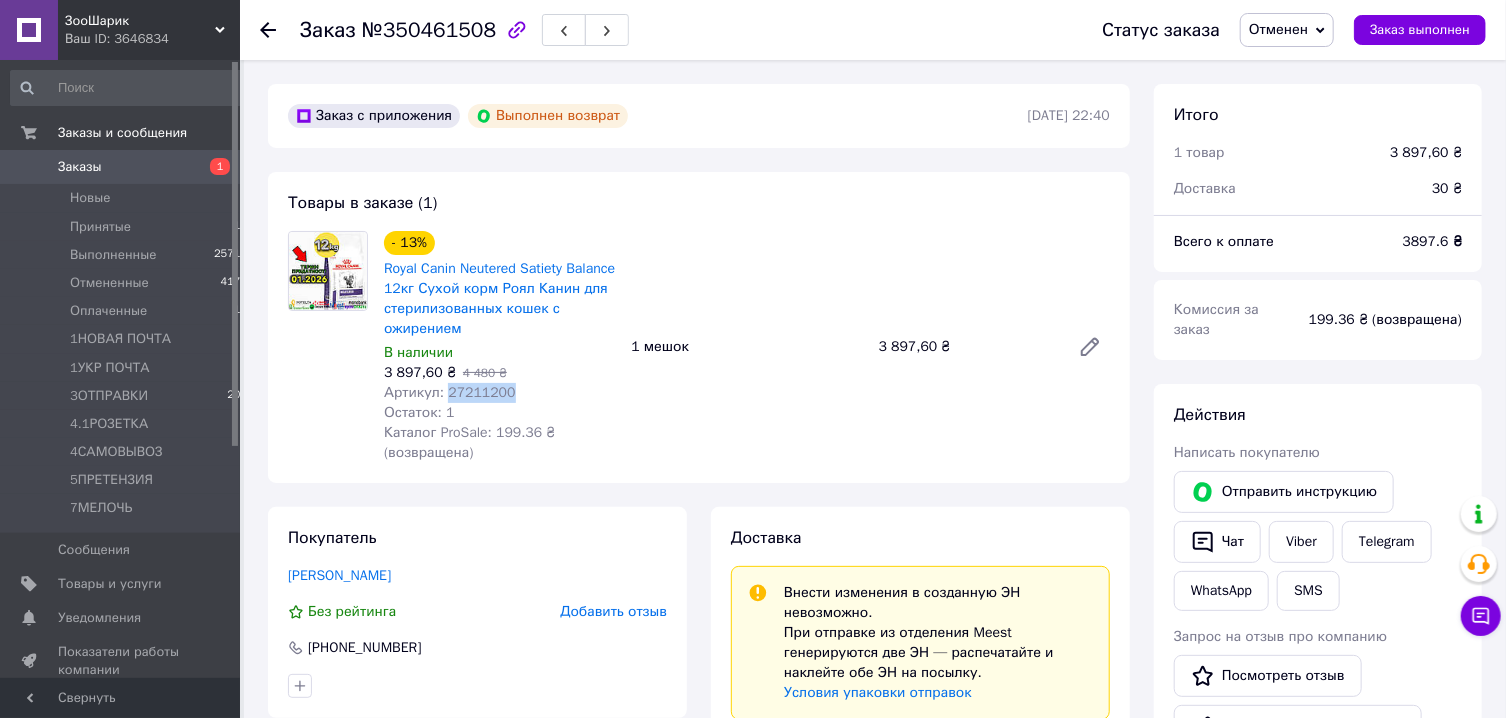 copy on "27211200" 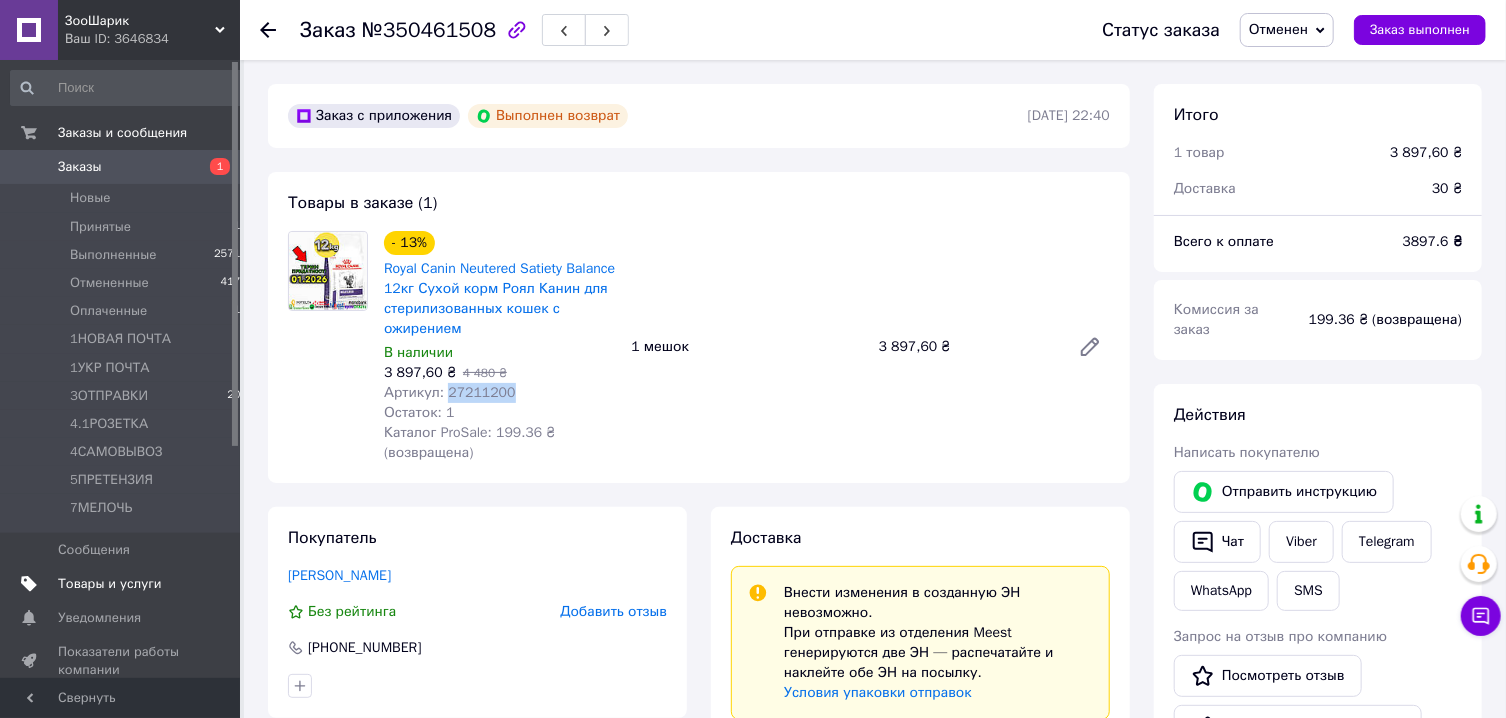 click on "Товары и услуги" at bounding box center (110, 584) 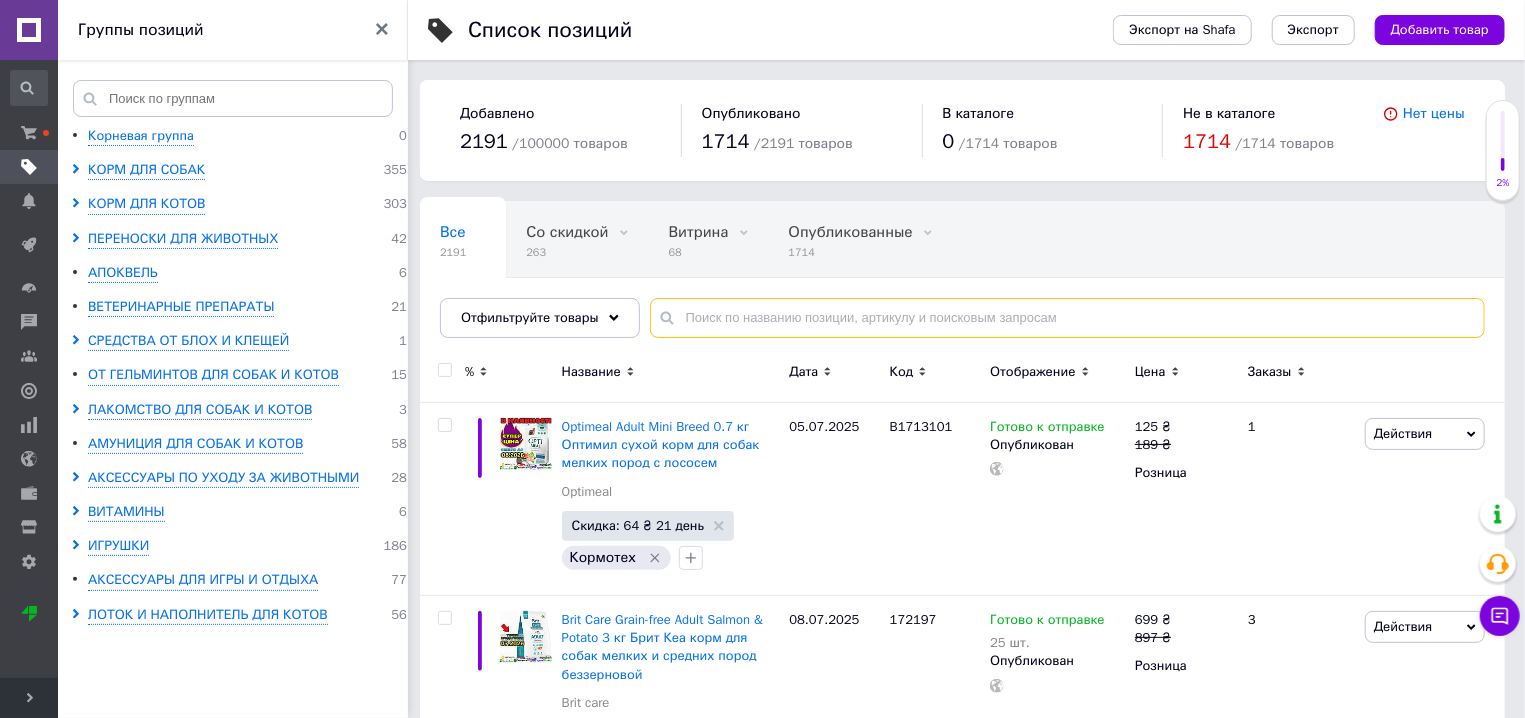 click at bounding box center (1067, 318) 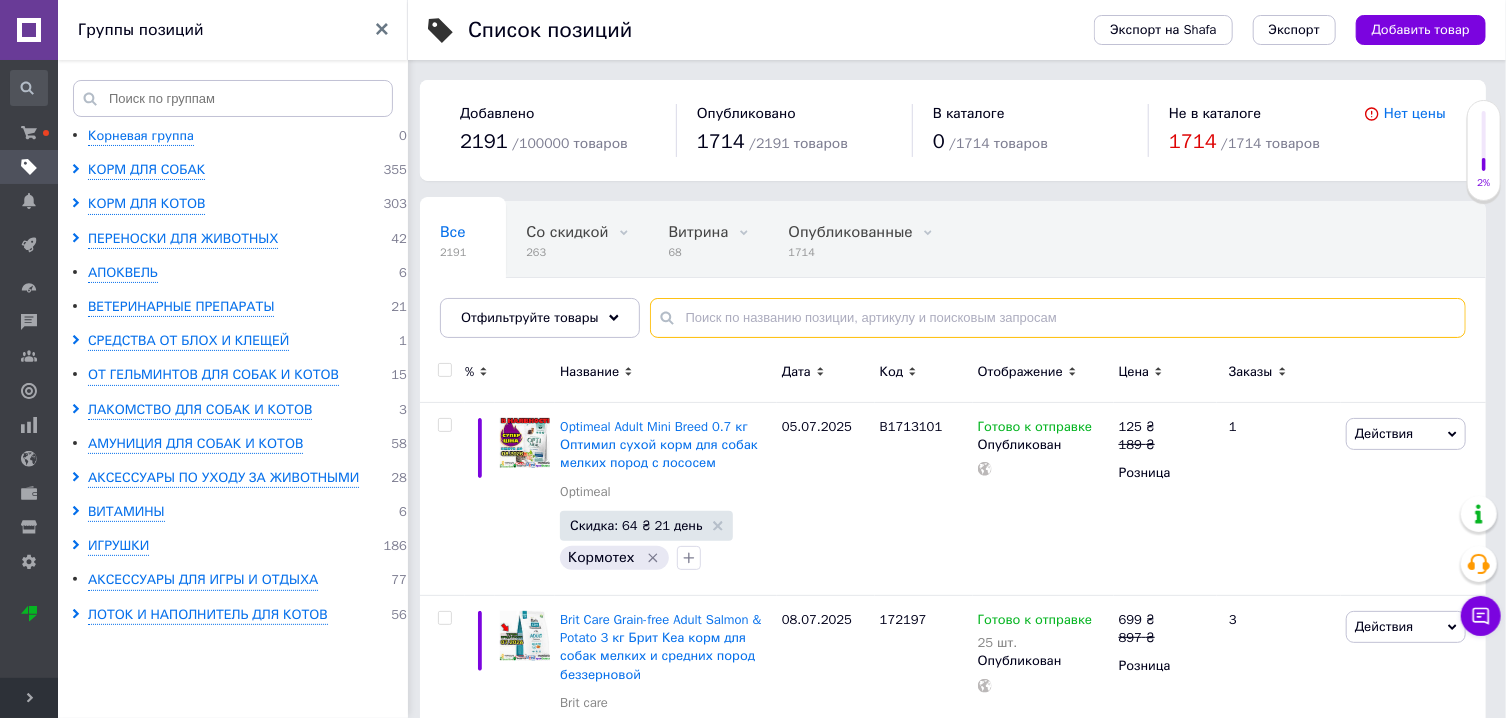 paste on "27211200" 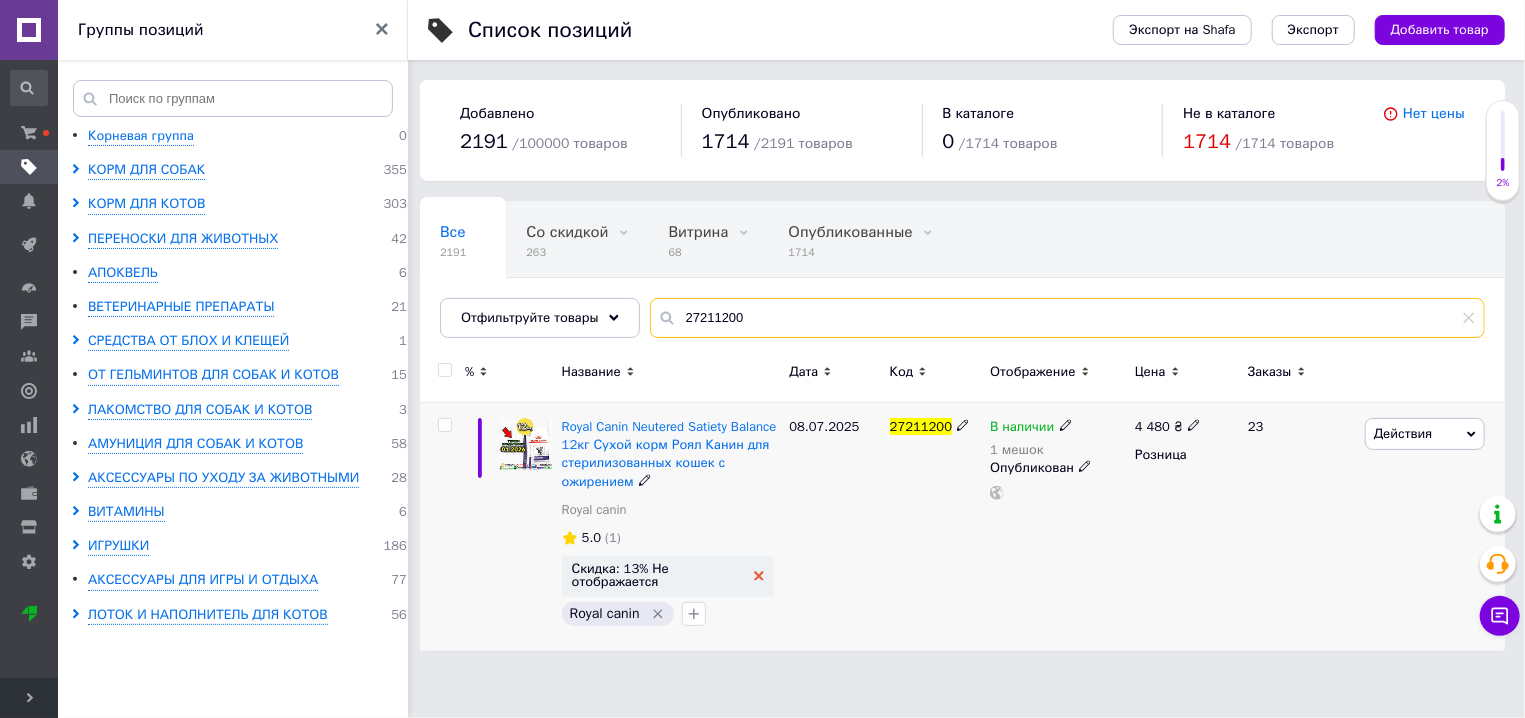type on "27211200" 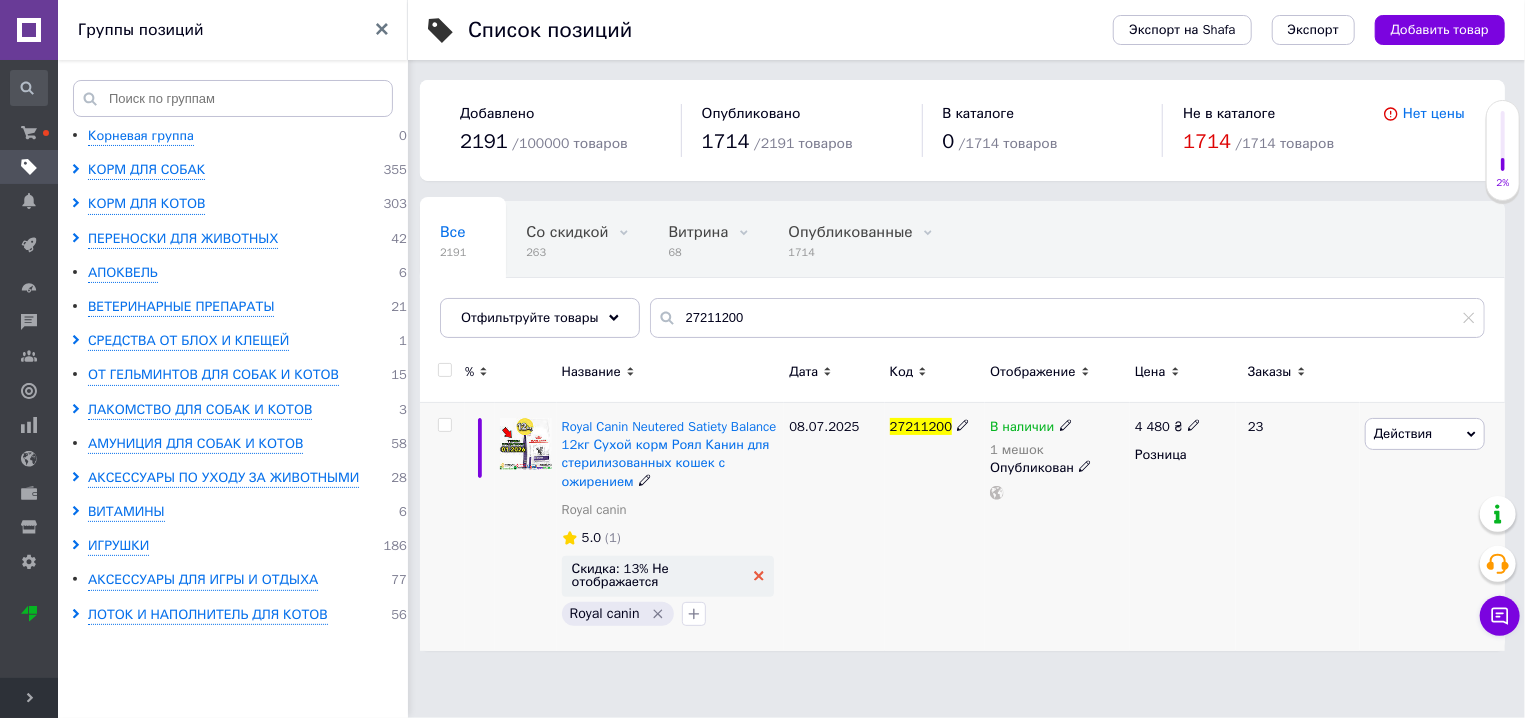 click 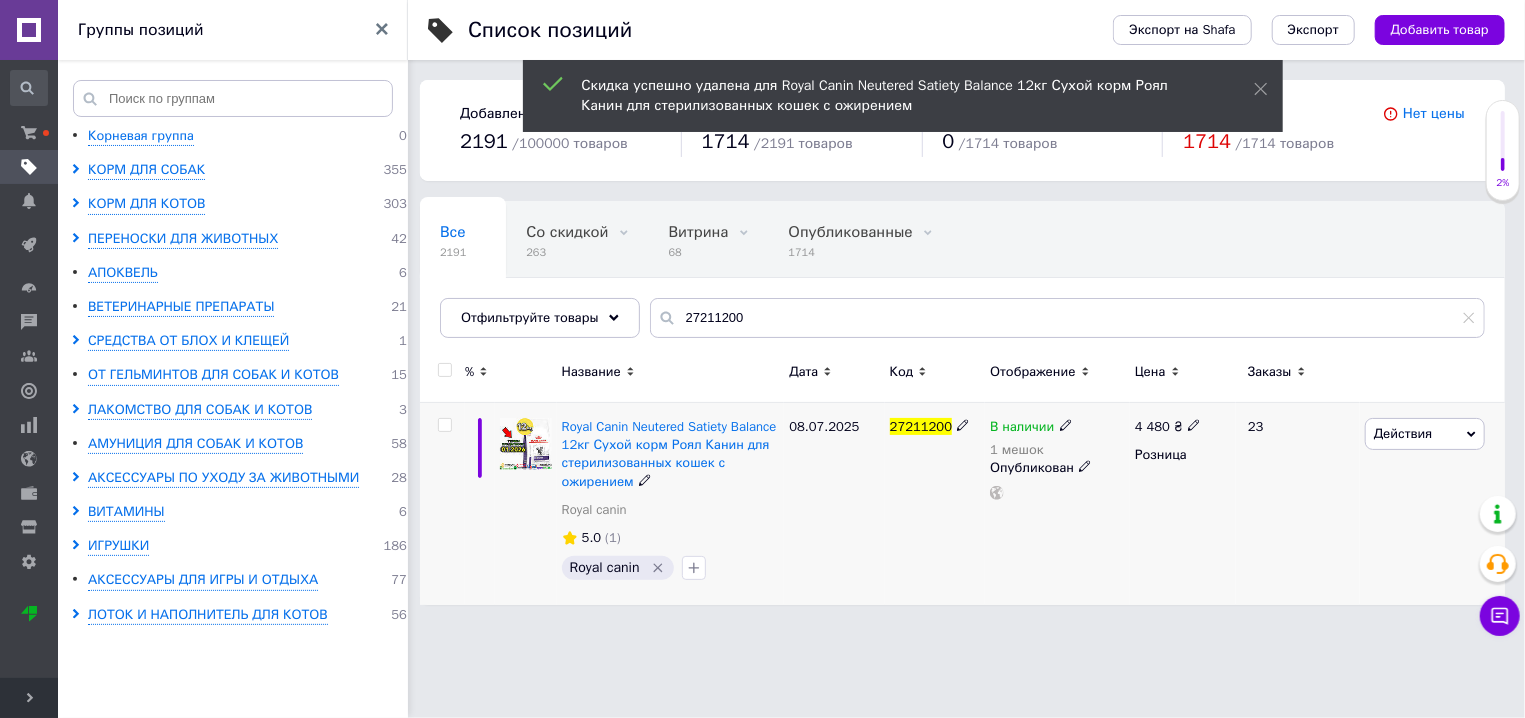 click 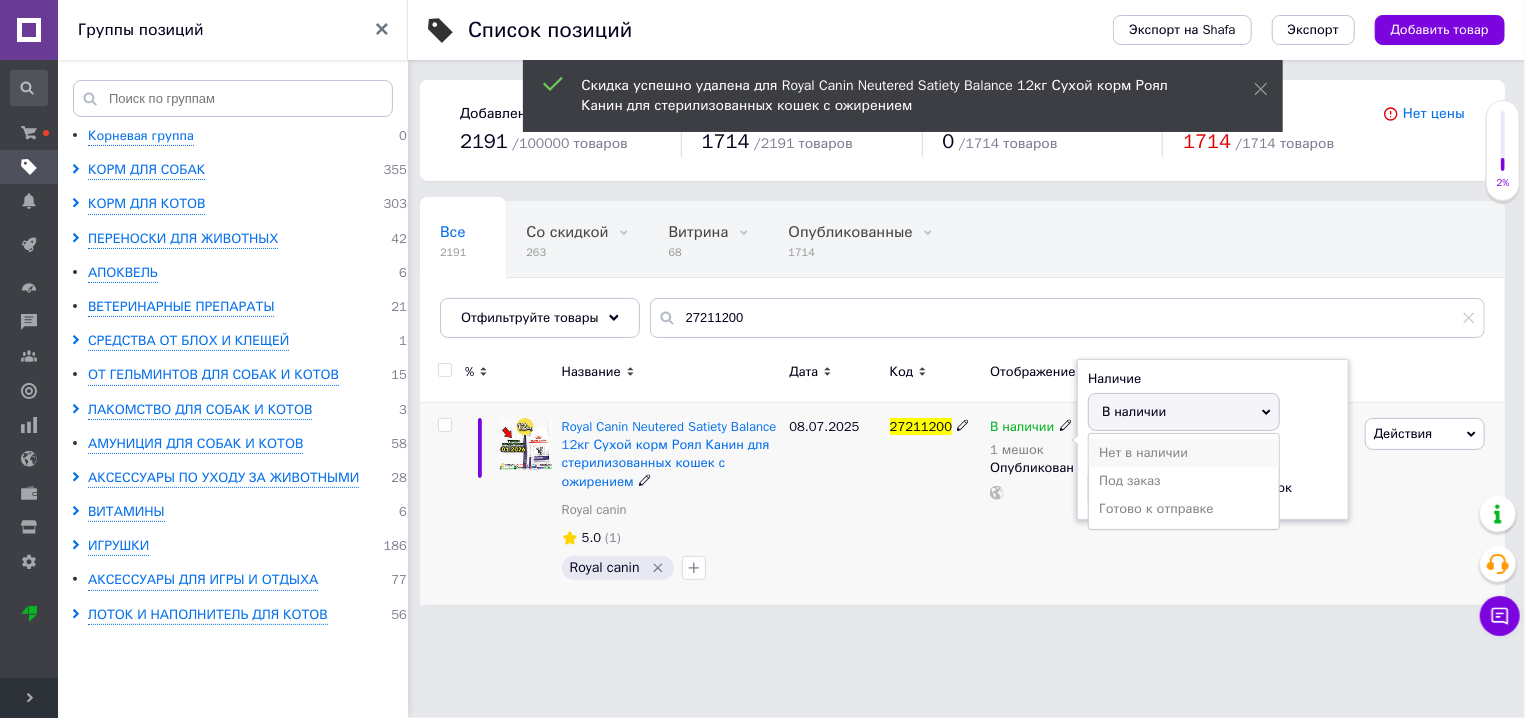 click on "Нет в наличии" at bounding box center [1184, 453] 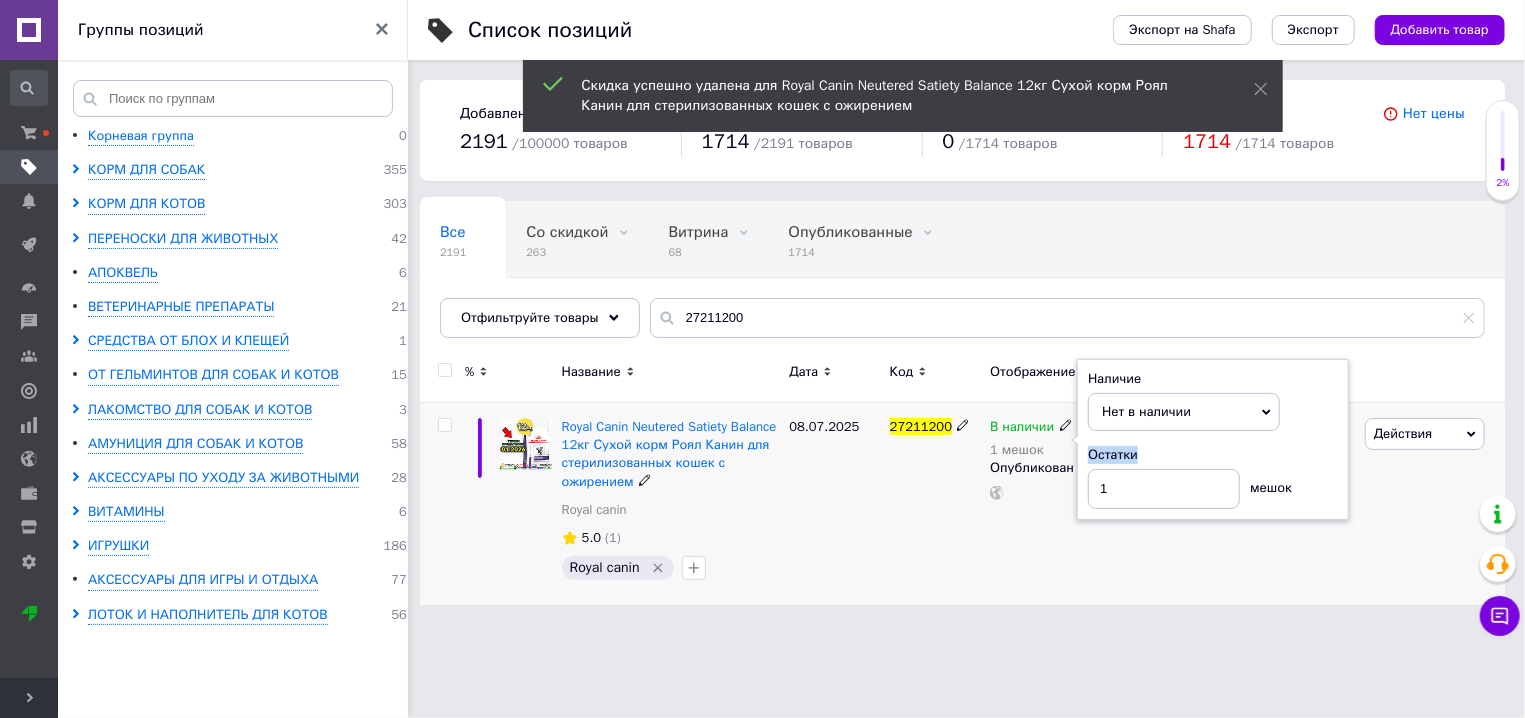 click on "Остатки" at bounding box center (1213, 455) 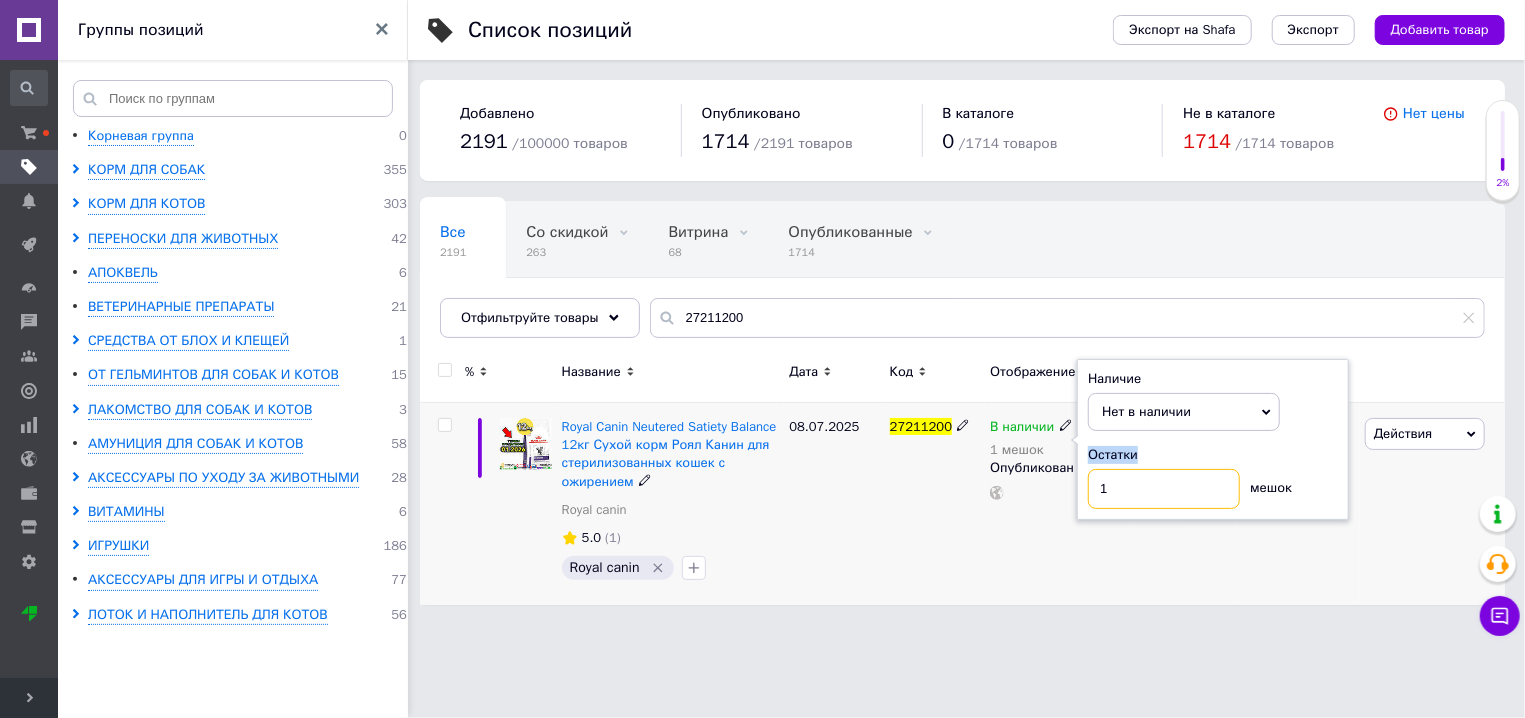 click on "1" at bounding box center (1164, 489) 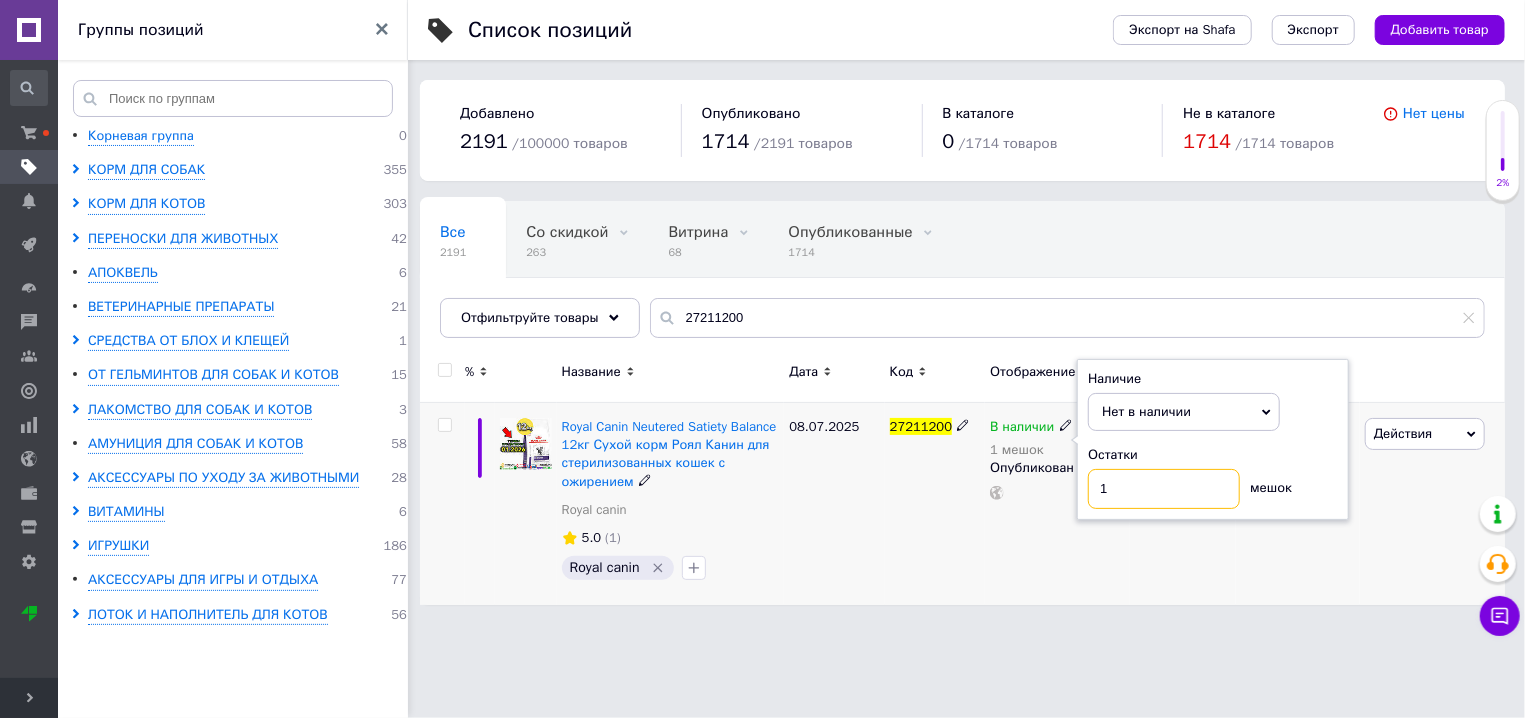 click on "1" at bounding box center [1164, 489] 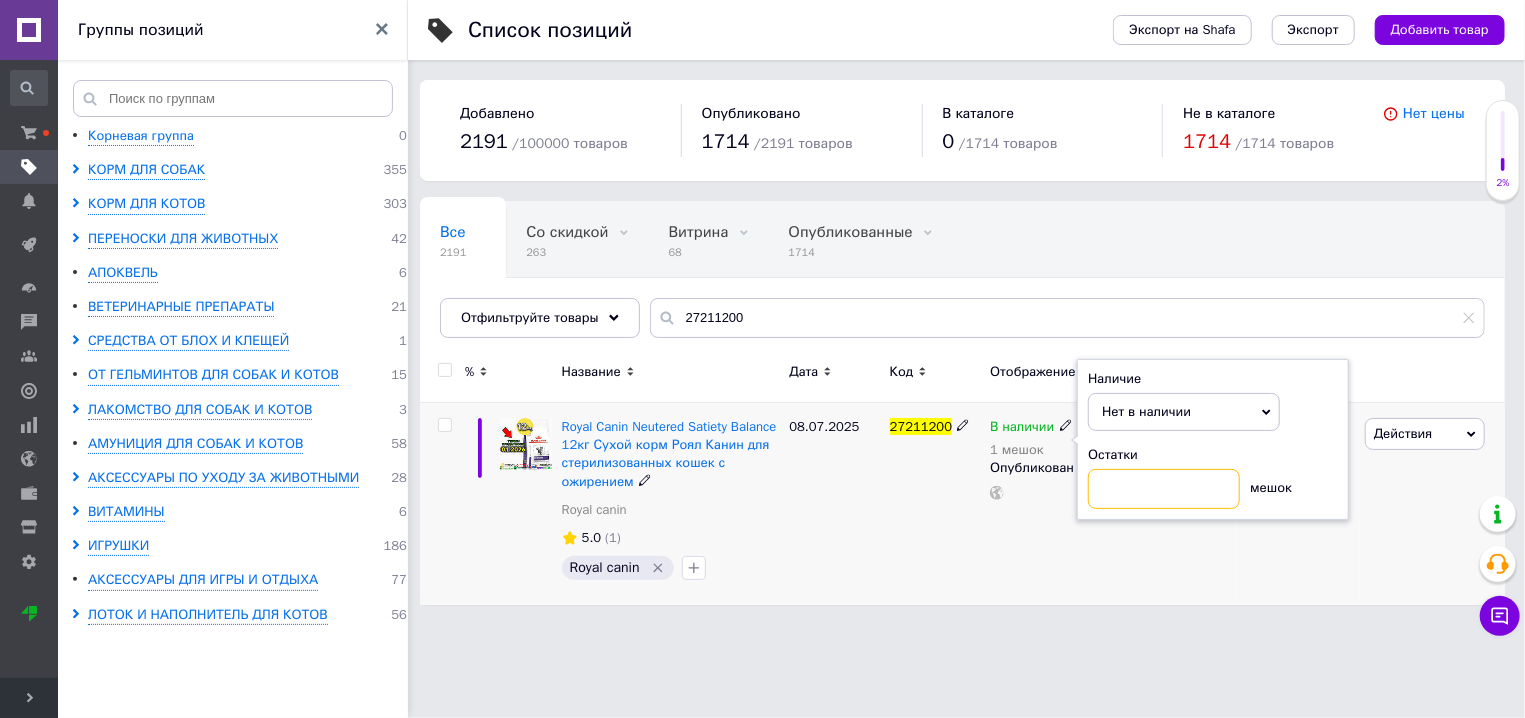 type 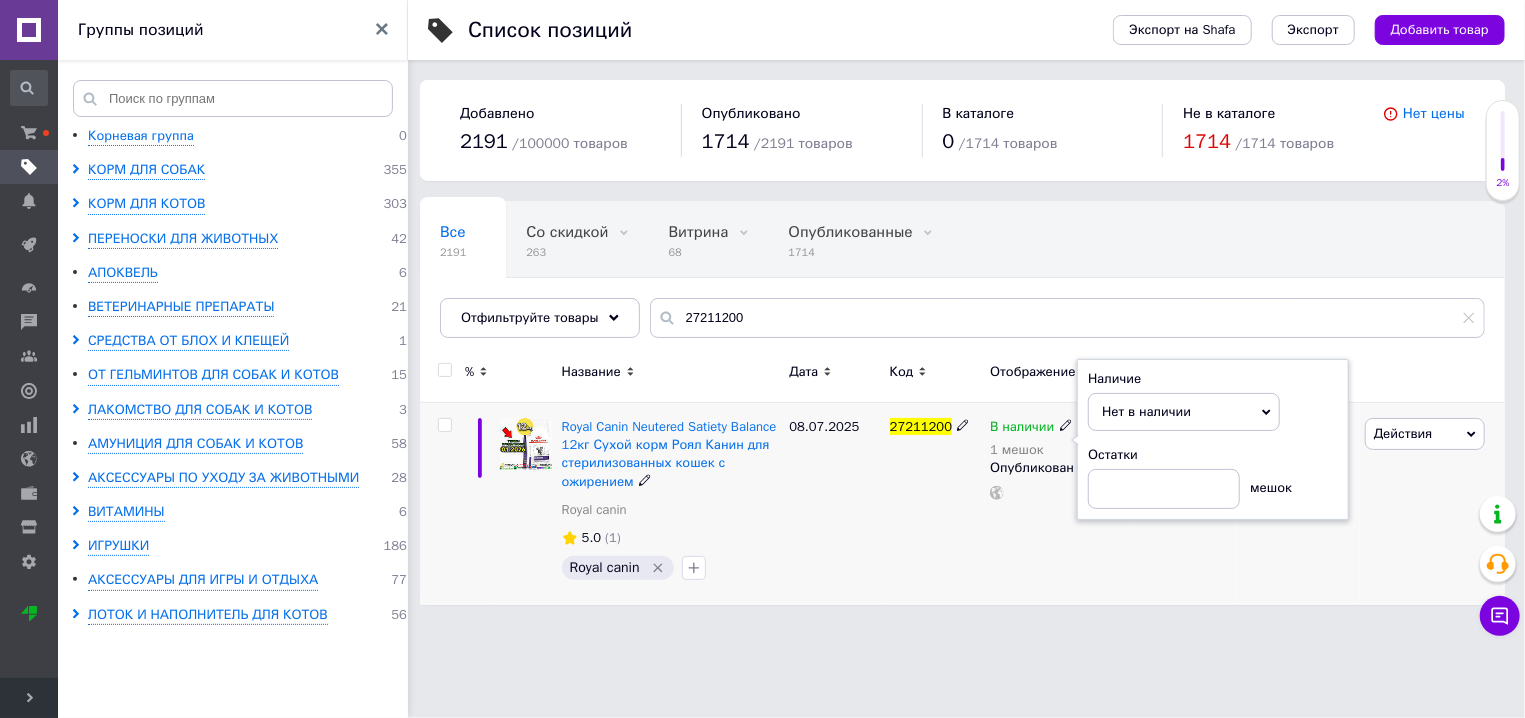 click on "08.07.2025" at bounding box center (834, 504) 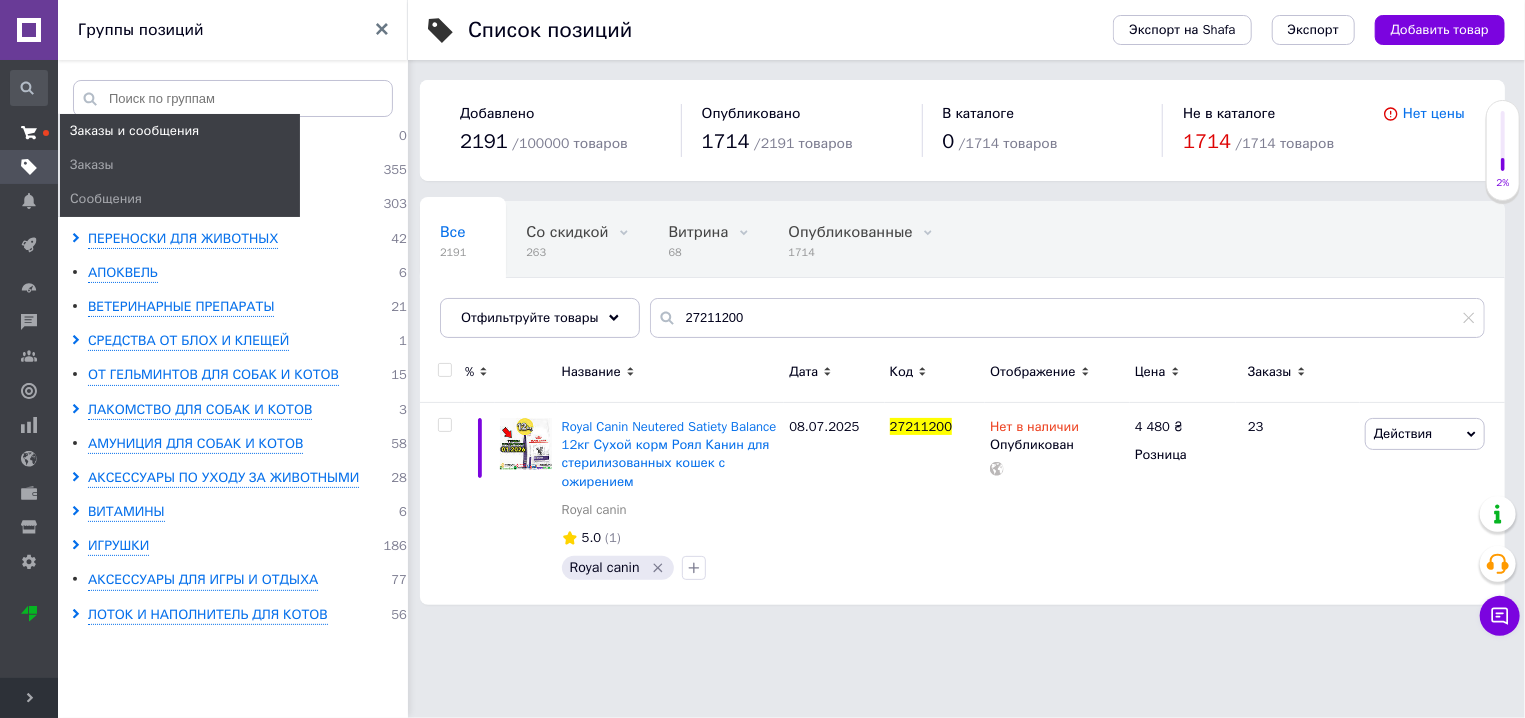 click 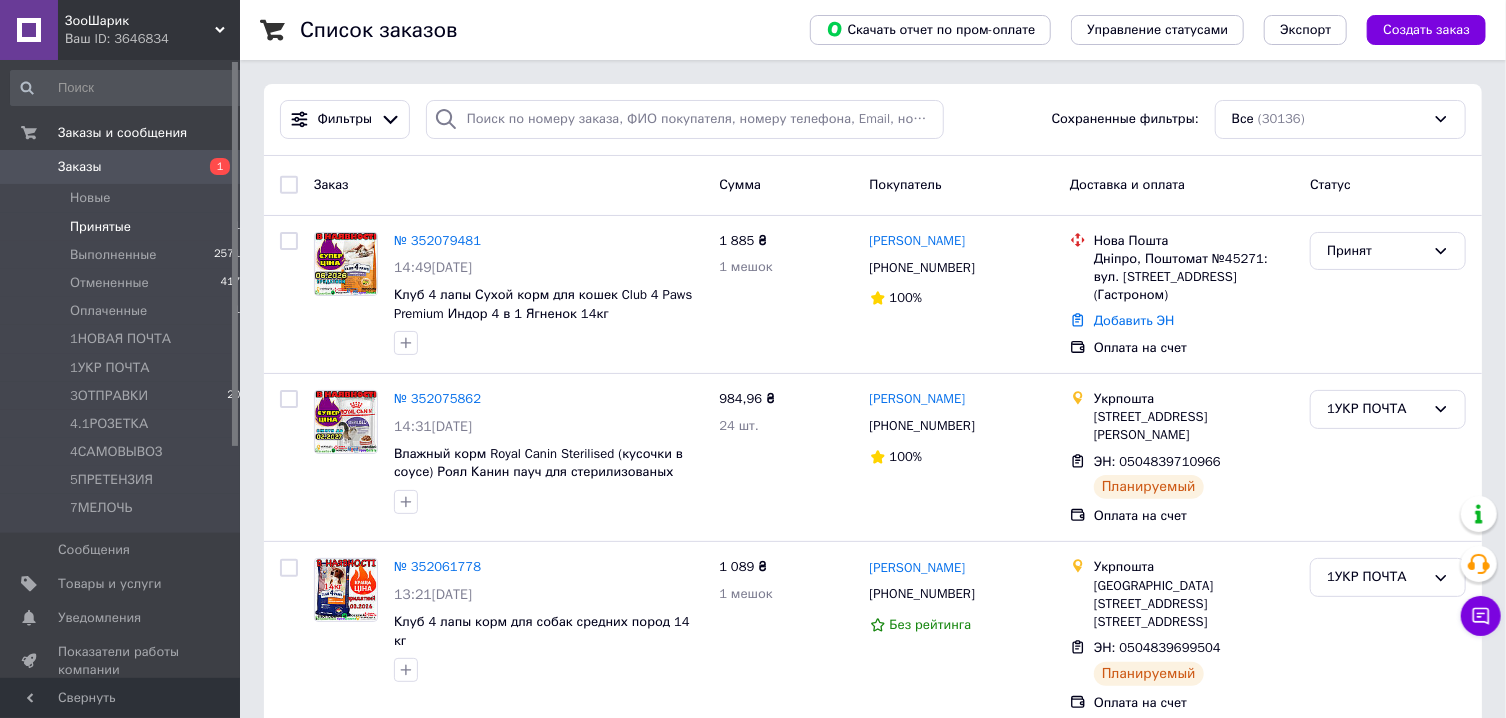 click on "Принятые" at bounding box center (100, 227) 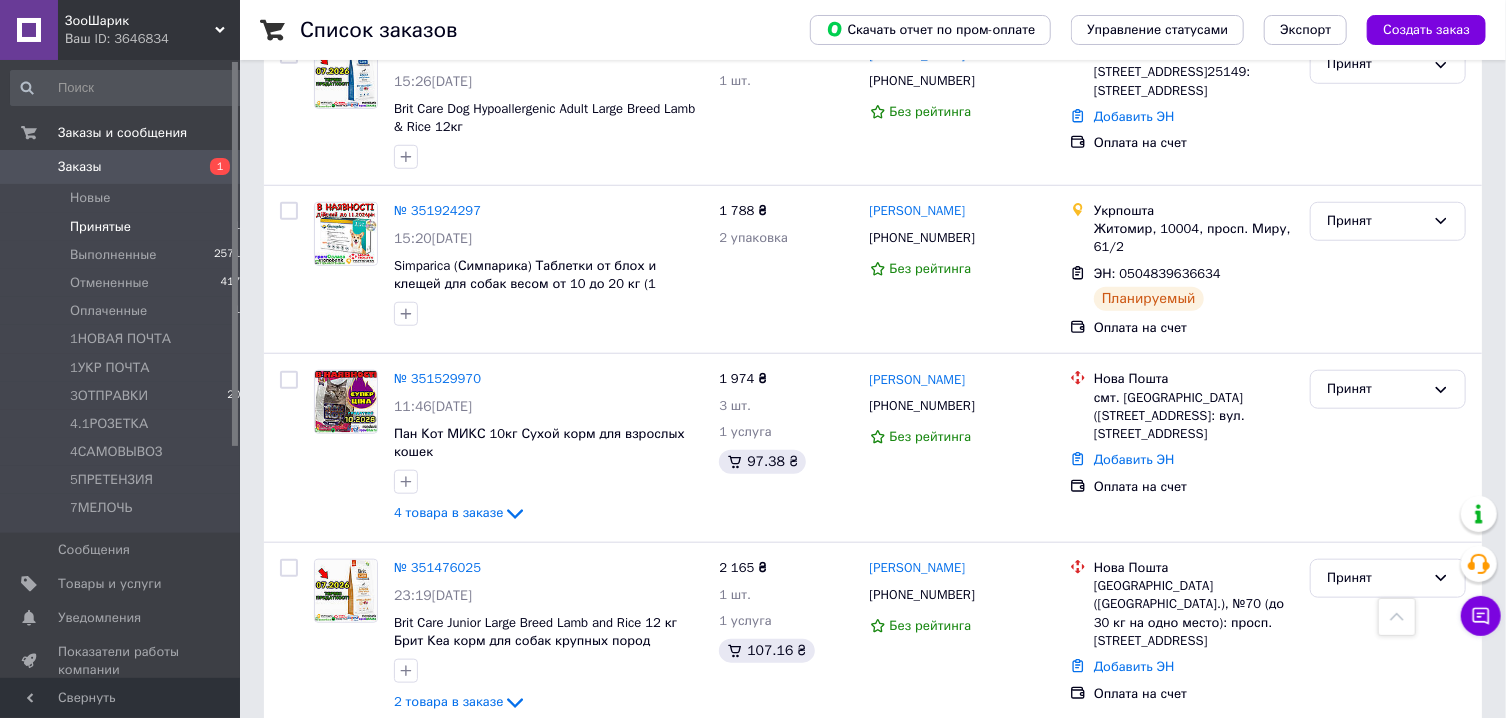 scroll, scrollTop: 721, scrollLeft: 0, axis: vertical 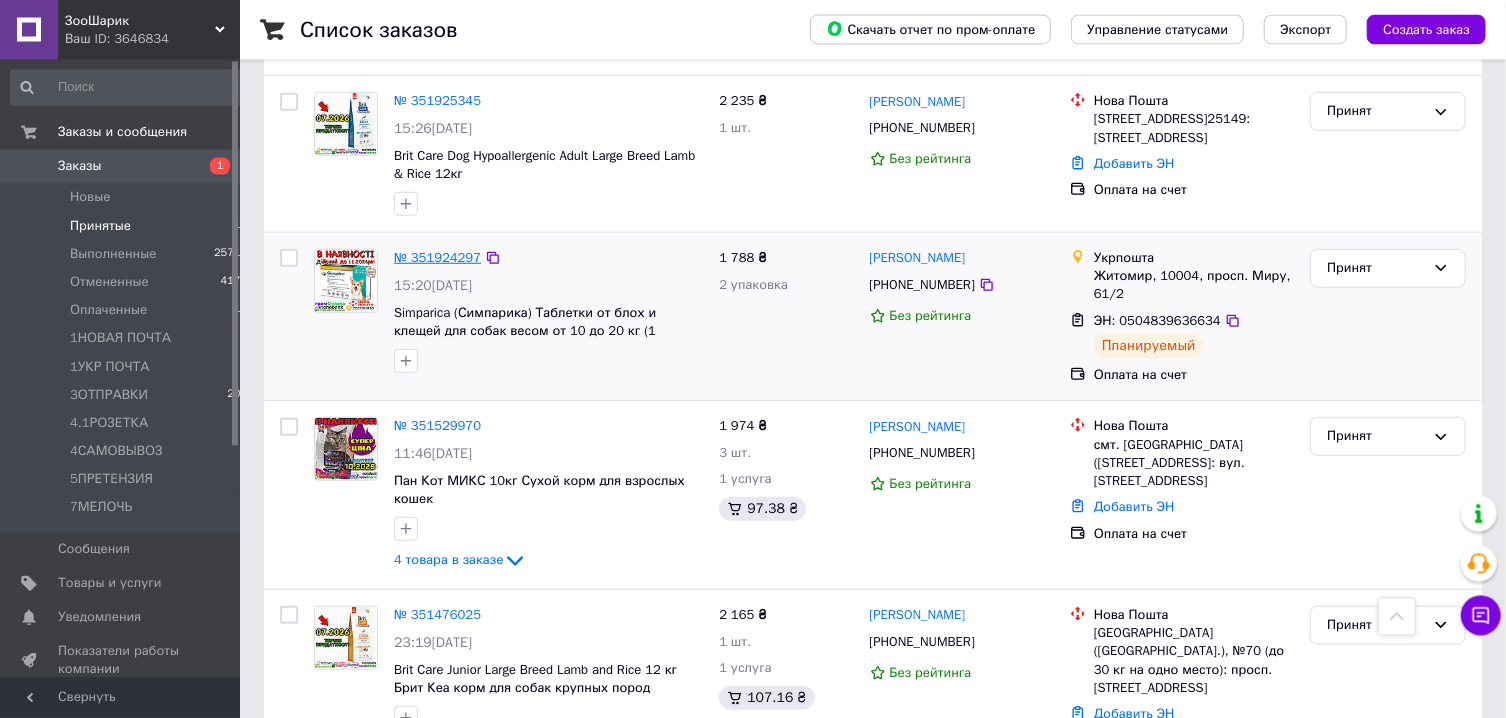 click on "№ 351924297" at bounding box center (437, 257) 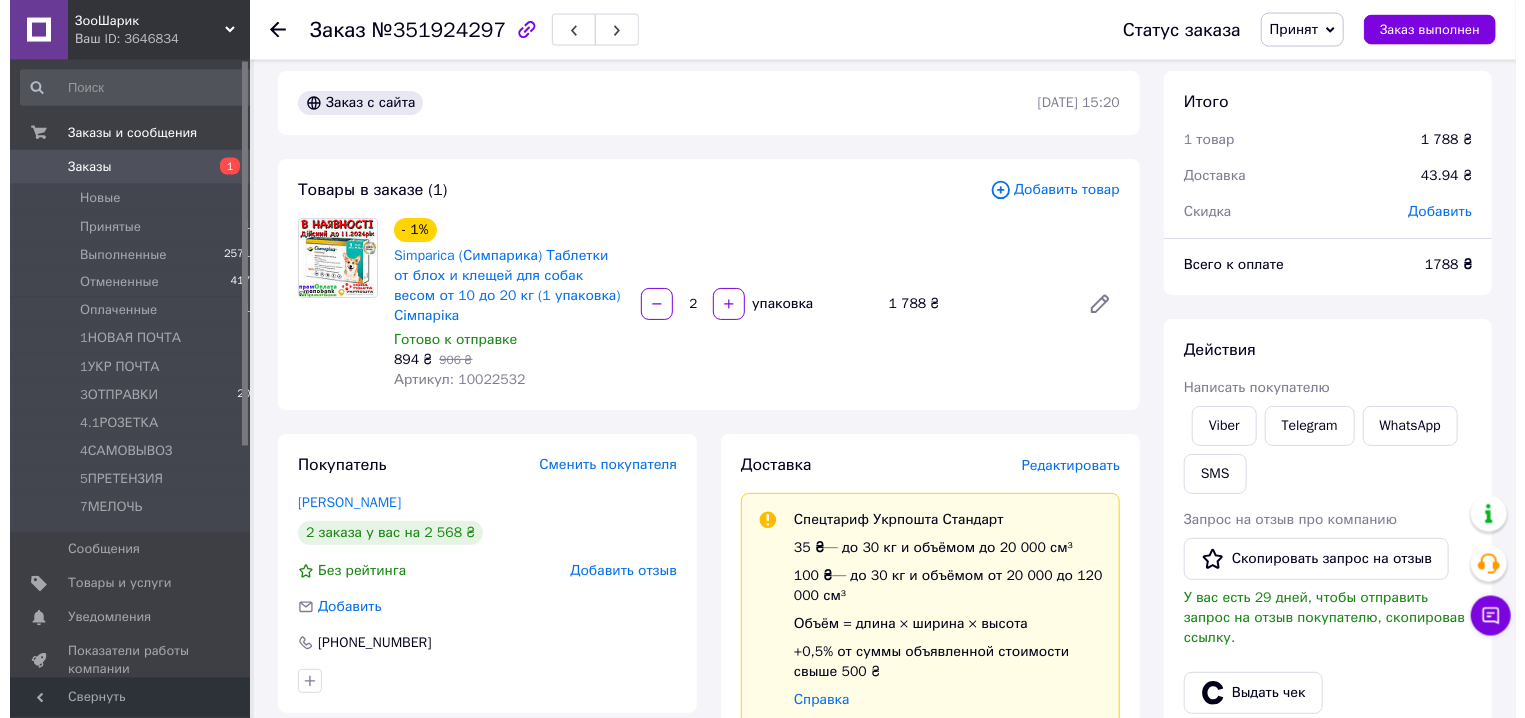 scroll, scrollTop: 0, scrollLeft: 0, axis: both 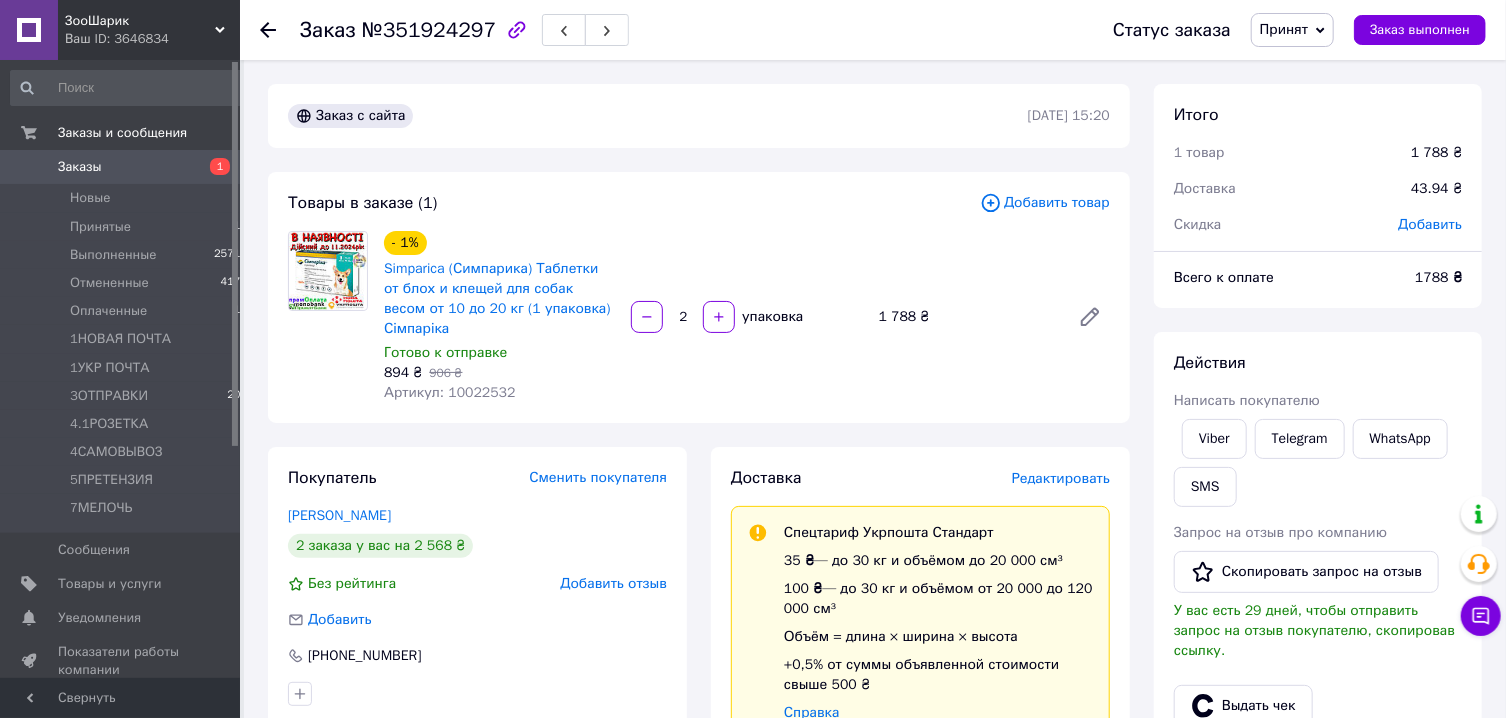 click on "Добавить товар" at bounding box center [1045, 203] 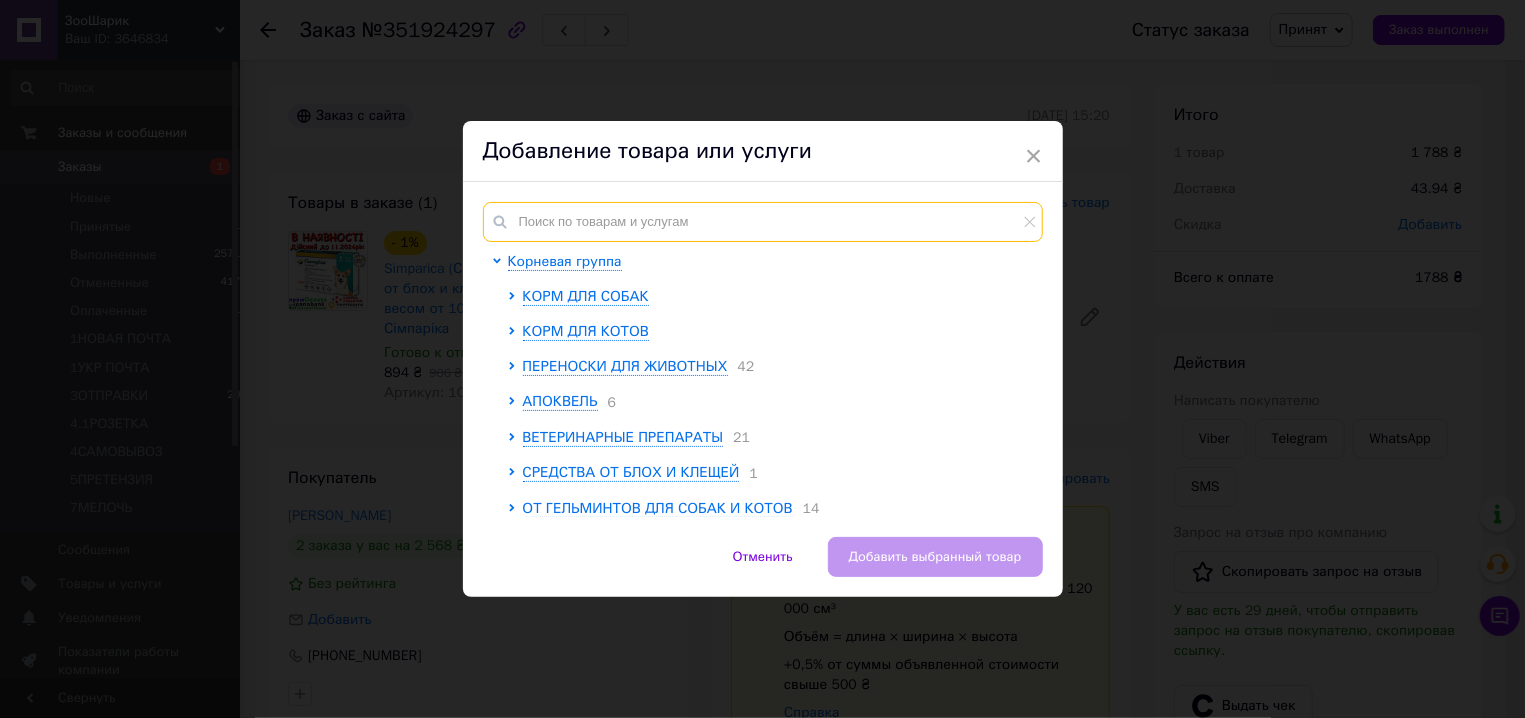 click at bounding box center (763, 222) 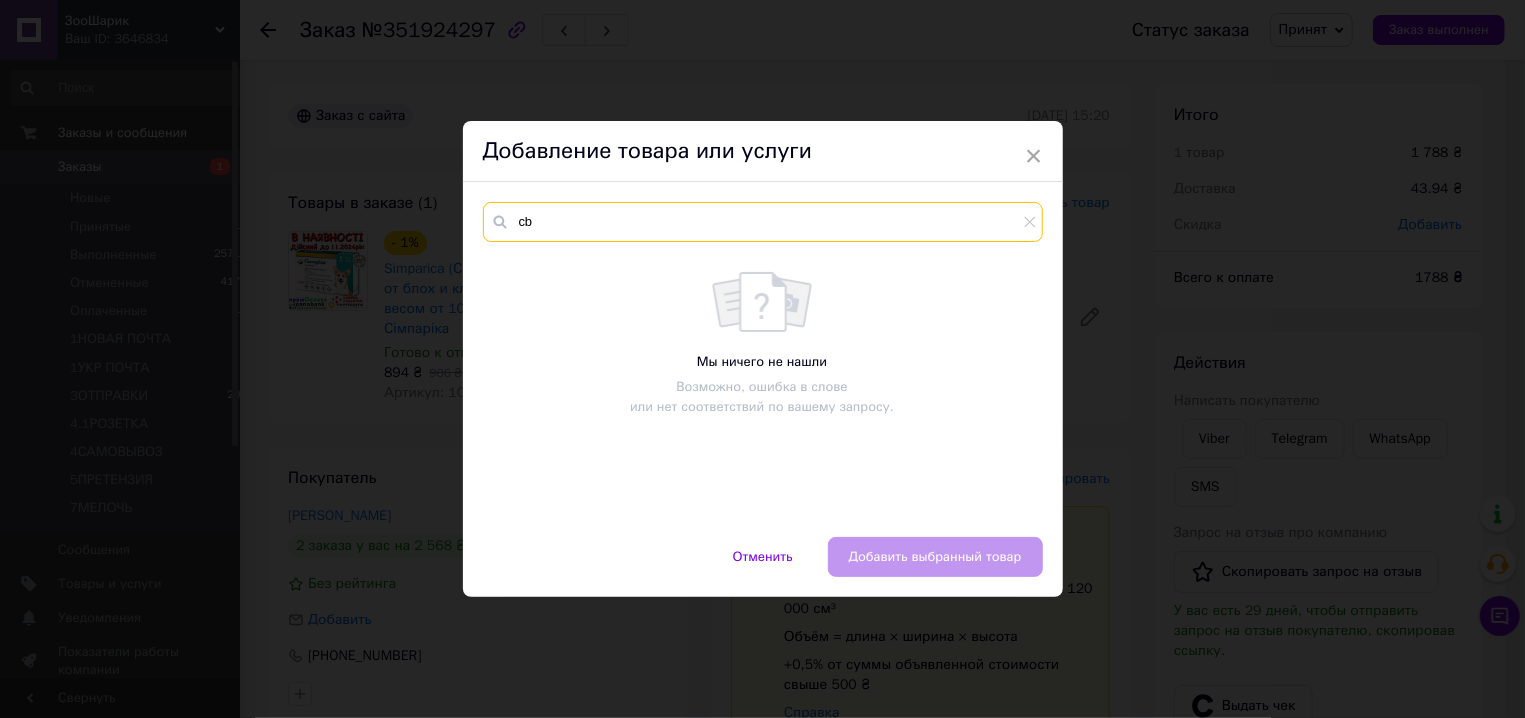type on "c" 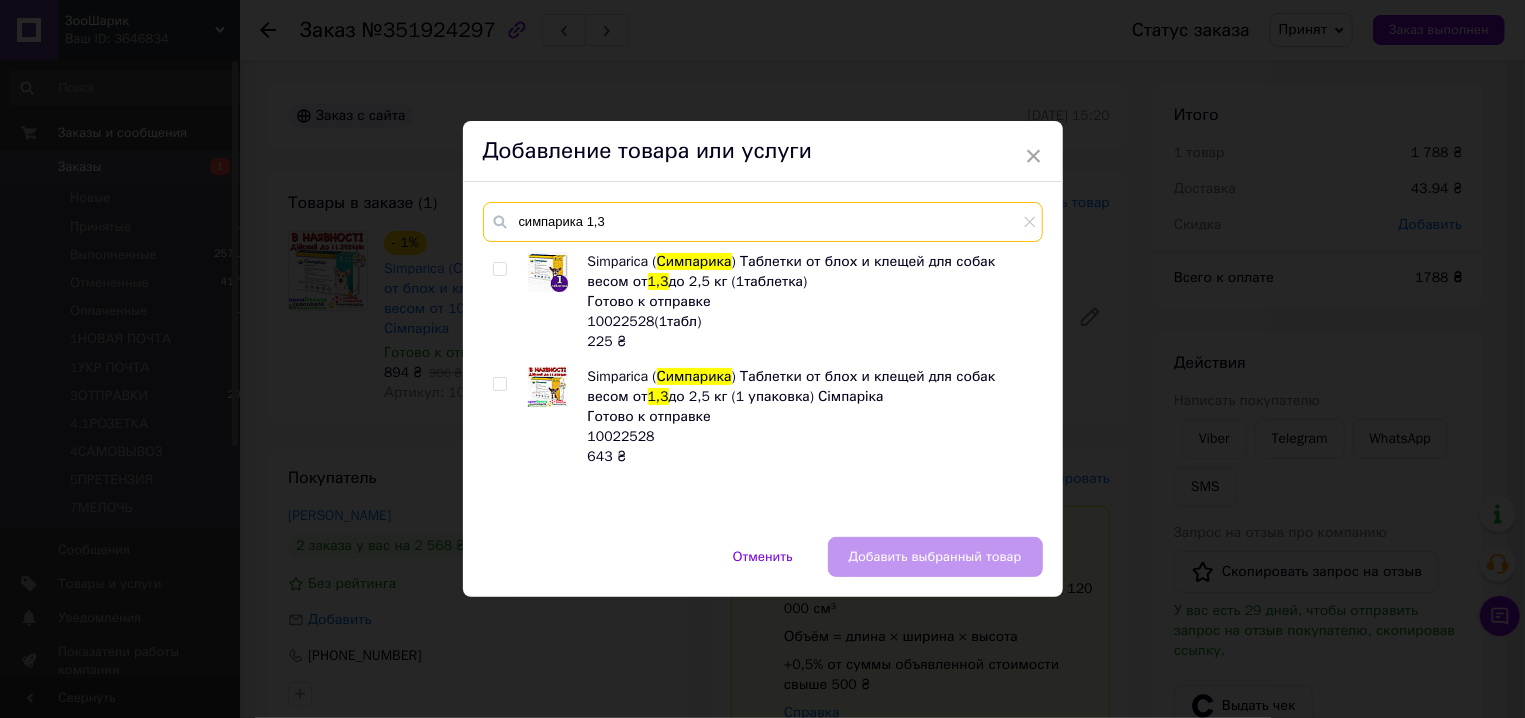 type on "симпарика 1,3" 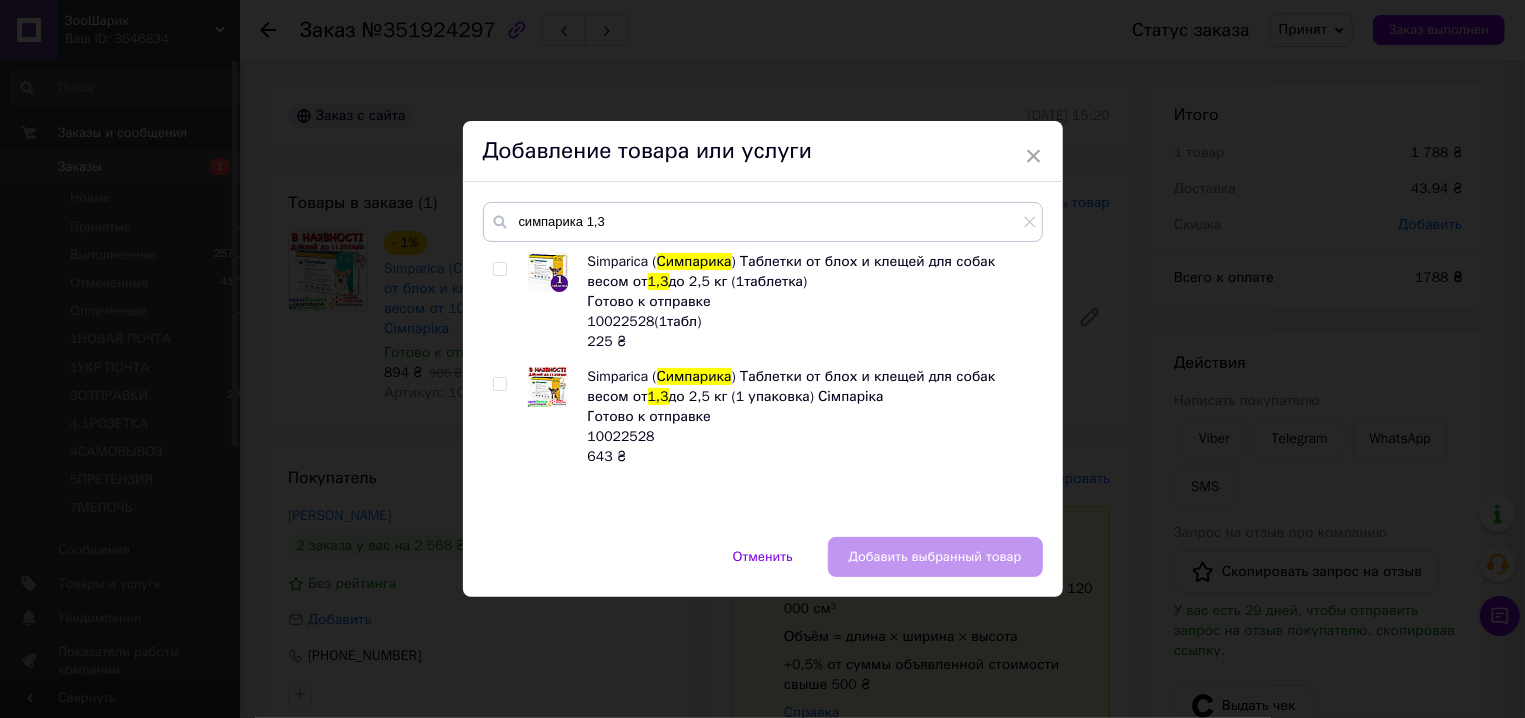 click at bounding box center [499, 384] 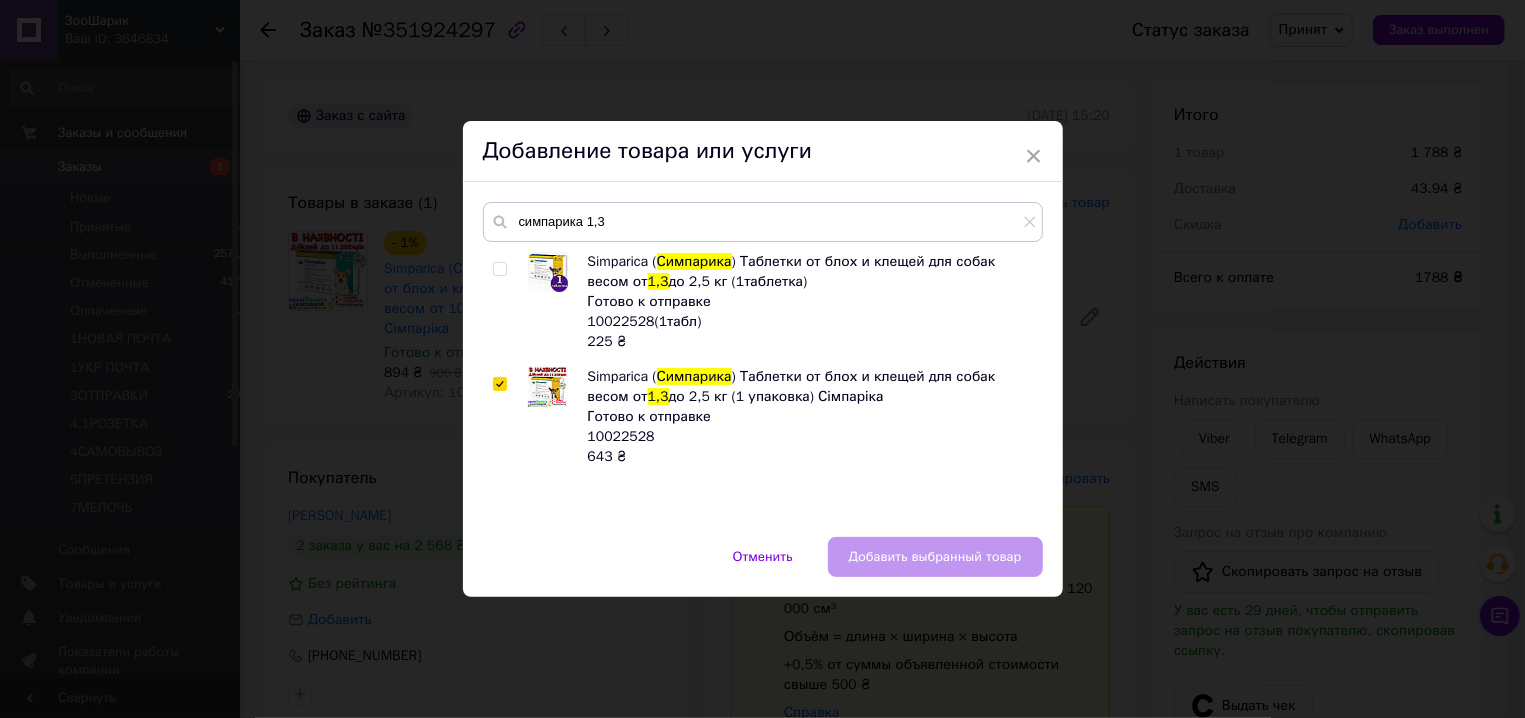 checkbox on "true" 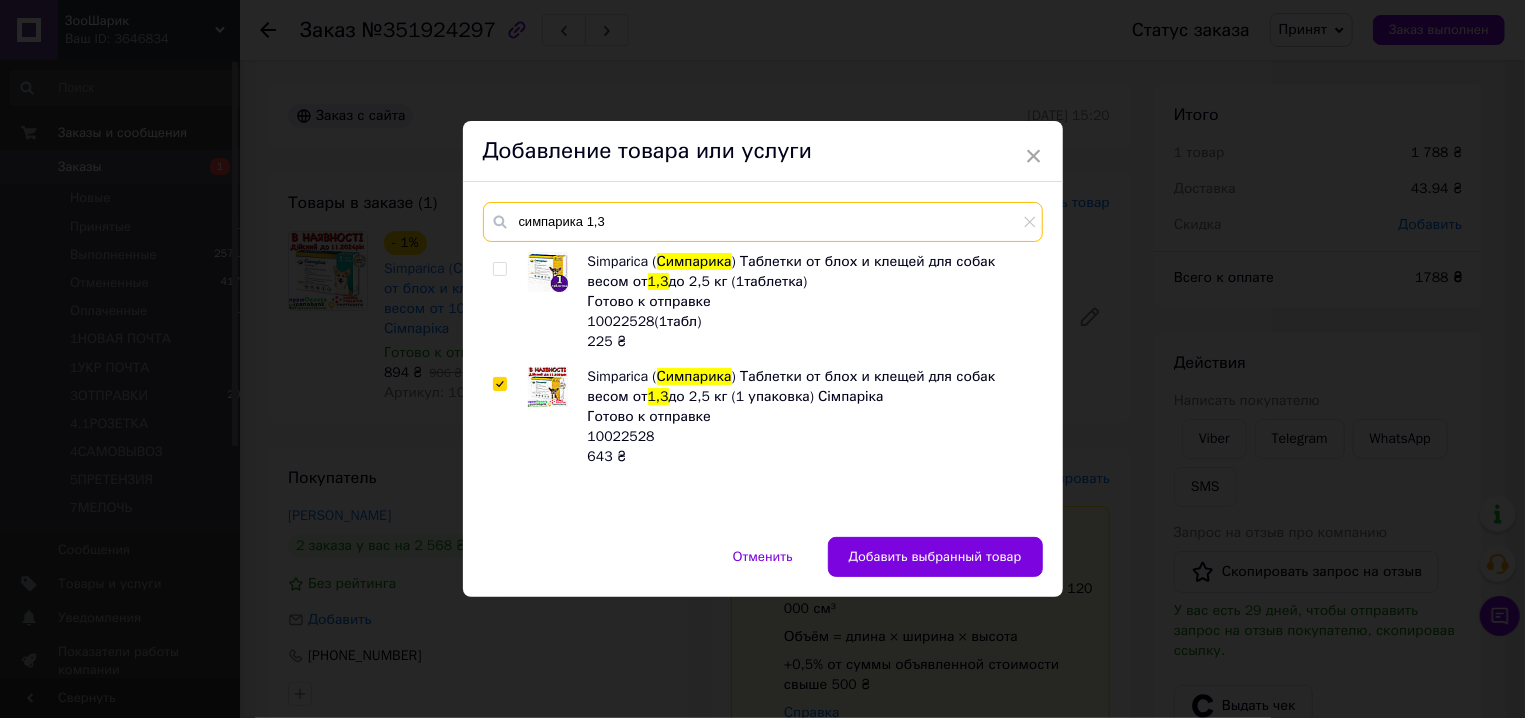 drag, startPoint x: 605, startPoint y: 229, endPoint x: 582, endPoint y: 230, distance: 23.021729 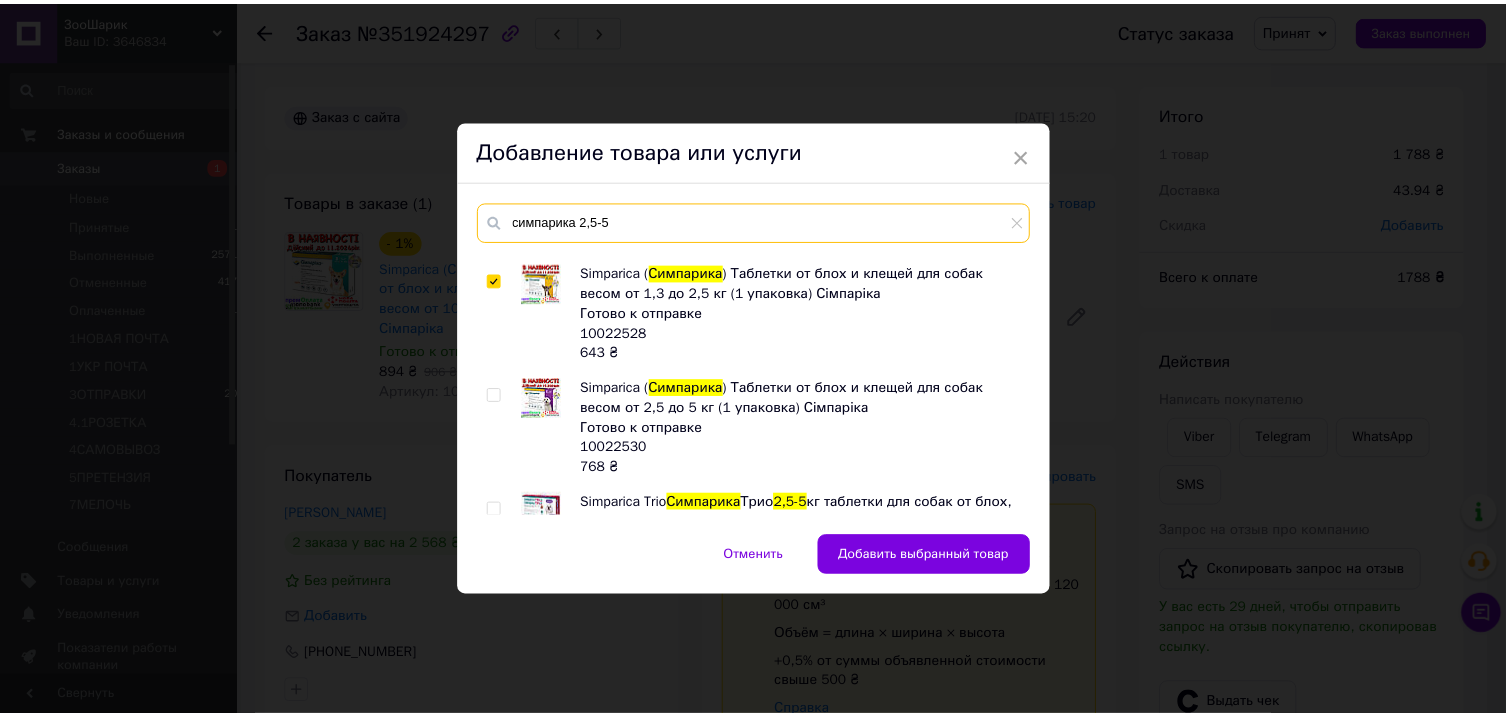 scroll, scrollTop: 245, scrollLeft: 0, axis: vertical 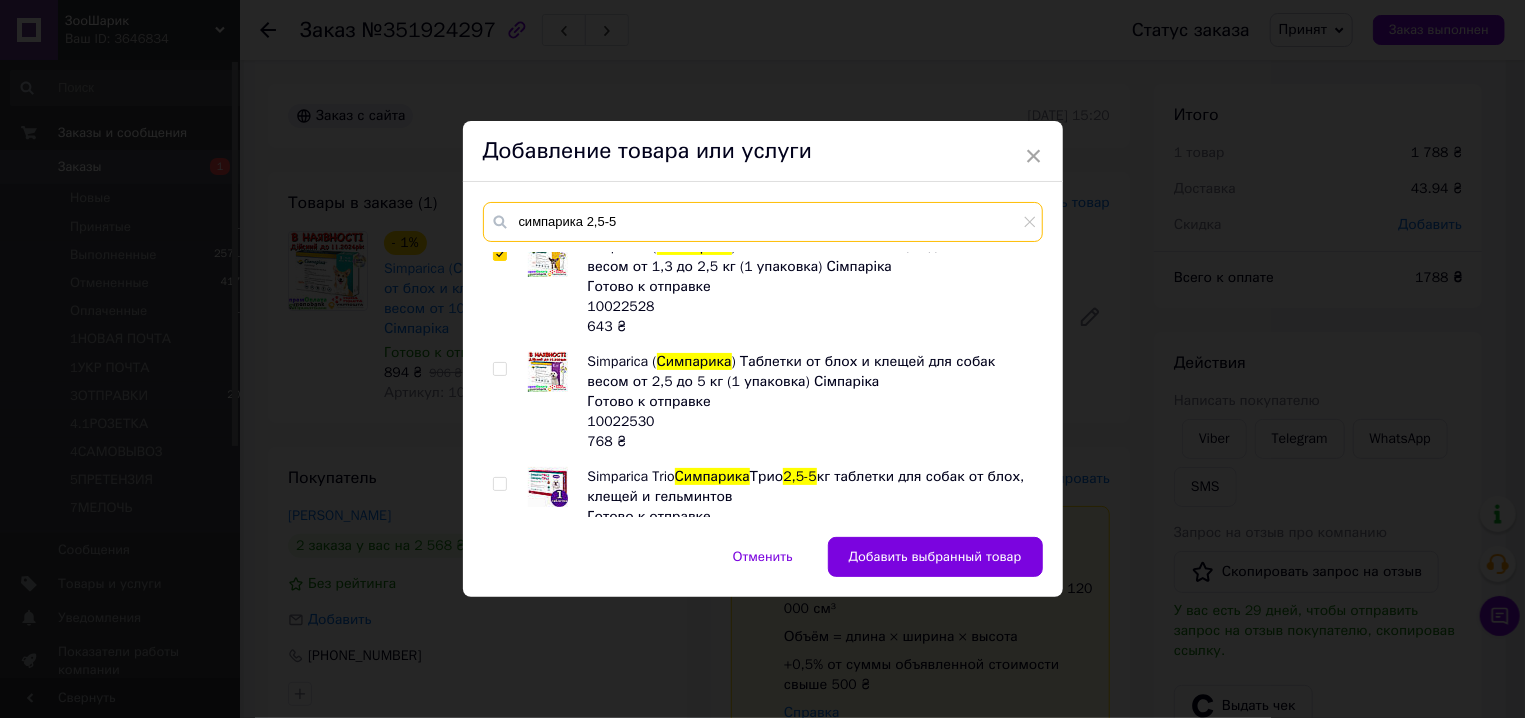 type on "симпарика 2,5-5" 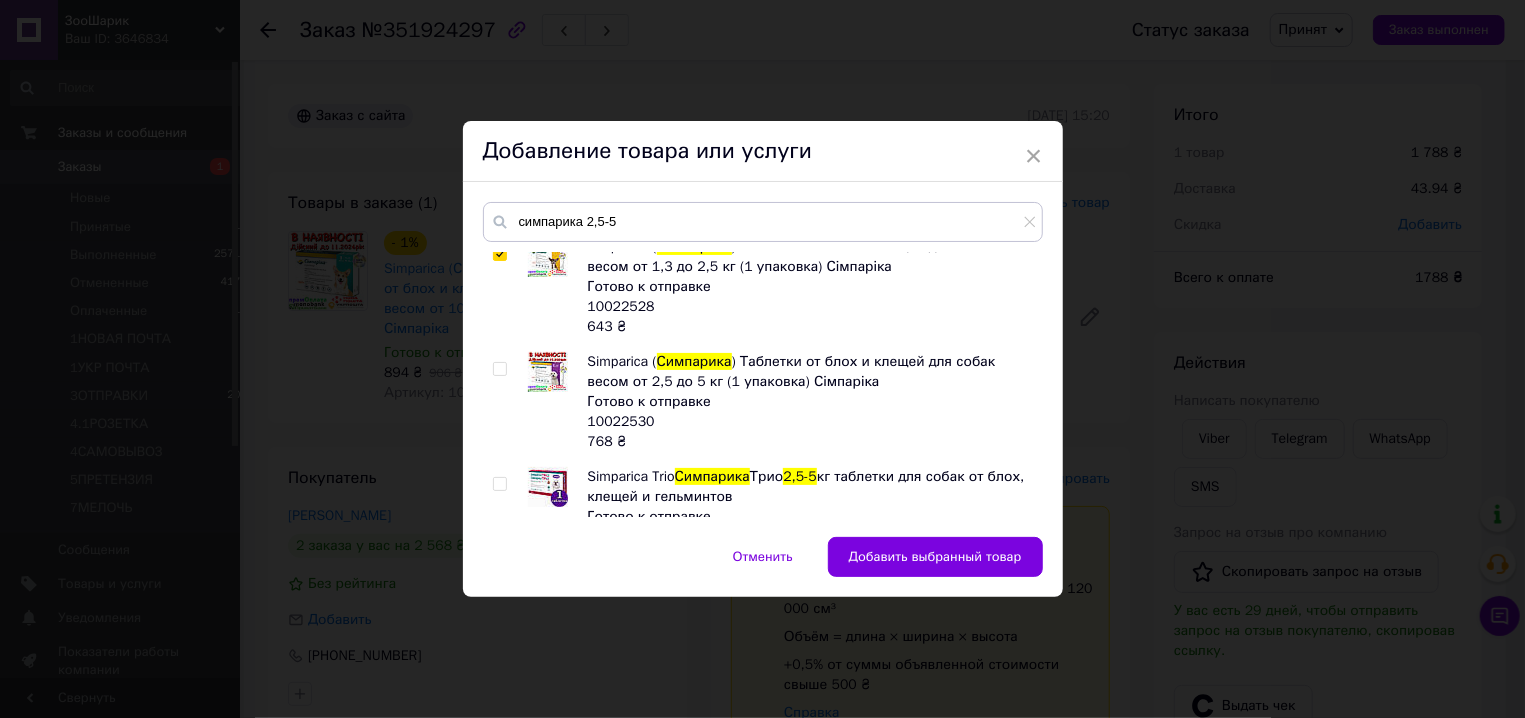 click at bounding box center (499, 369) 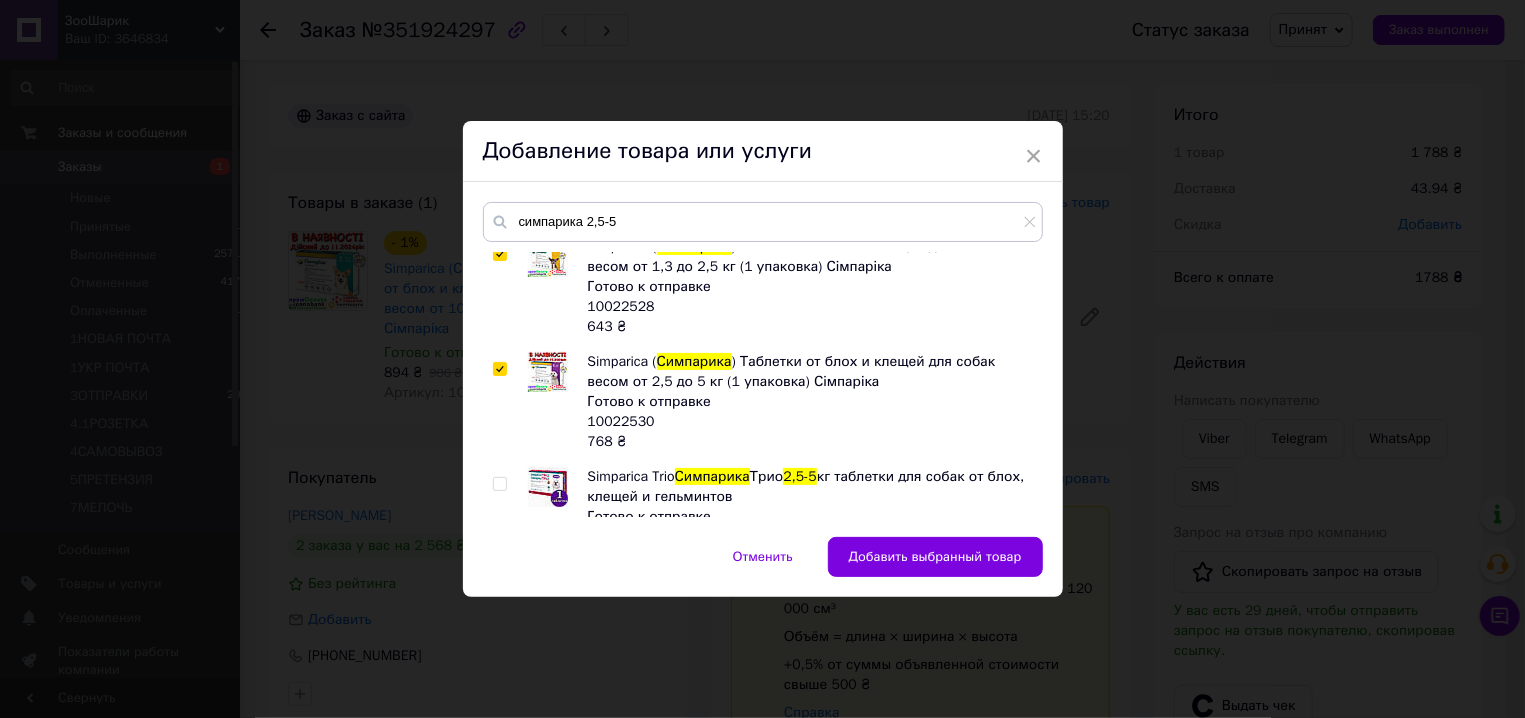 checkbox on "true" 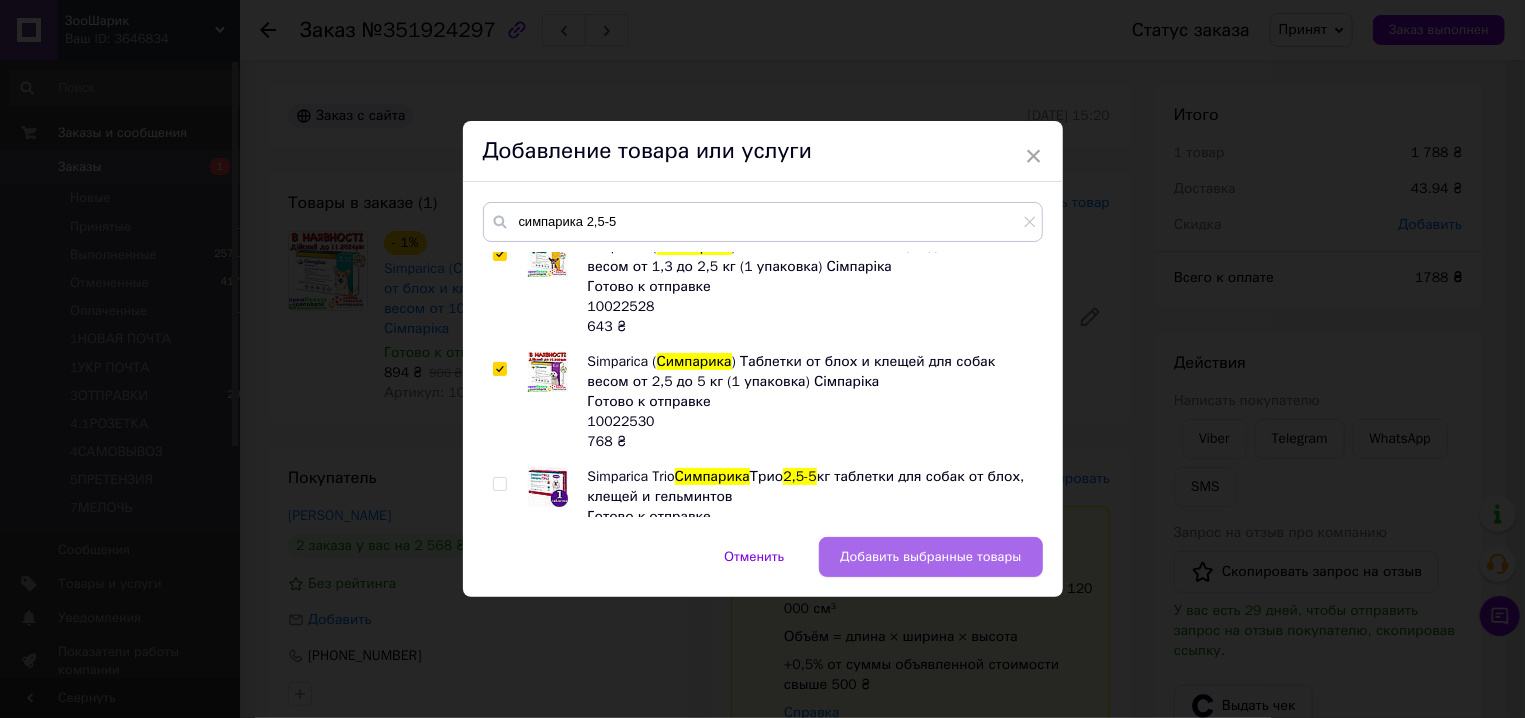 click on "Добавить выбранные товары" at bounding box center [930, 557] 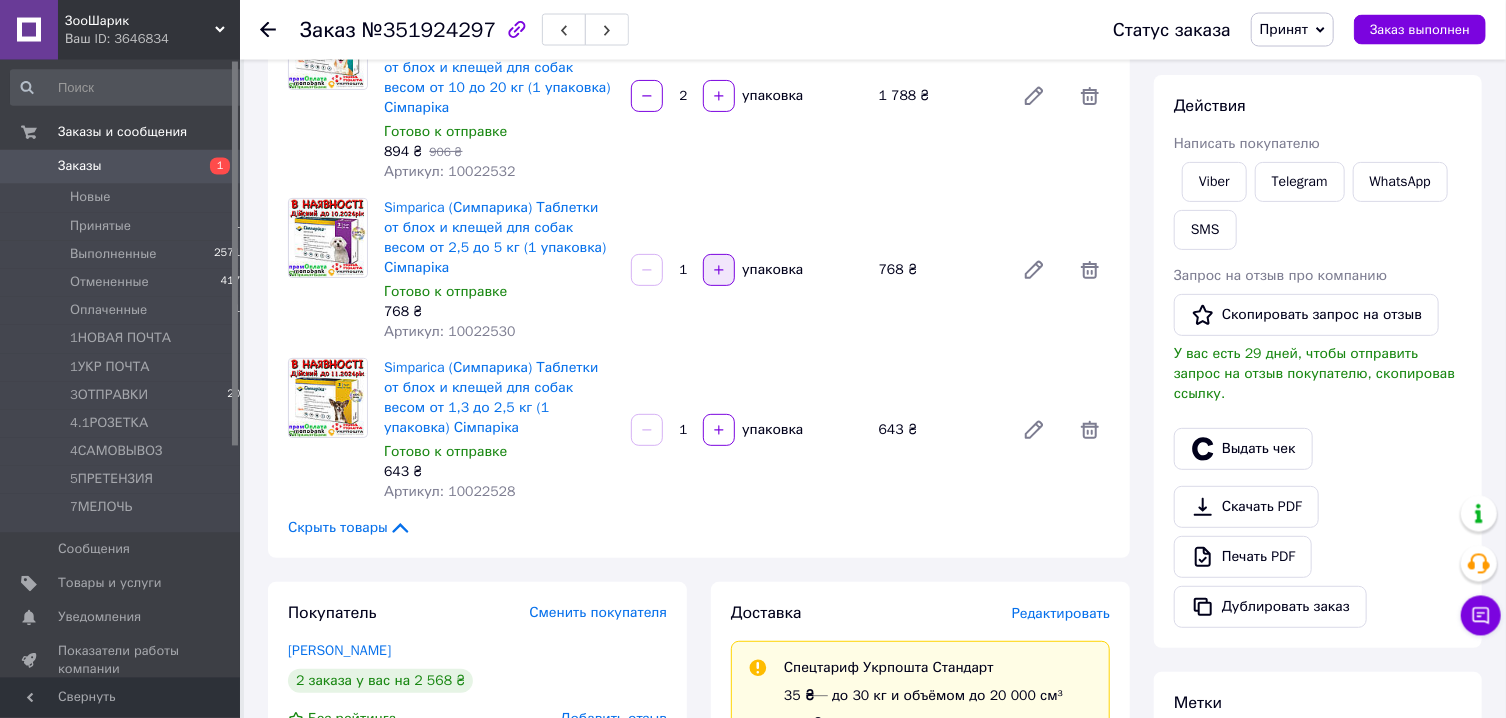 scroll, scrollTop: 12, scrollLeft: 0, axis: vertical 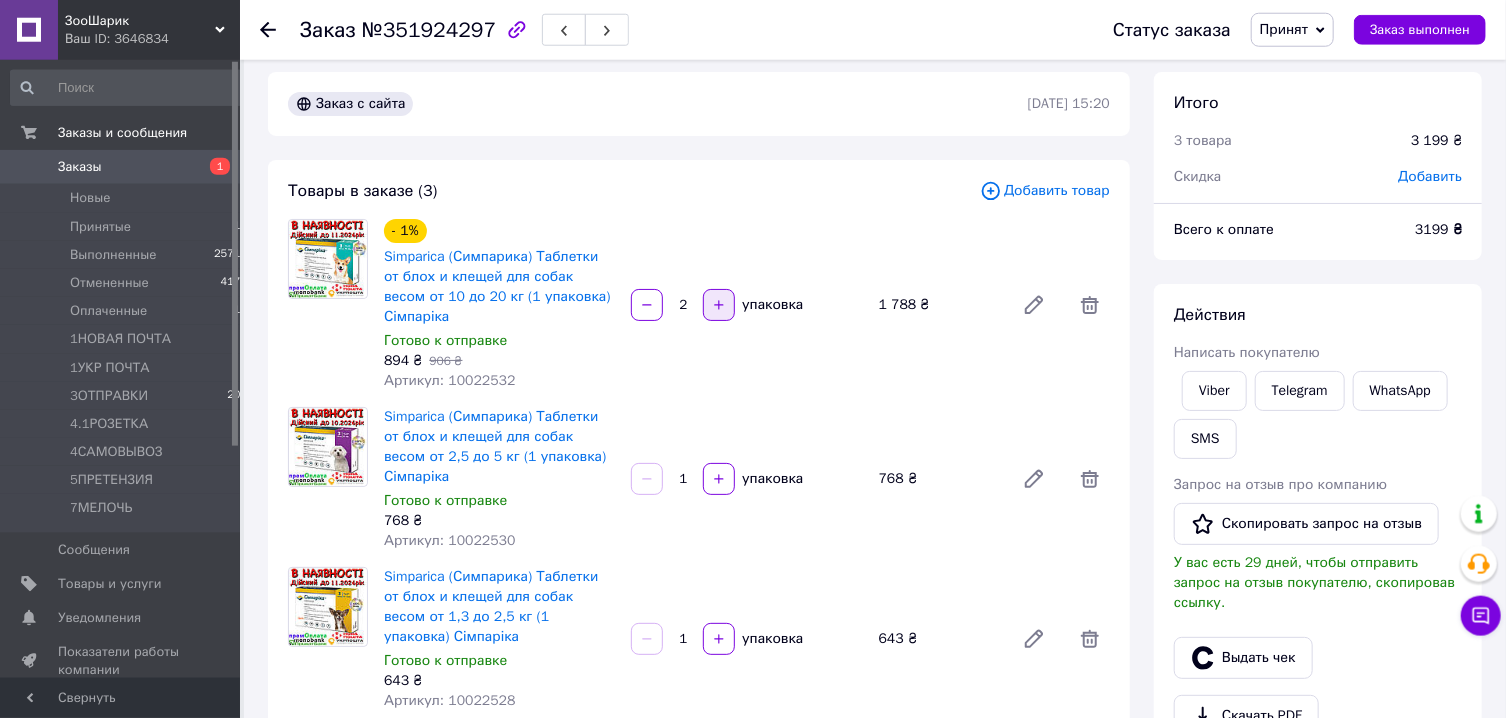 click at bounding box center (719, 305) 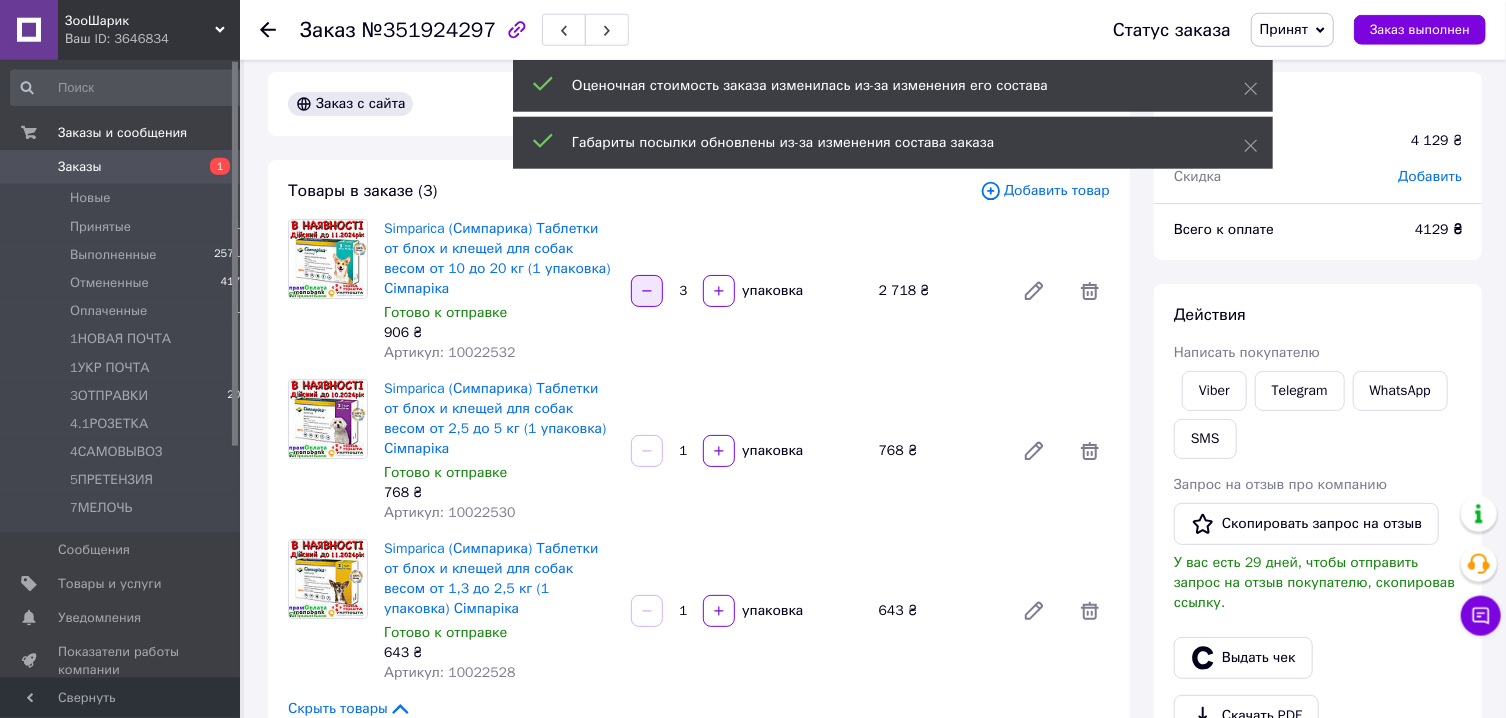 click 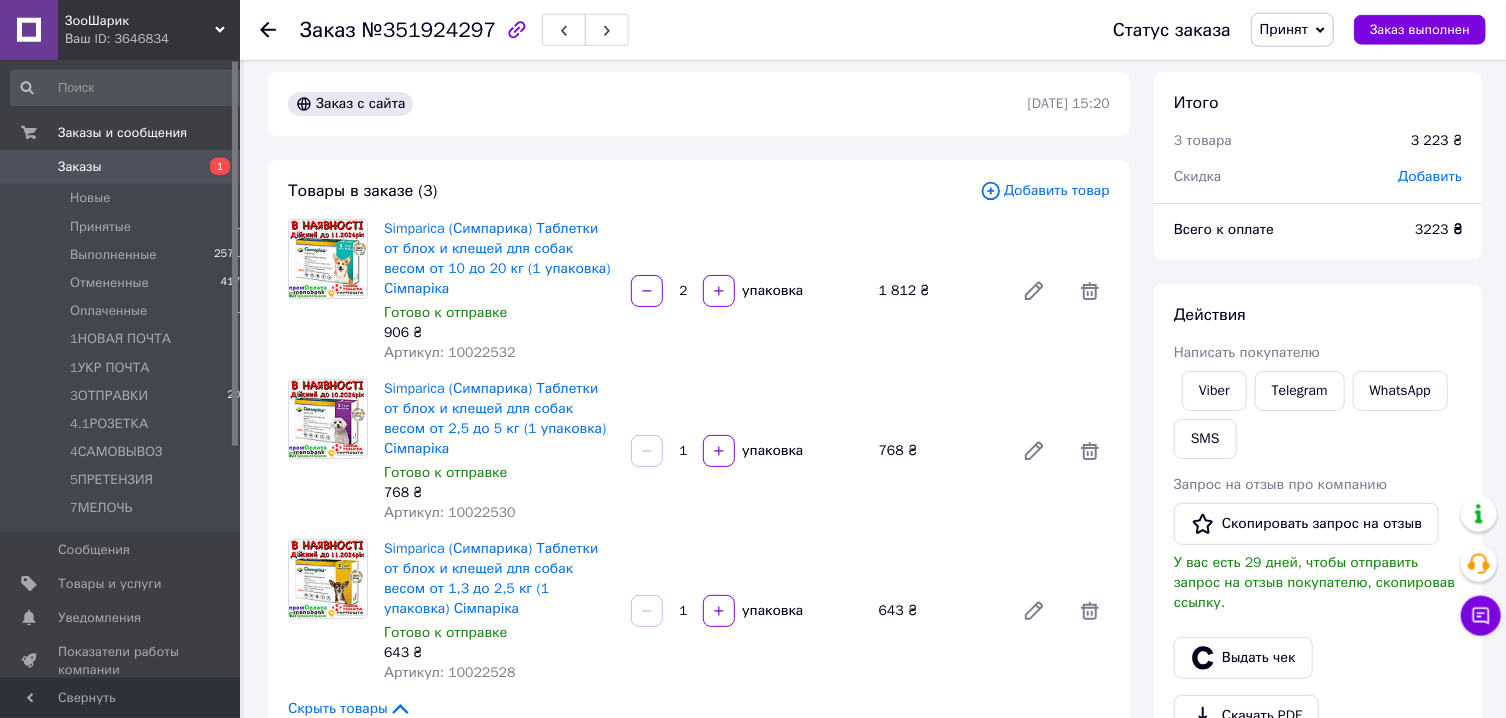 click on "Добавить" at bounding box center (1430, 176) 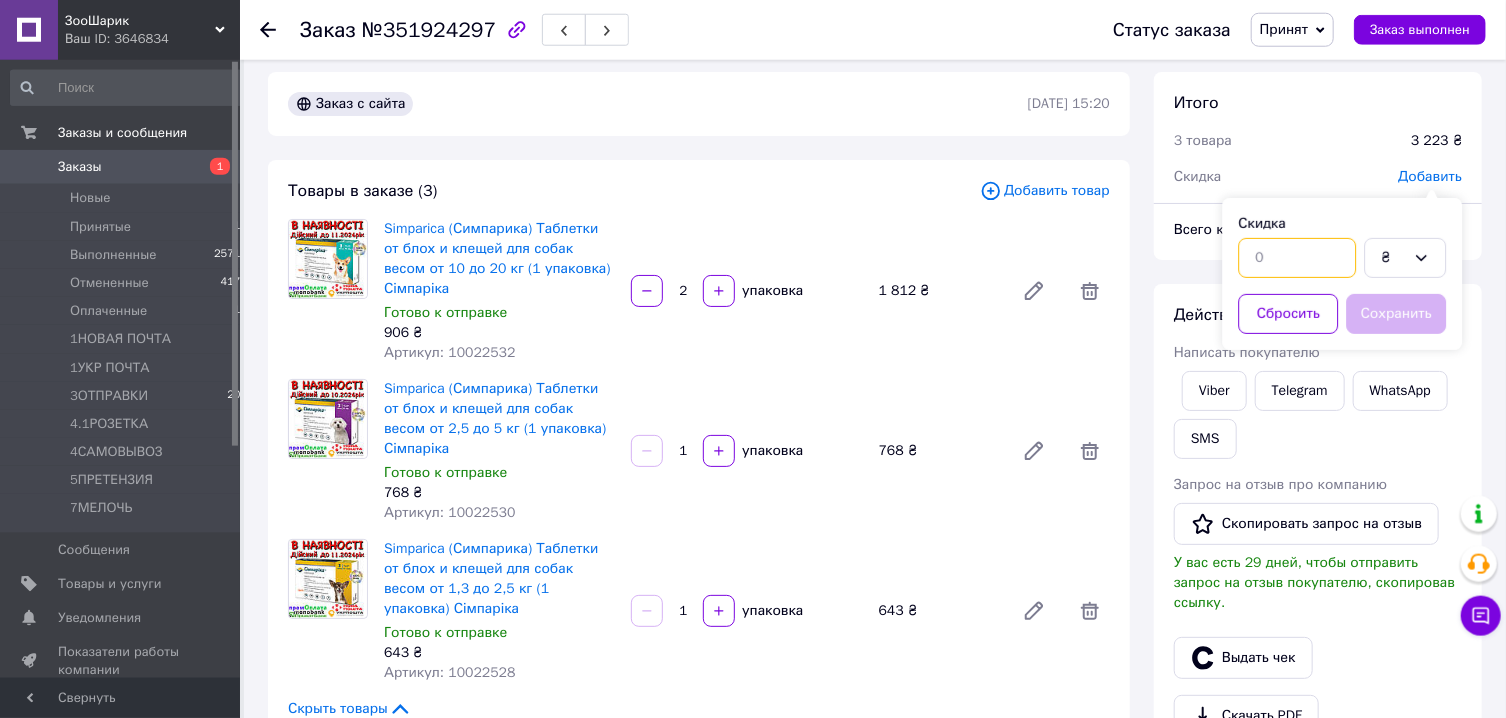 click at bounding box center [1297, 258] 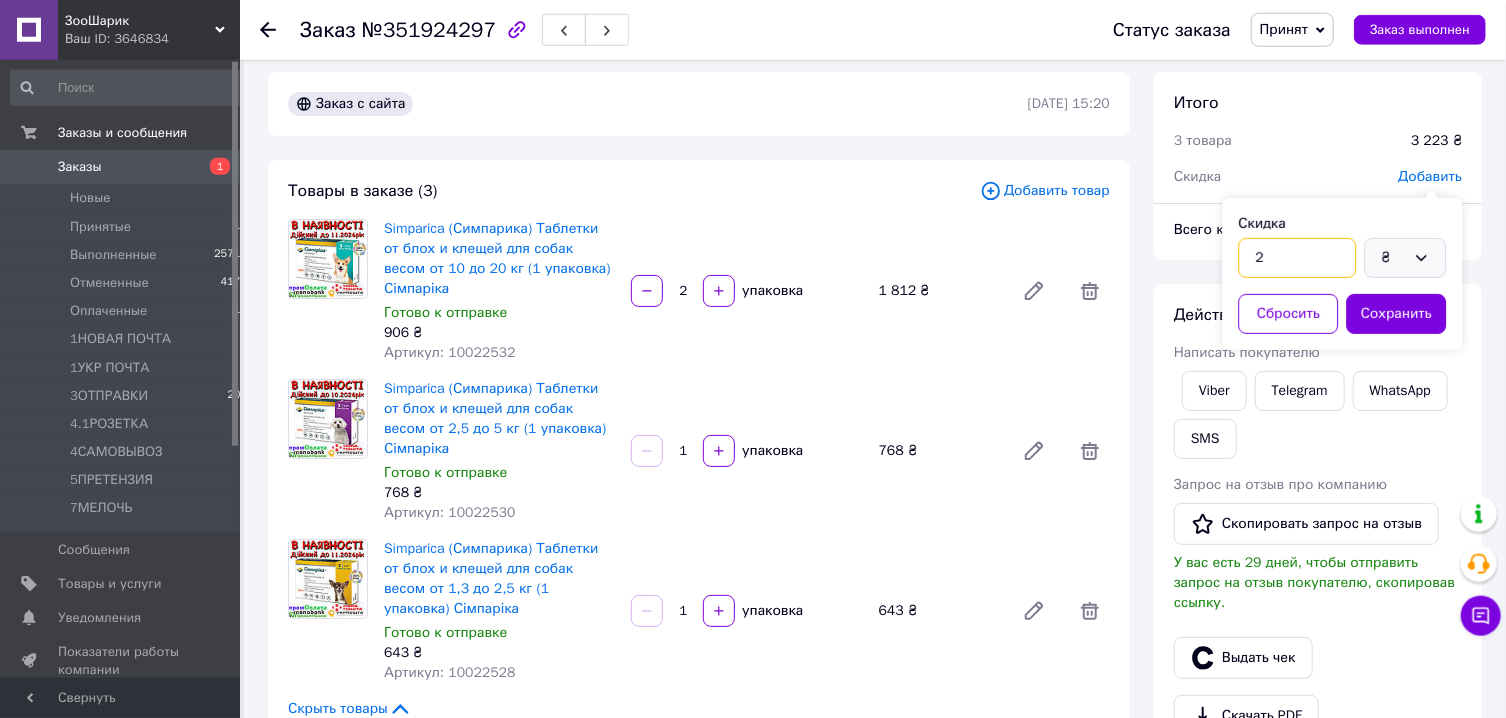 type on "2" 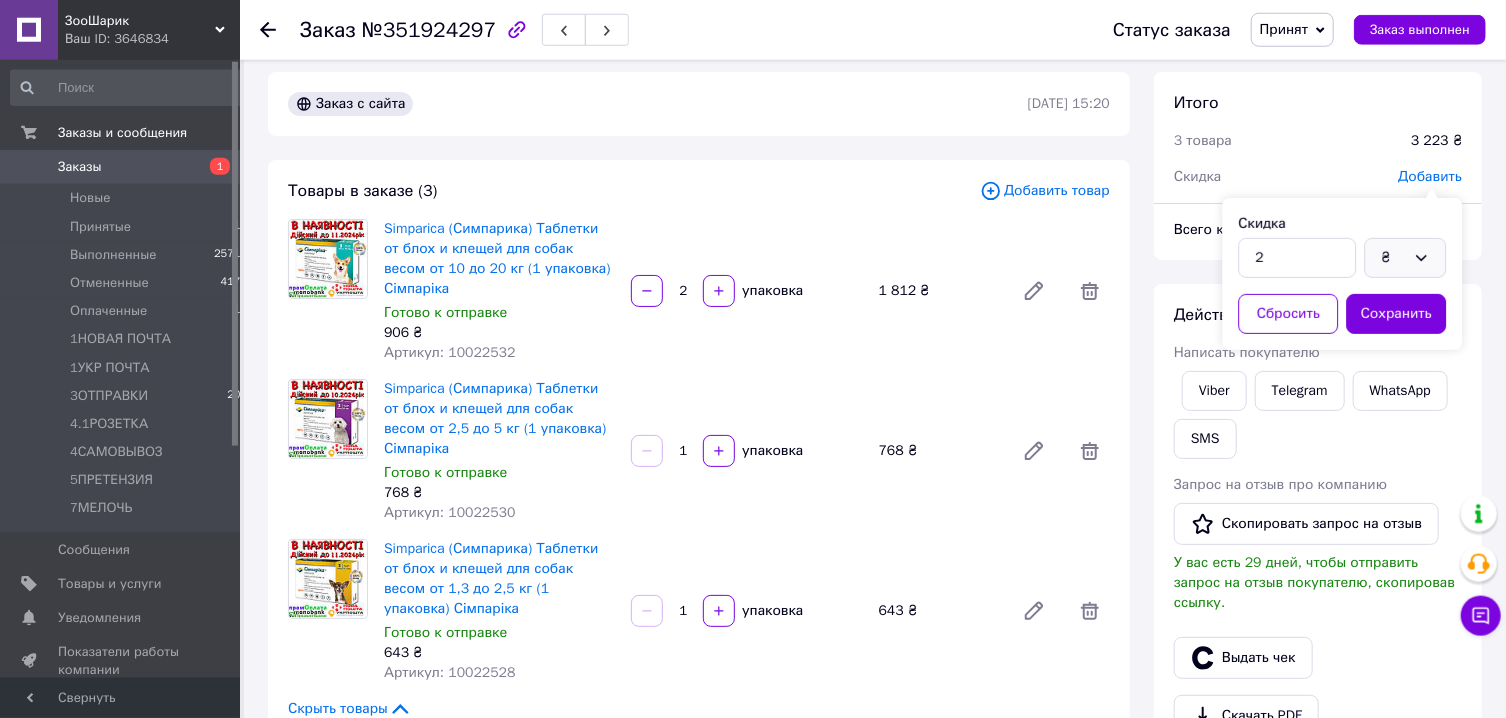 click on "₴" at bounding box center (1393, 258) 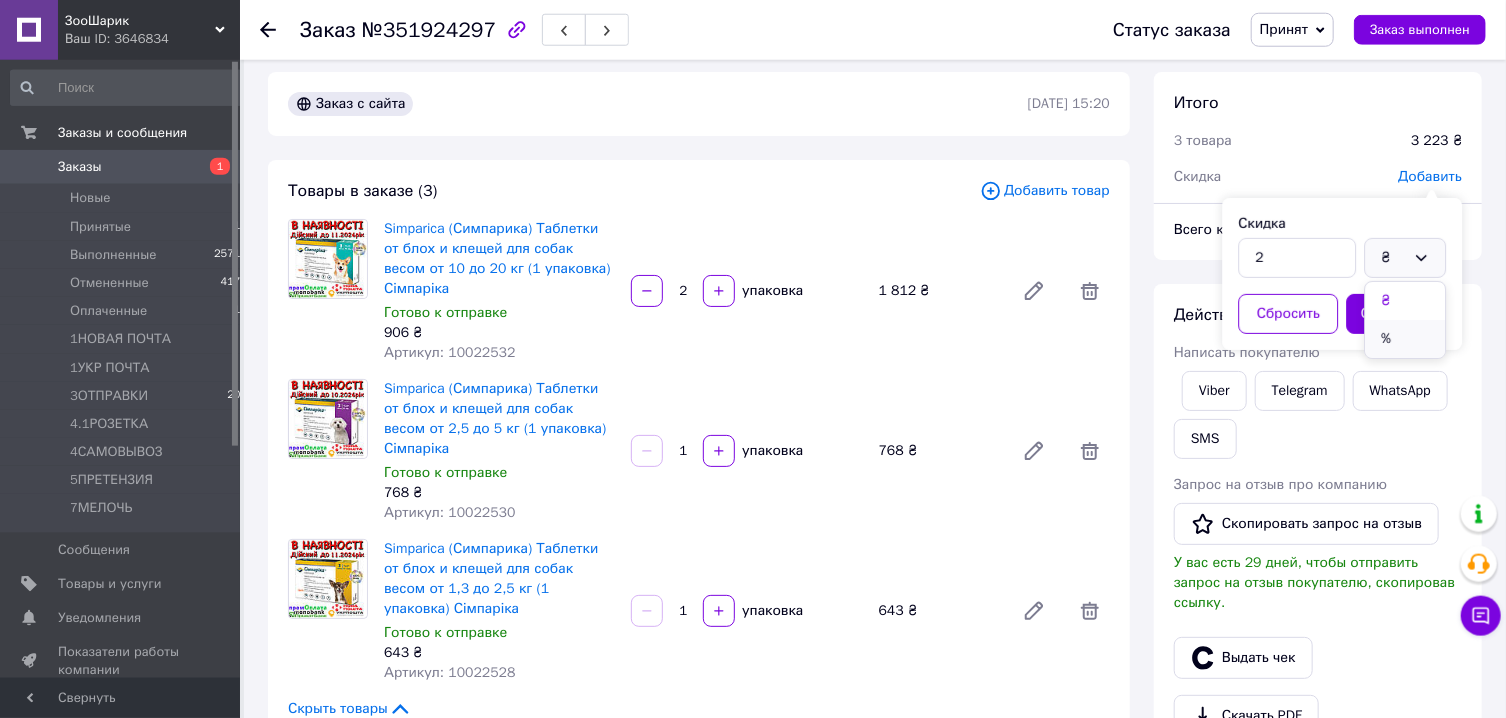 click on "%" at bounding box center [1405, 339] 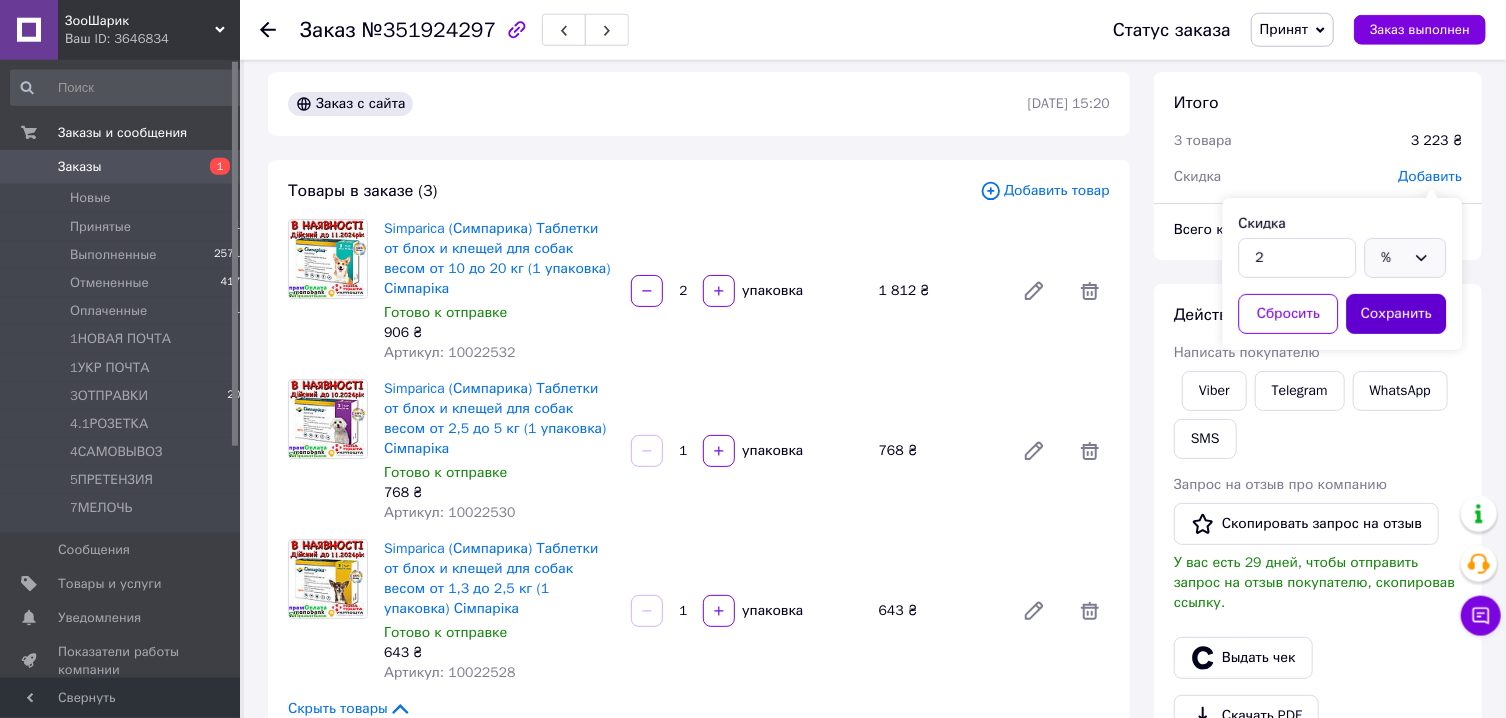 click on "Сохранить" at bounding box center [1396, 314] 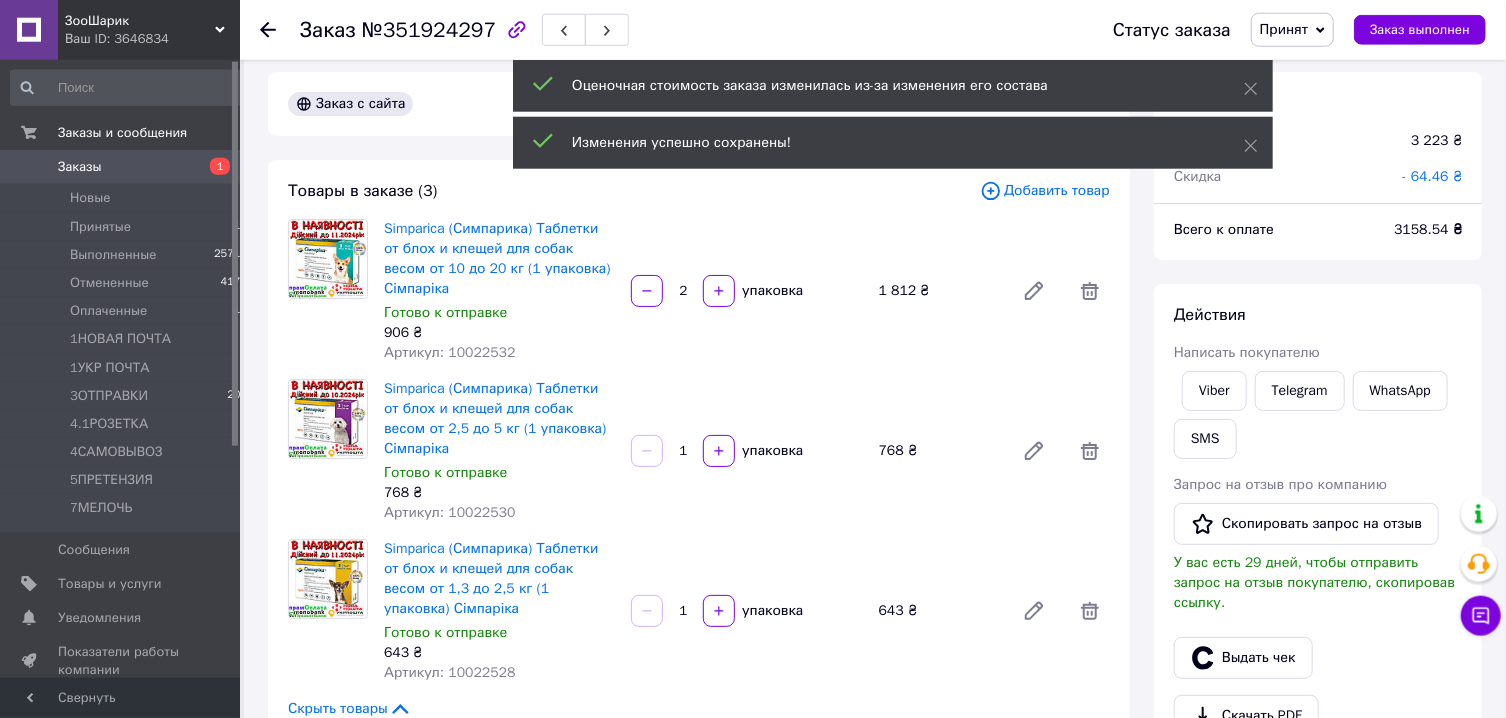 click on "- 64.46 ₴" at bounding box center (1432, 176) 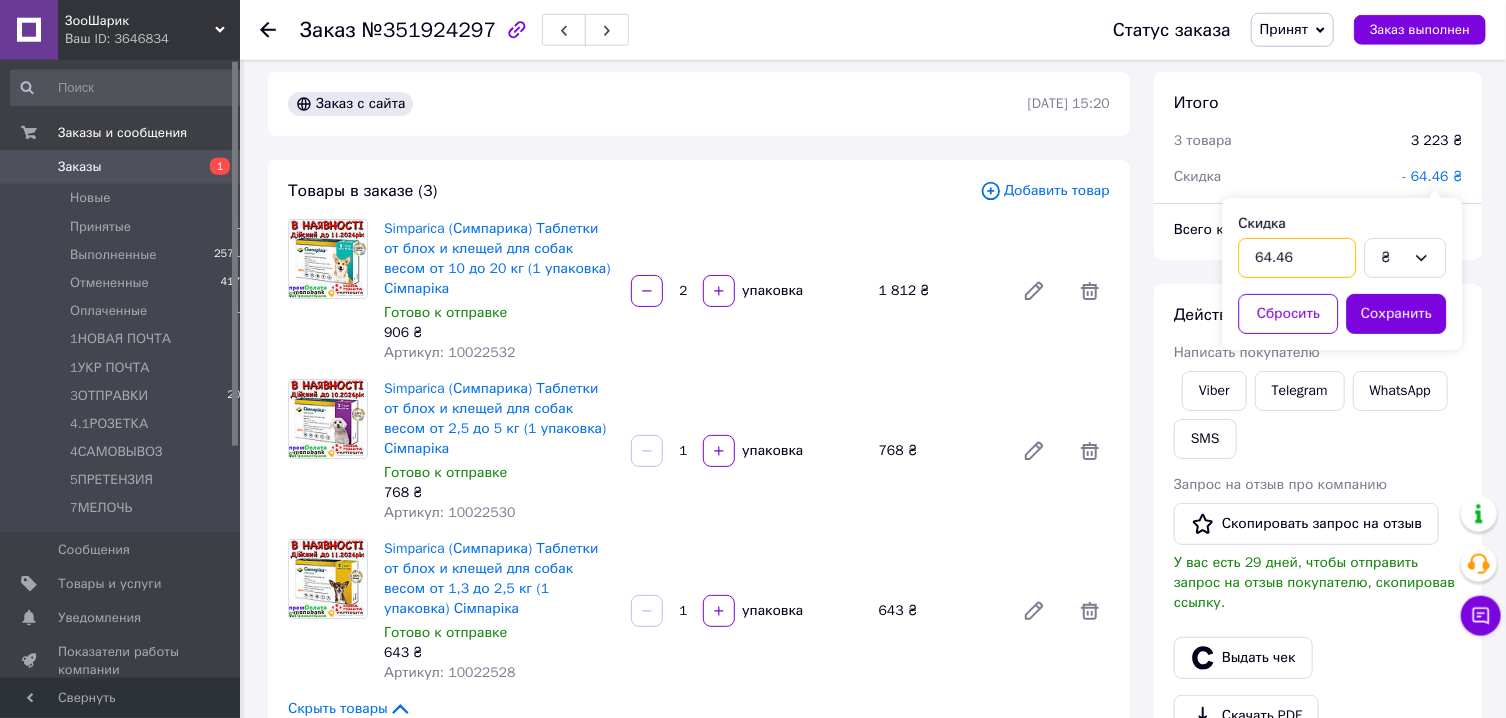 drag, startPoint x: 1294, startPoint y: 250, endPoint x: 1274, endPoint y: 257, distance: 21.189621 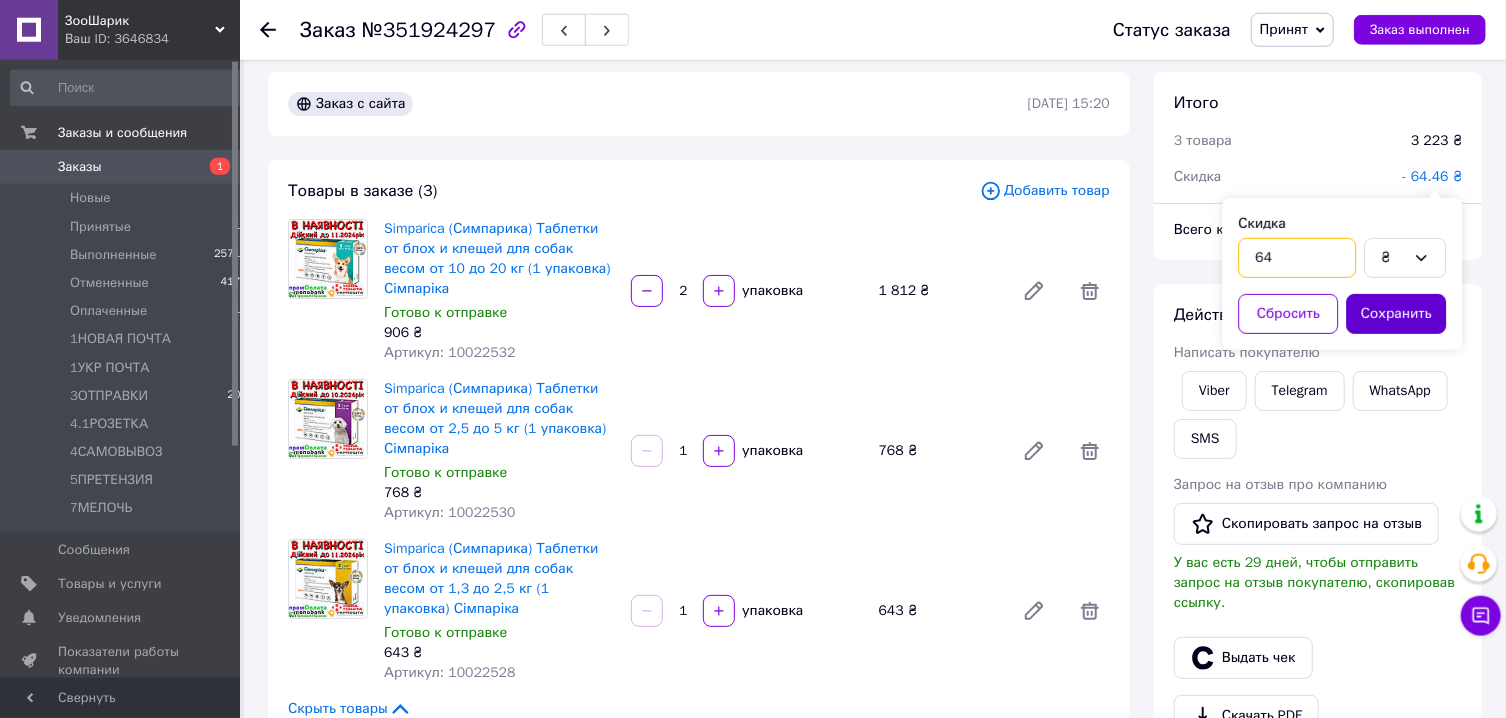 type on "64" 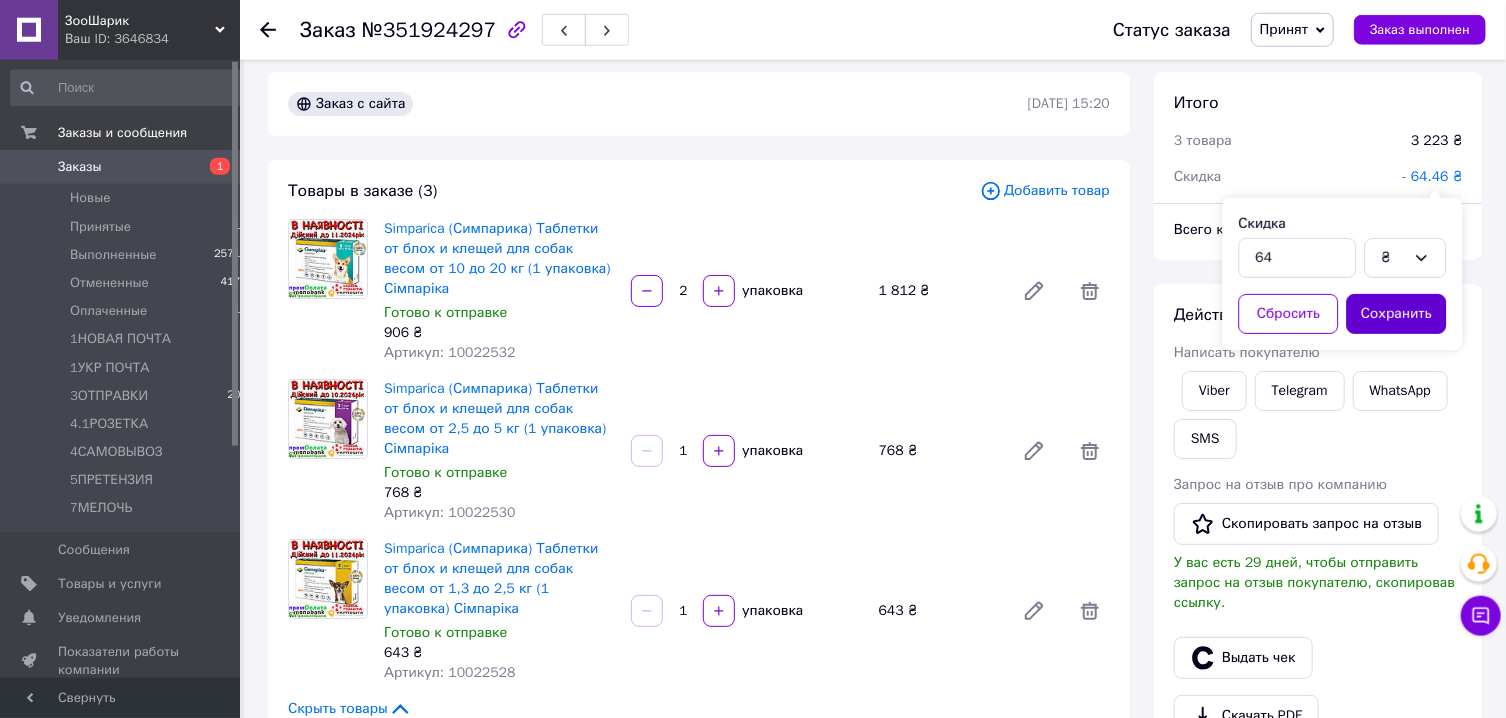 click on "Сохранить" at bounding box center (1396, 314) 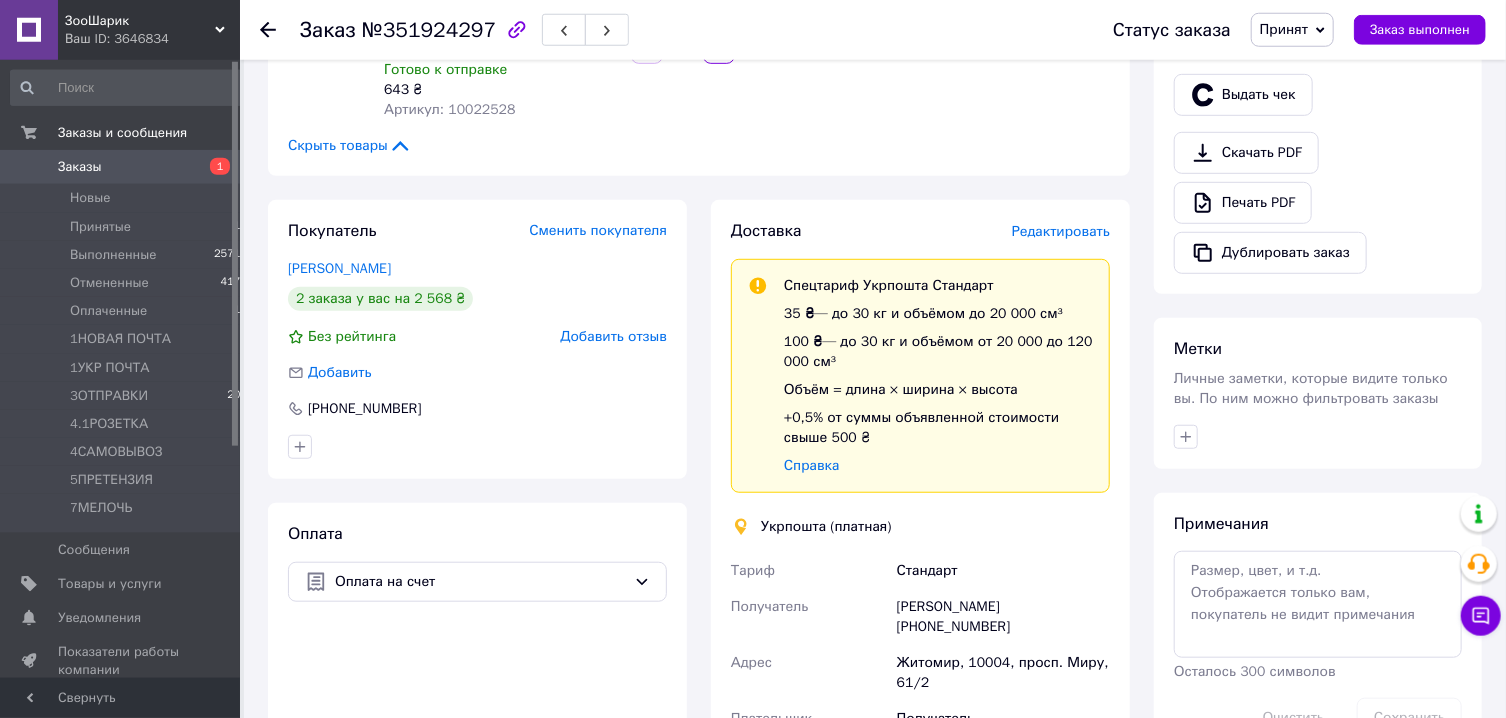 scroll, scrollTop: 843, scrollLeft: 0, axis: vertical 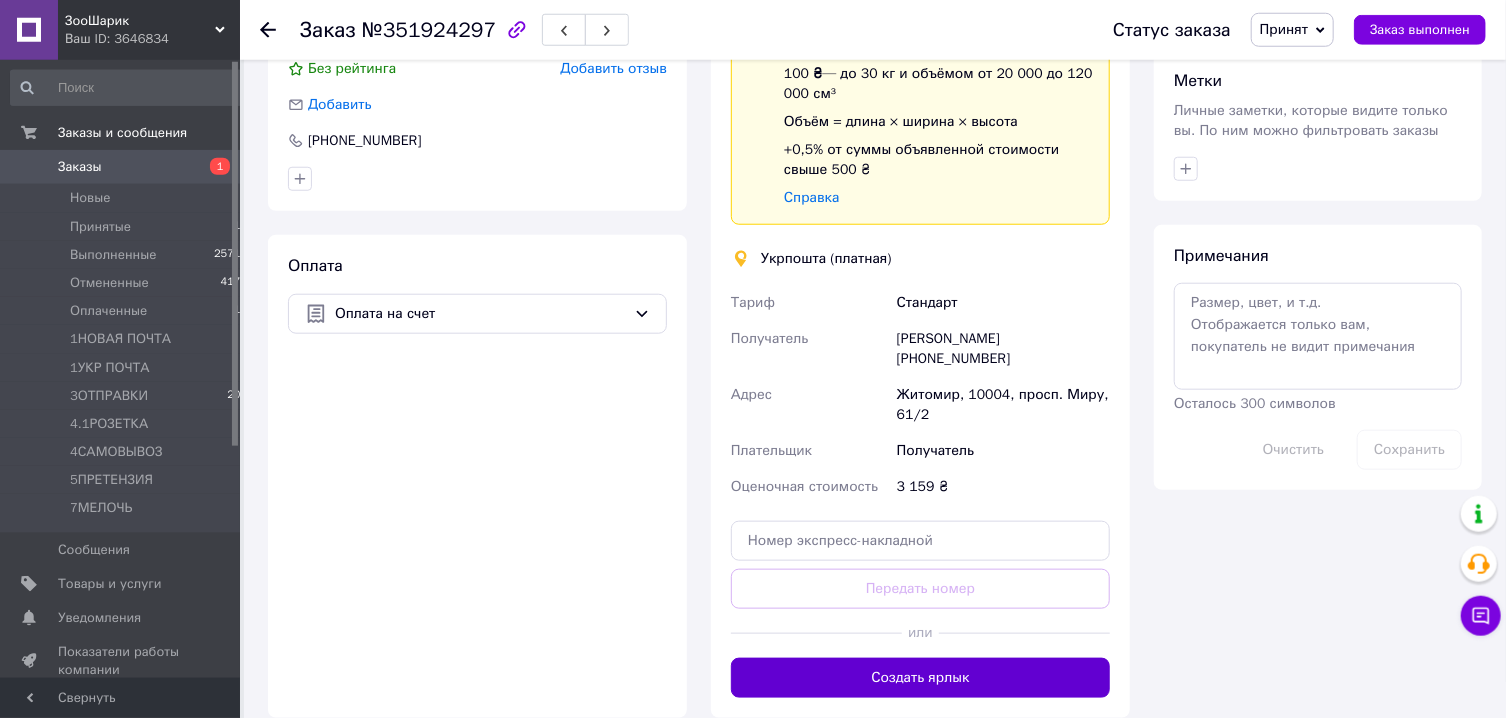 click on "Создать ярлык" at bounding box center (920, 678) 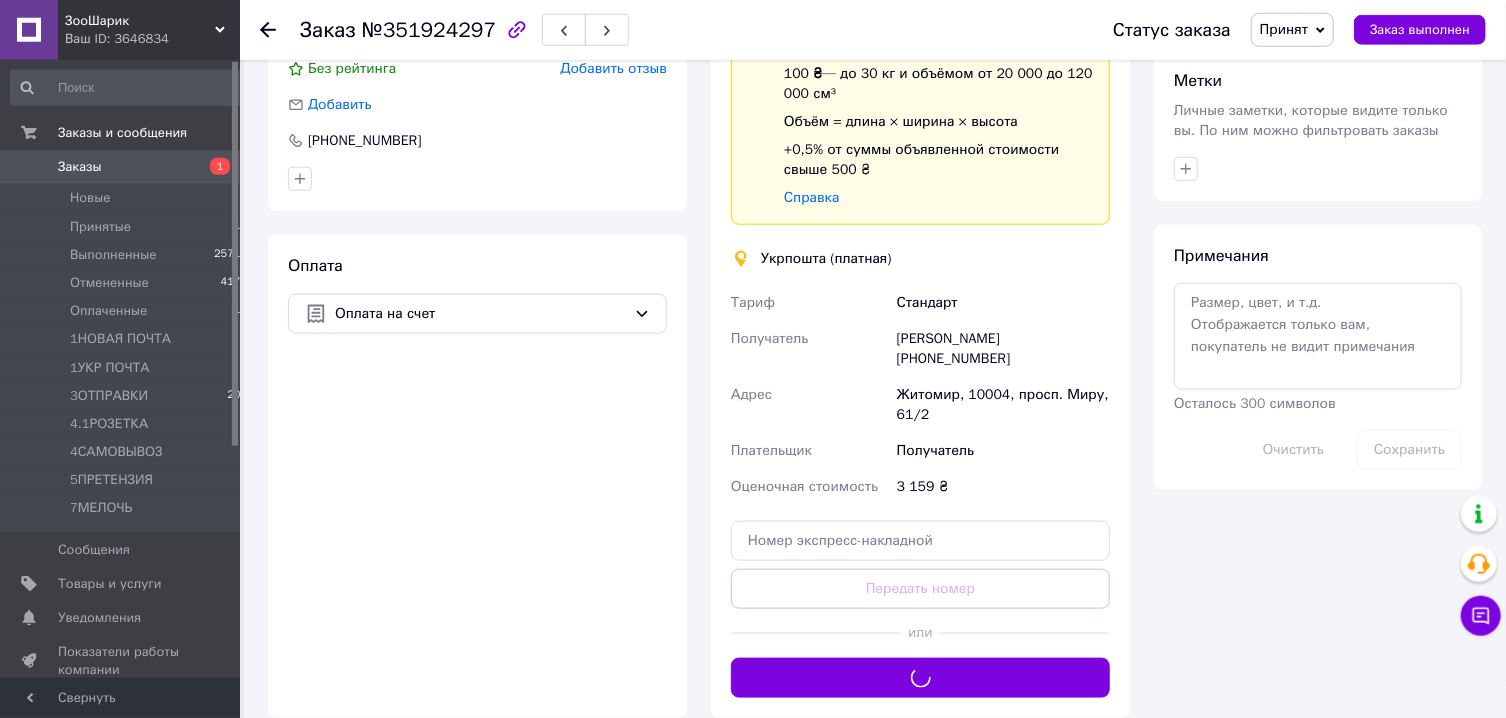 click on "Принят" at bounding box center (1284, 29) 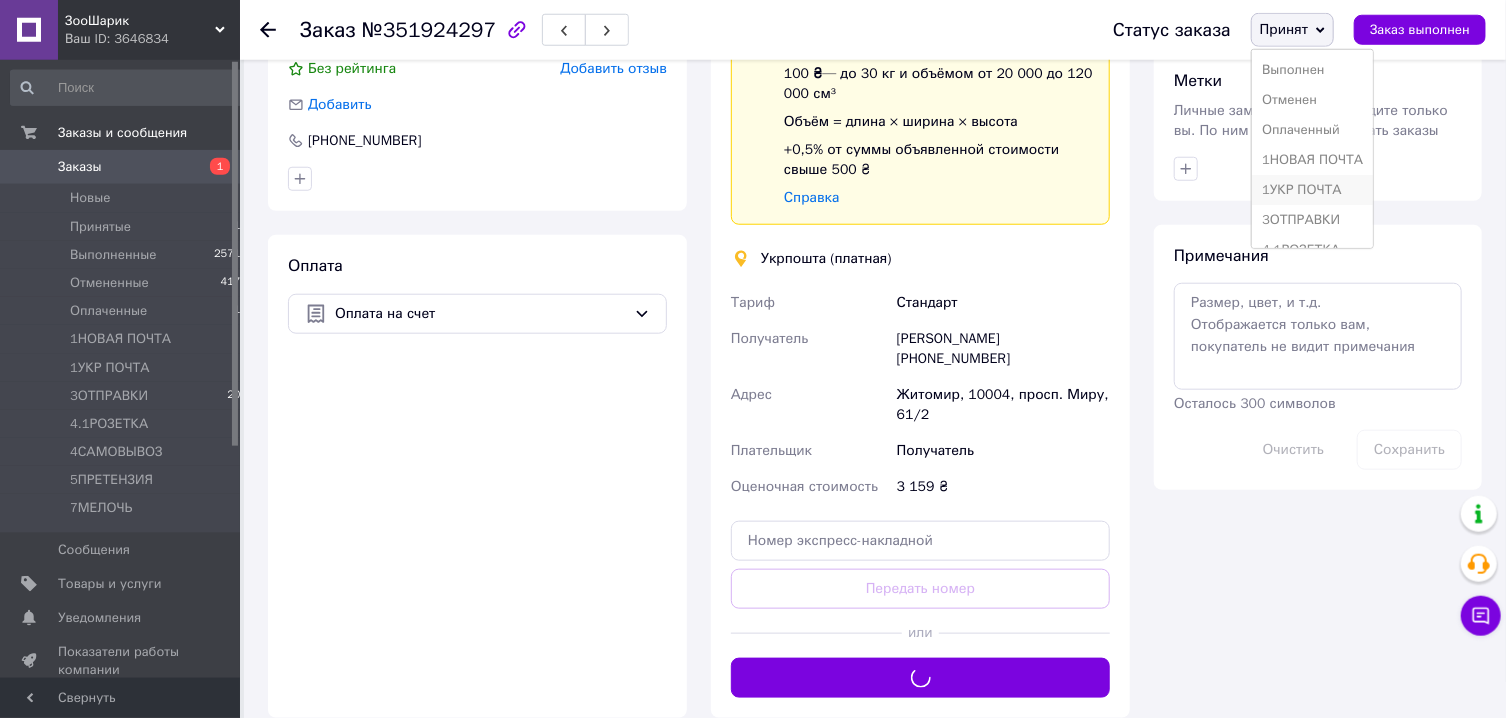 click on "1УКР ПОЧТА" at bounding box center (1312, 190) 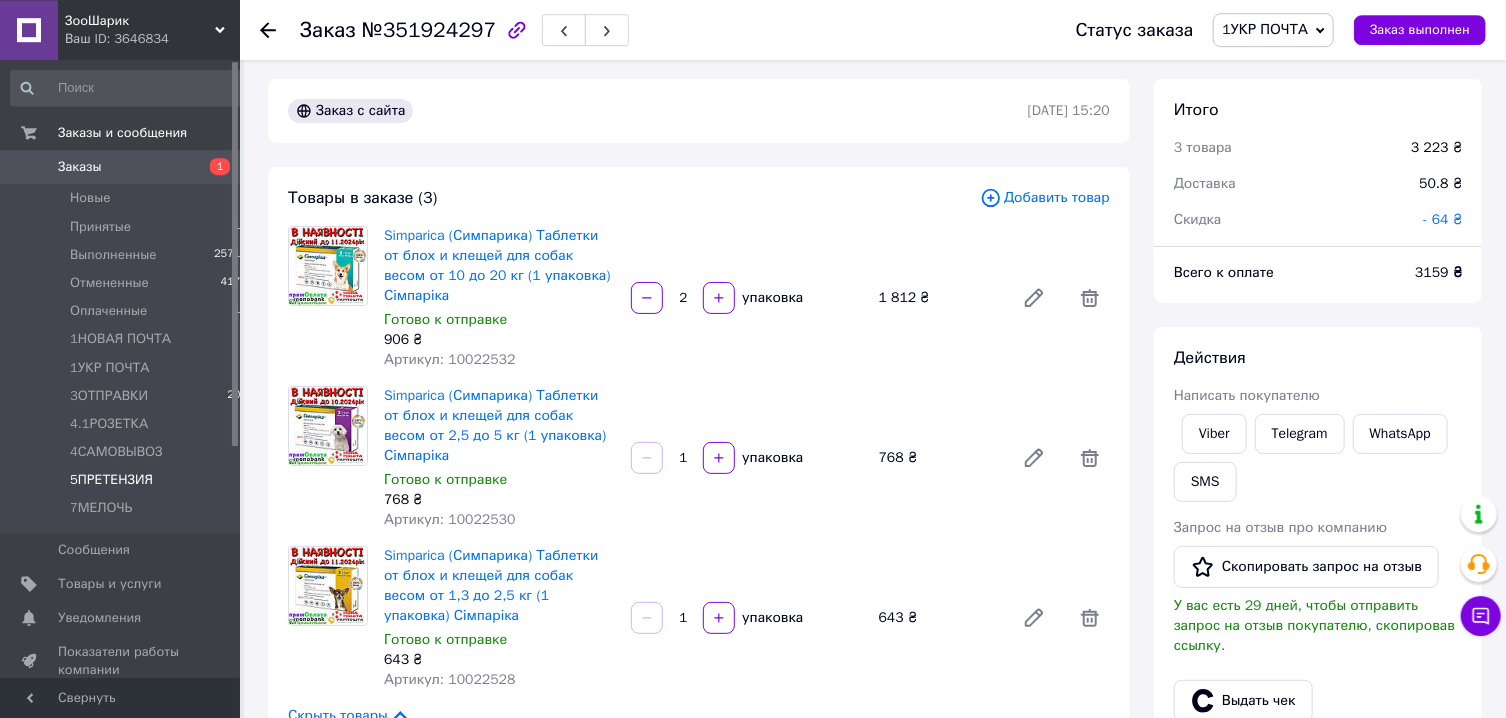 scroll, scrollTop: 0, scrollLeft: 0, axis: both 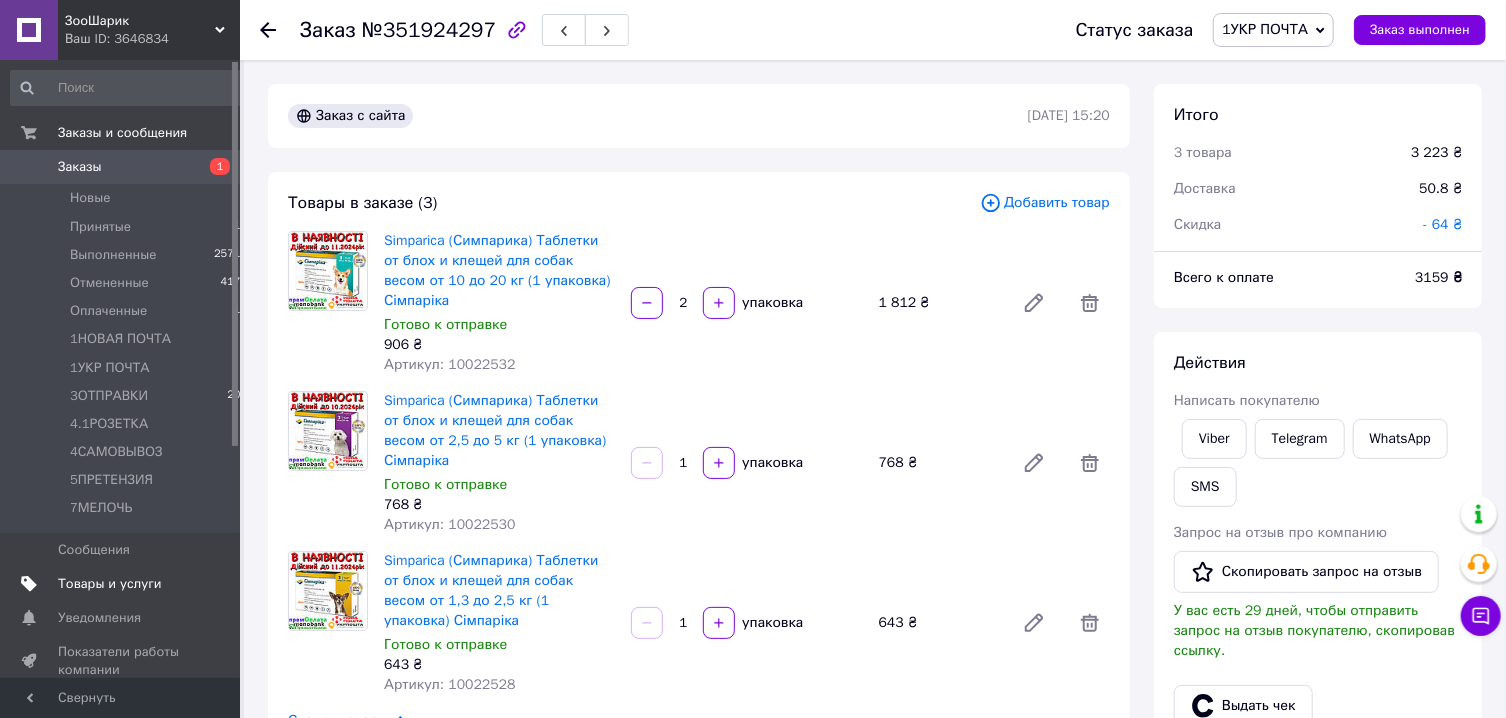 click on "Товары и услуги" at bounding box center (110, 584) 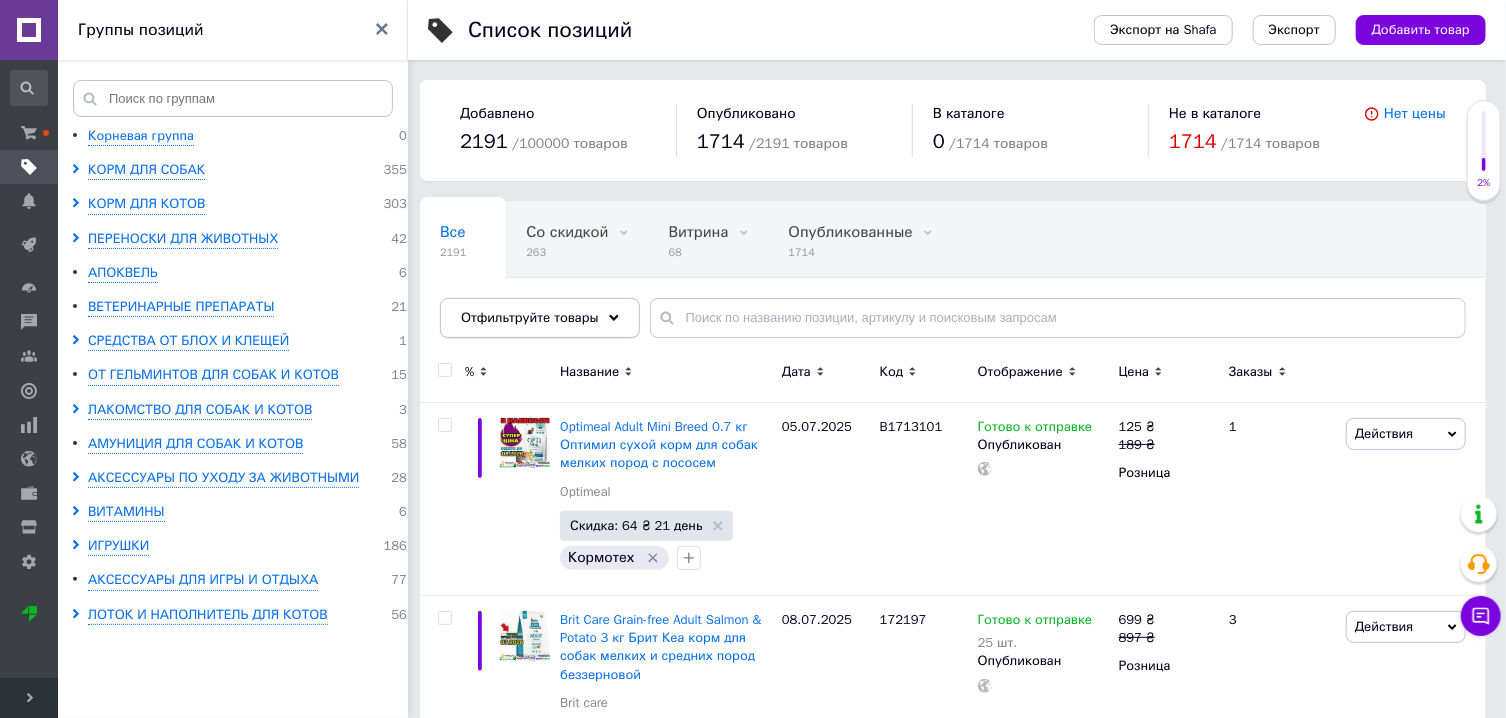 click 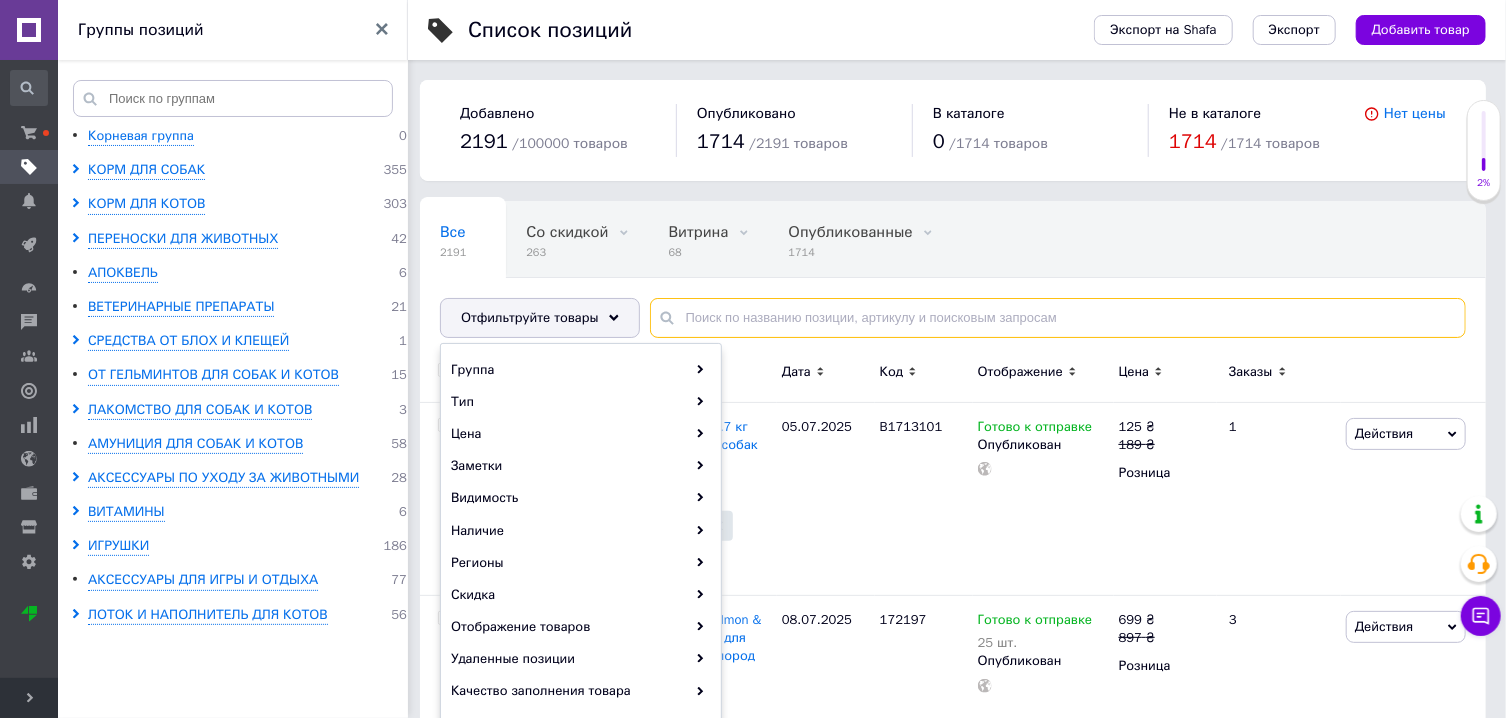 click at bounding box center (1058, 318) 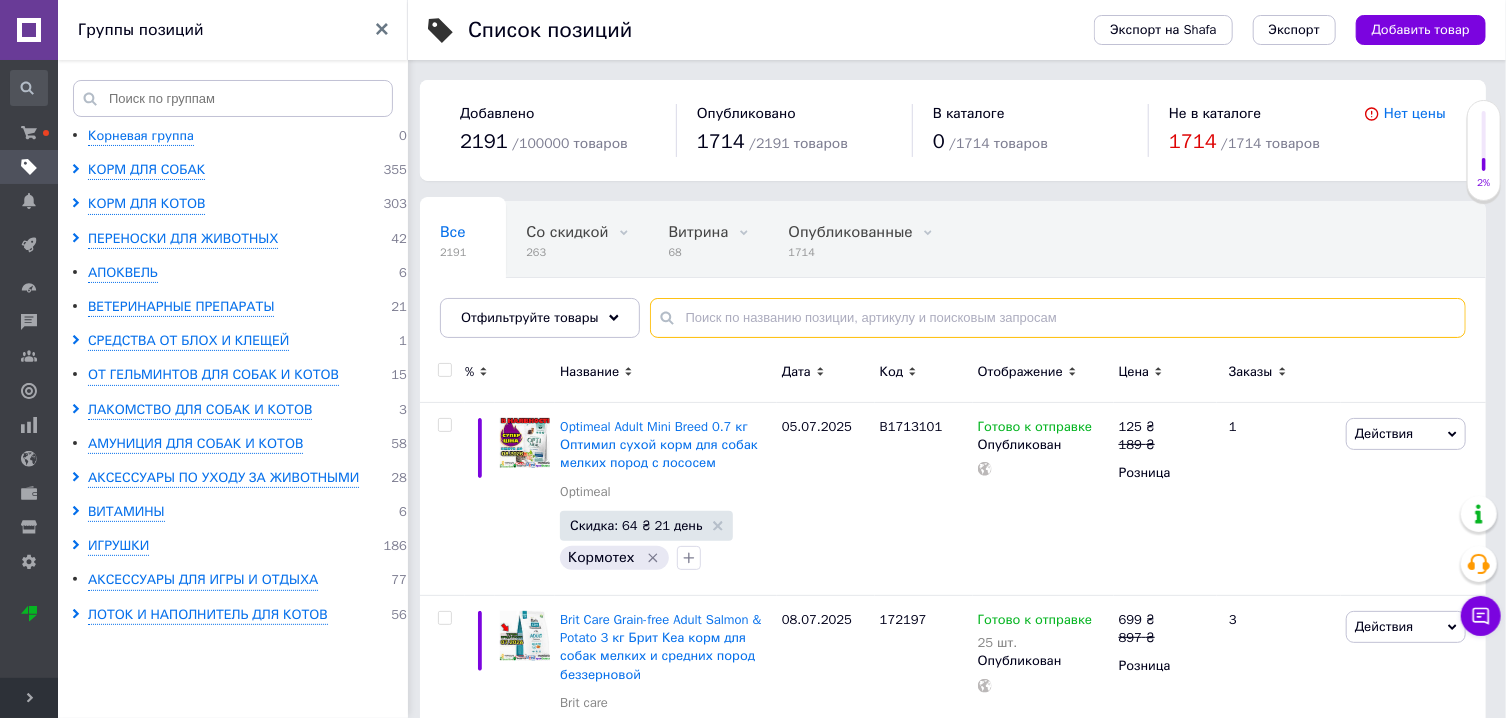 type on "и" 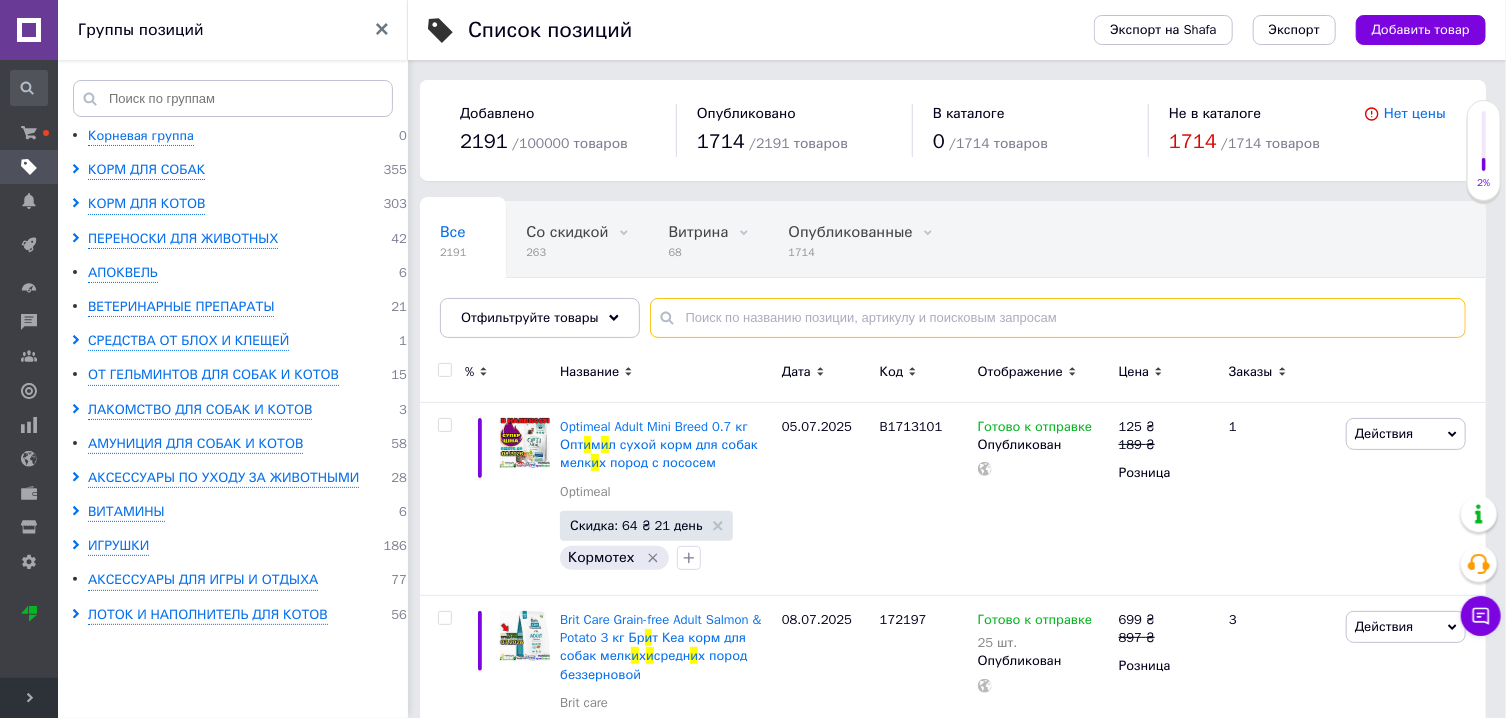 type on "и" 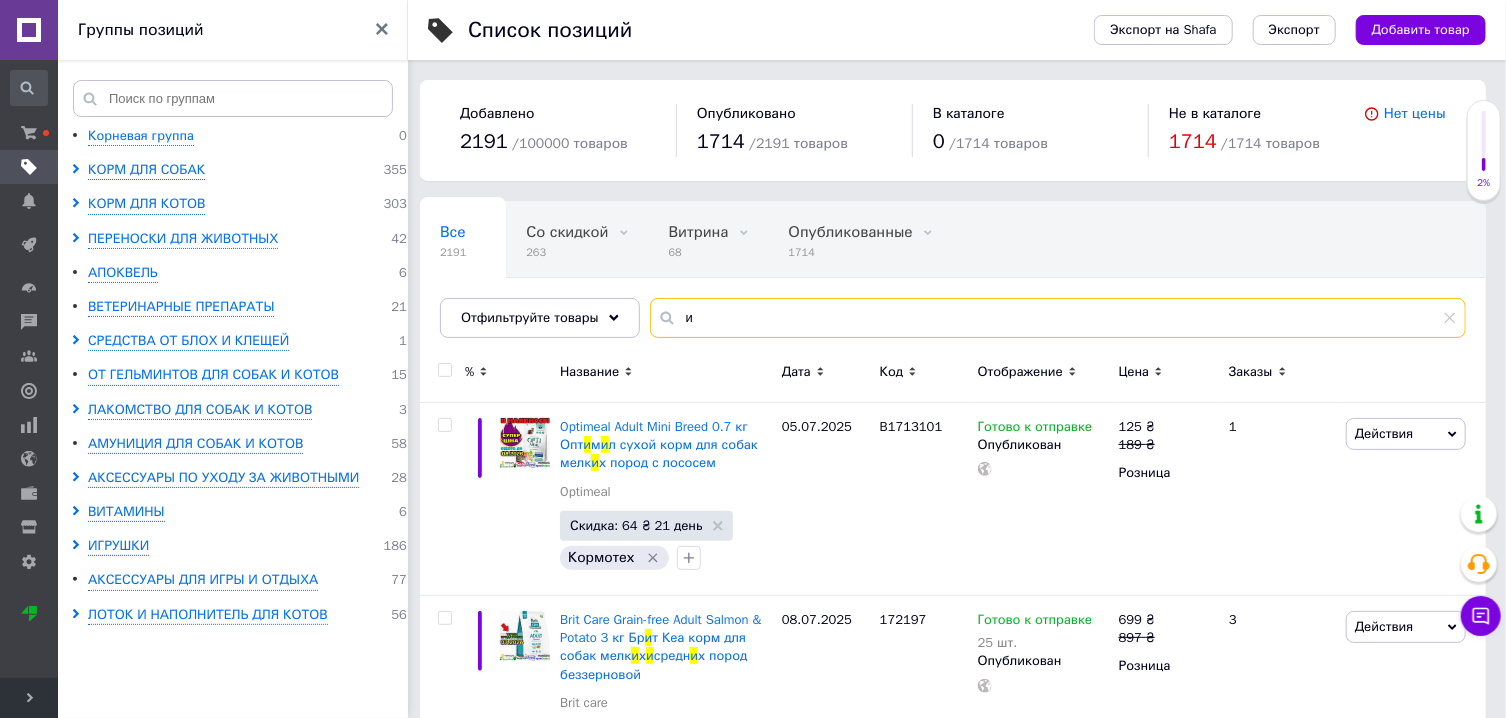 type 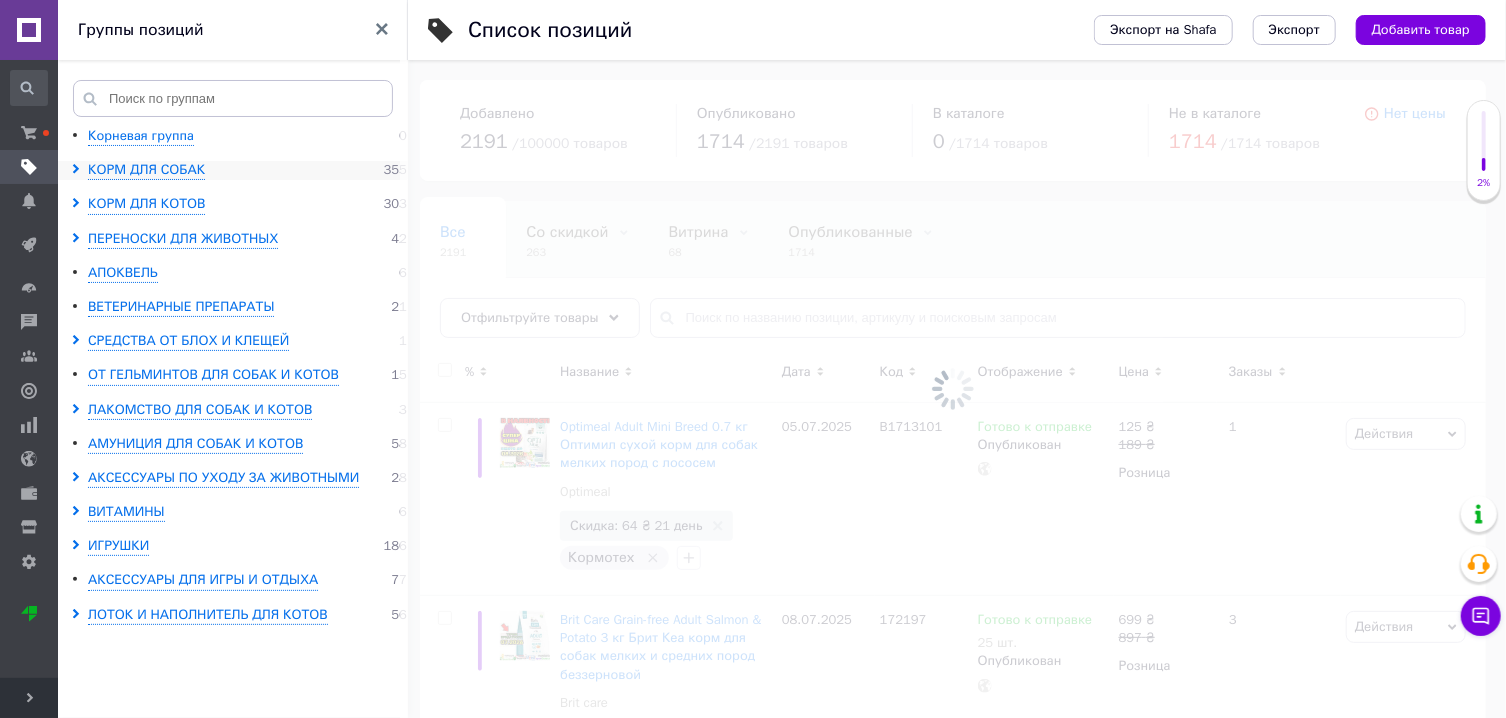 click on "КОРМ ДЛЯ СОБАК 355" at bounding box center [242, 170] 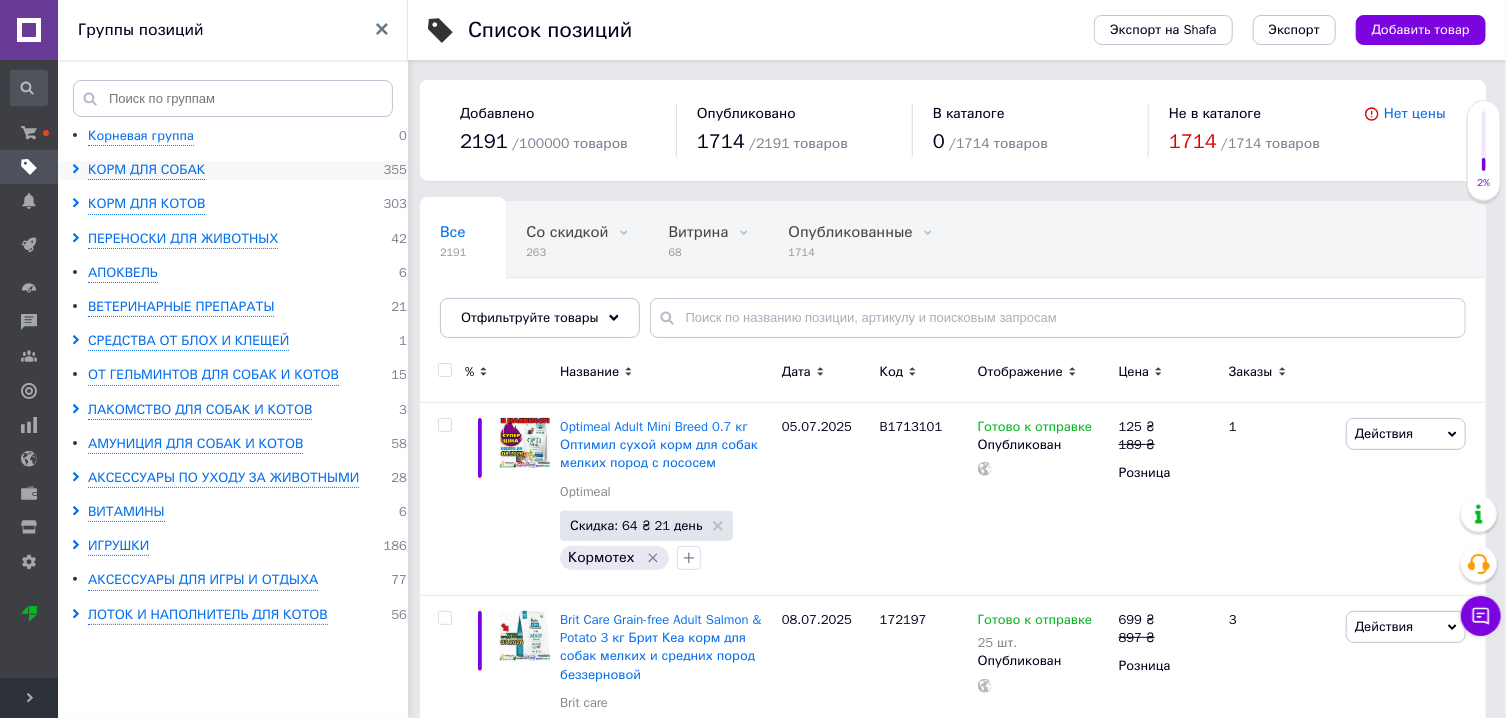 click 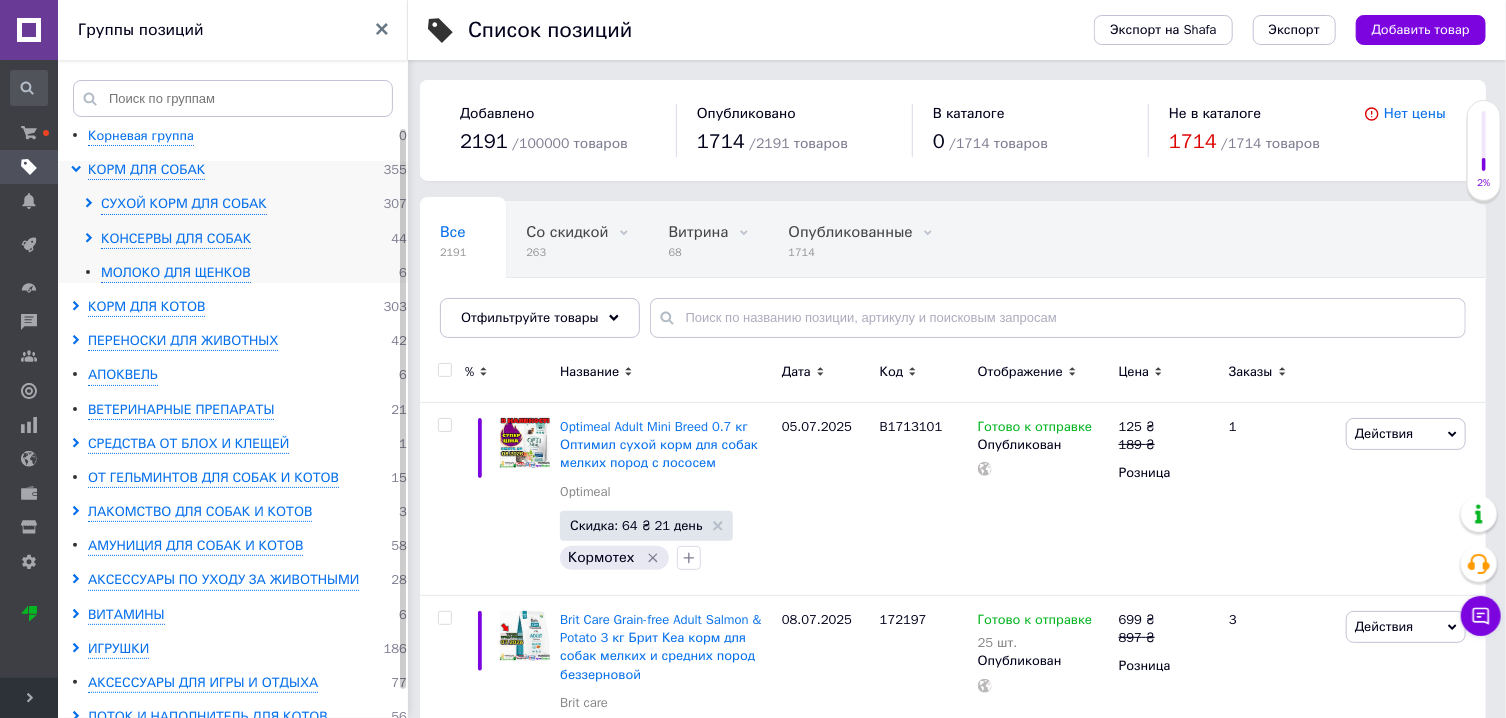 click 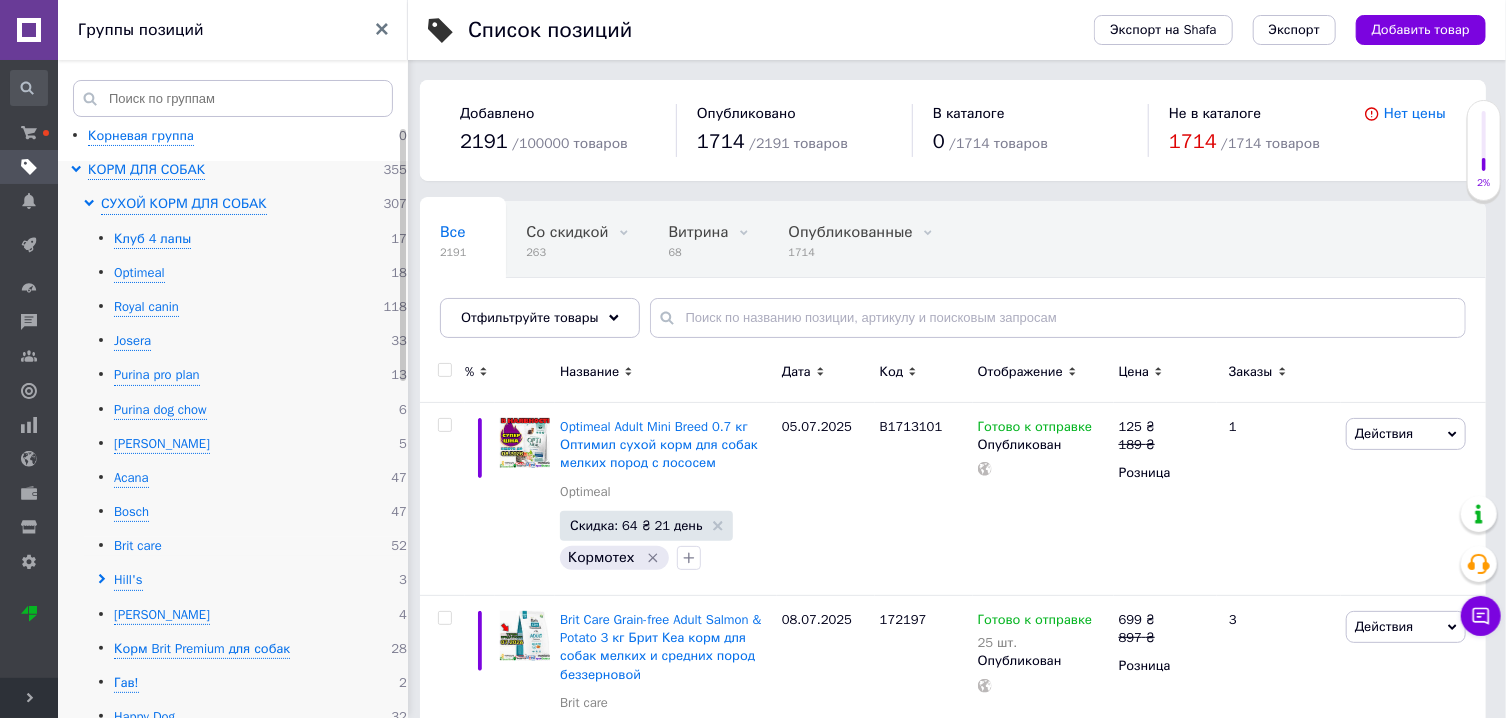 click on "Brit care" at bounding box center (138, 546) 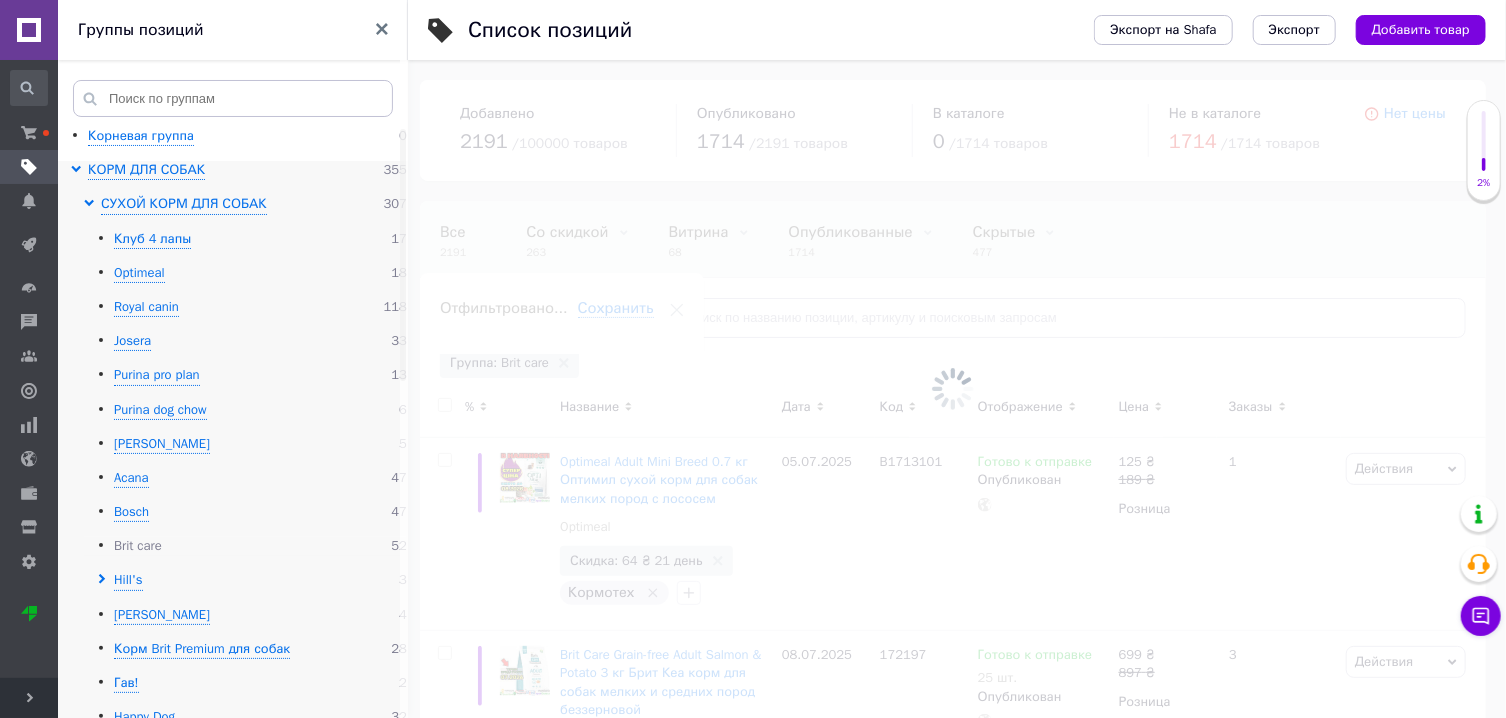 scroll, scrollTop: 0, scrollLeft: 28, axis: horizontal 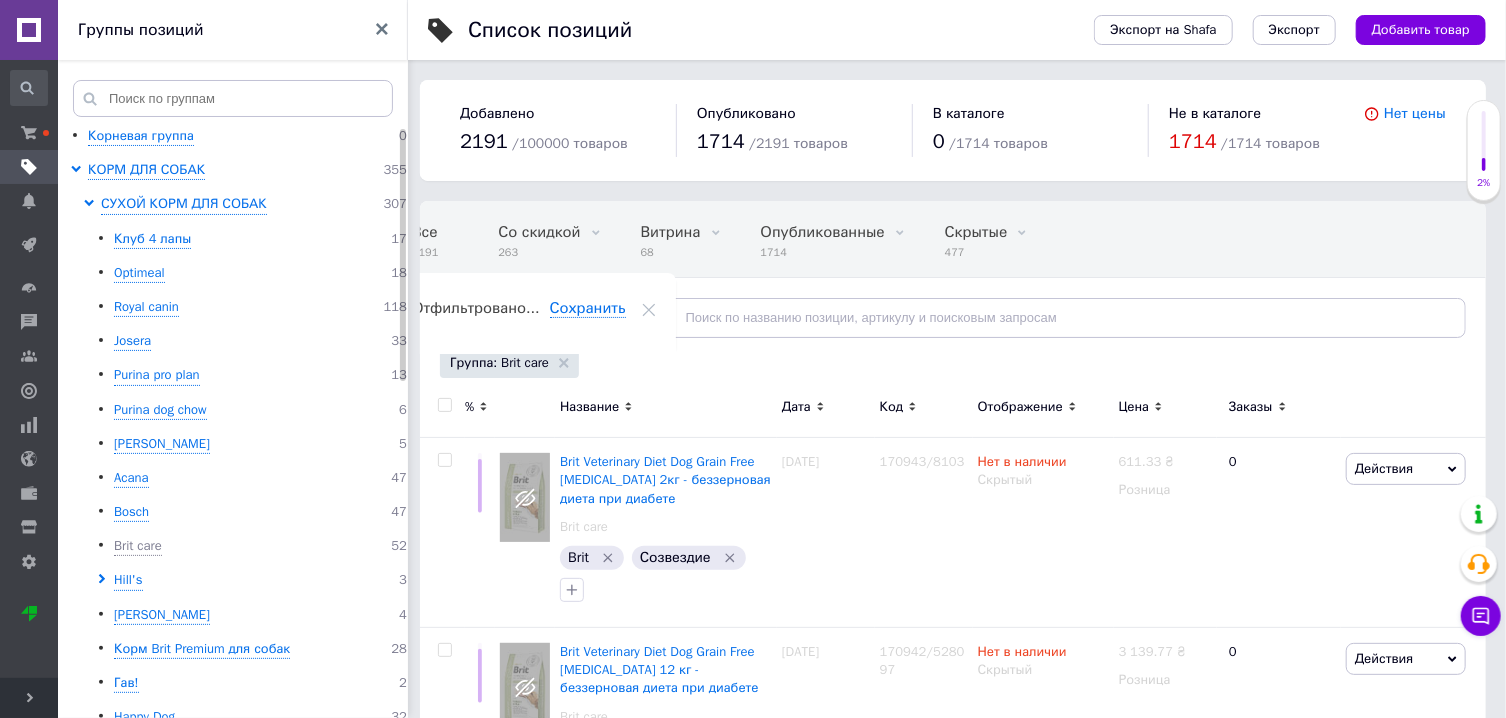 click on "Отфильтруйте товары" at bounding box center [540, 318] 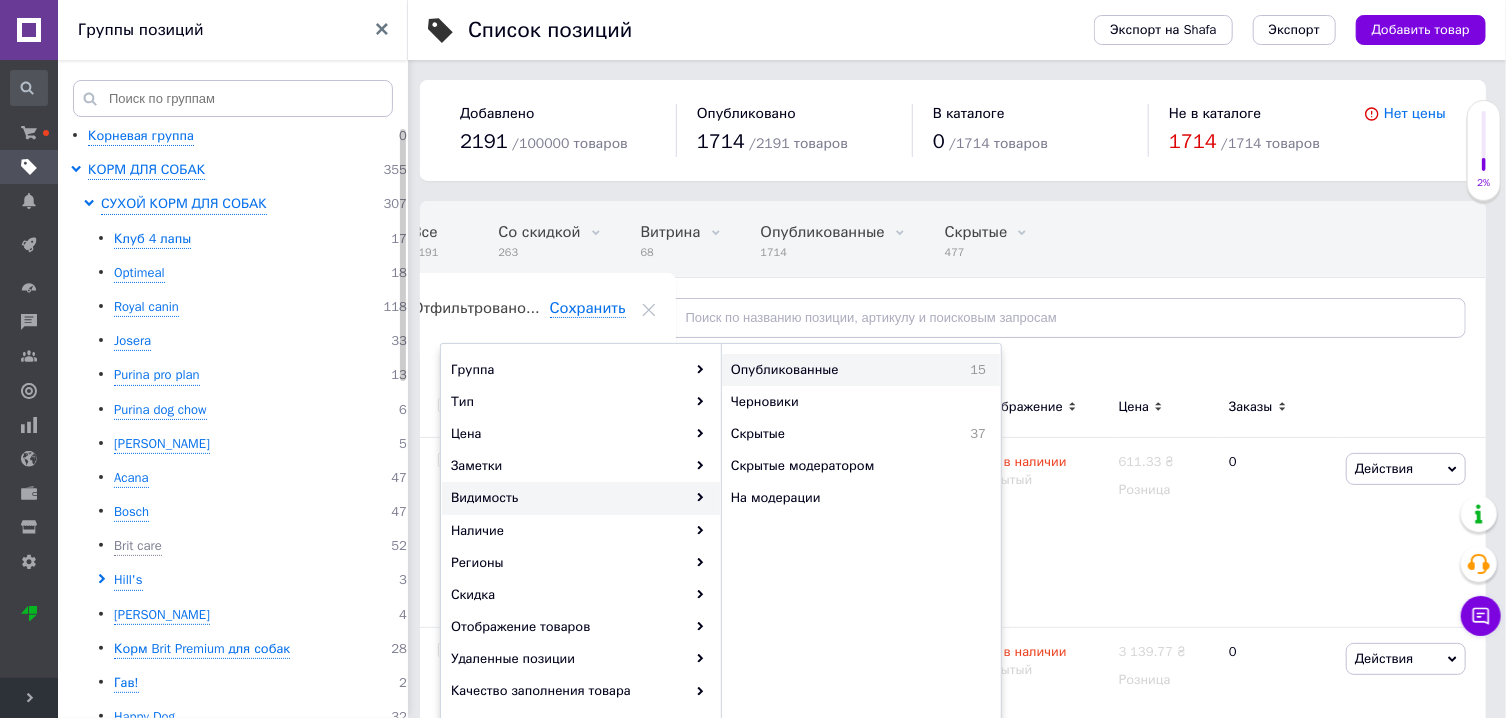 click on "Опубликованные" at bounding box center [834, 370] 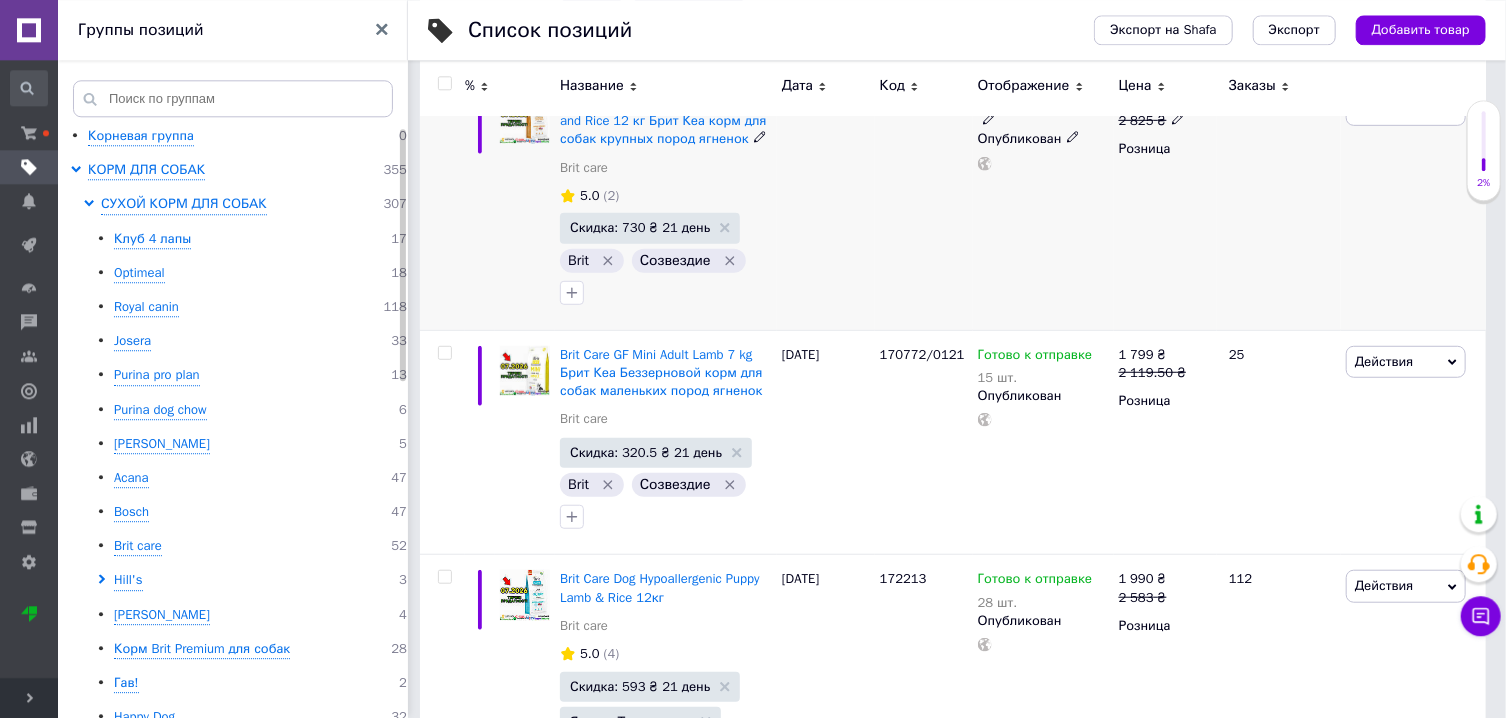 scroll, scrollTop: 553, scrollLeft: 0, axis: vertical 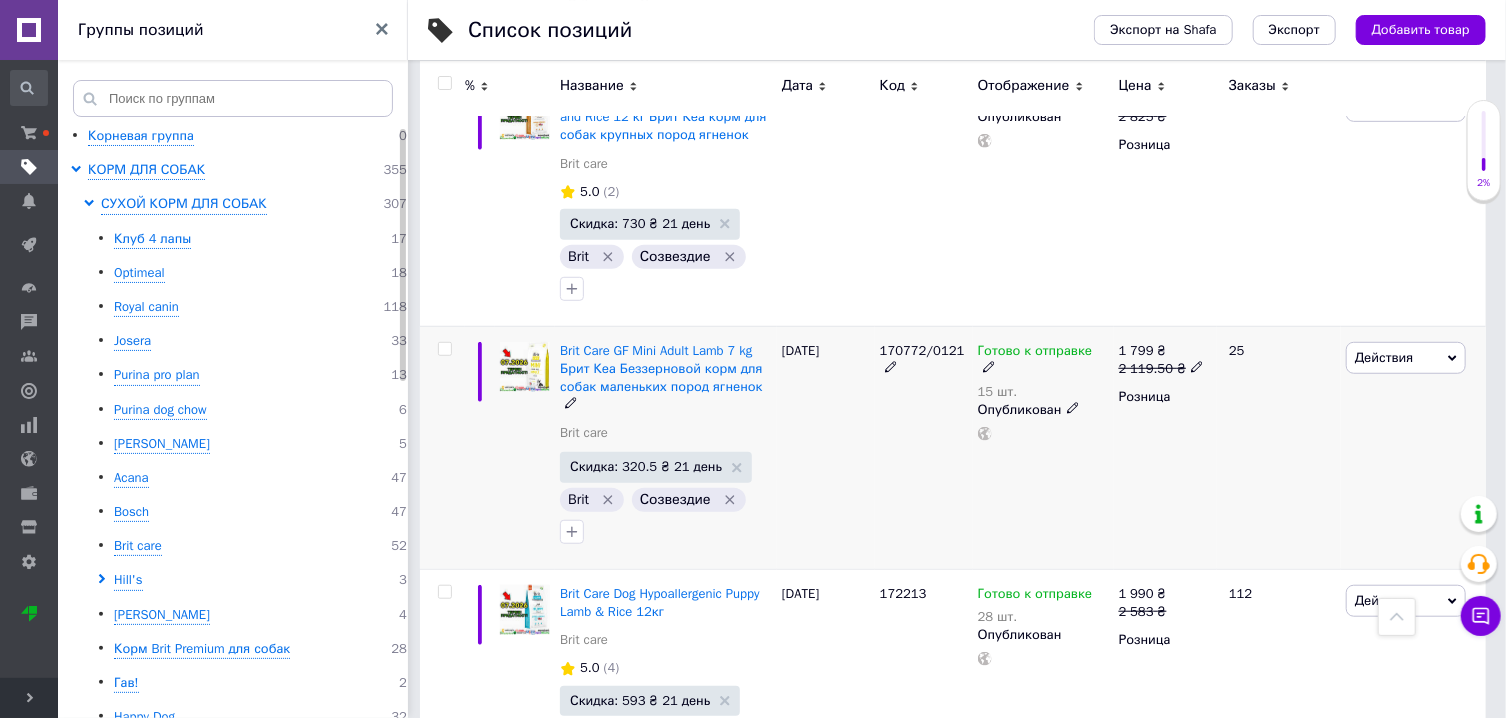 click on "170772/0121" at bounding box center (922, 350) 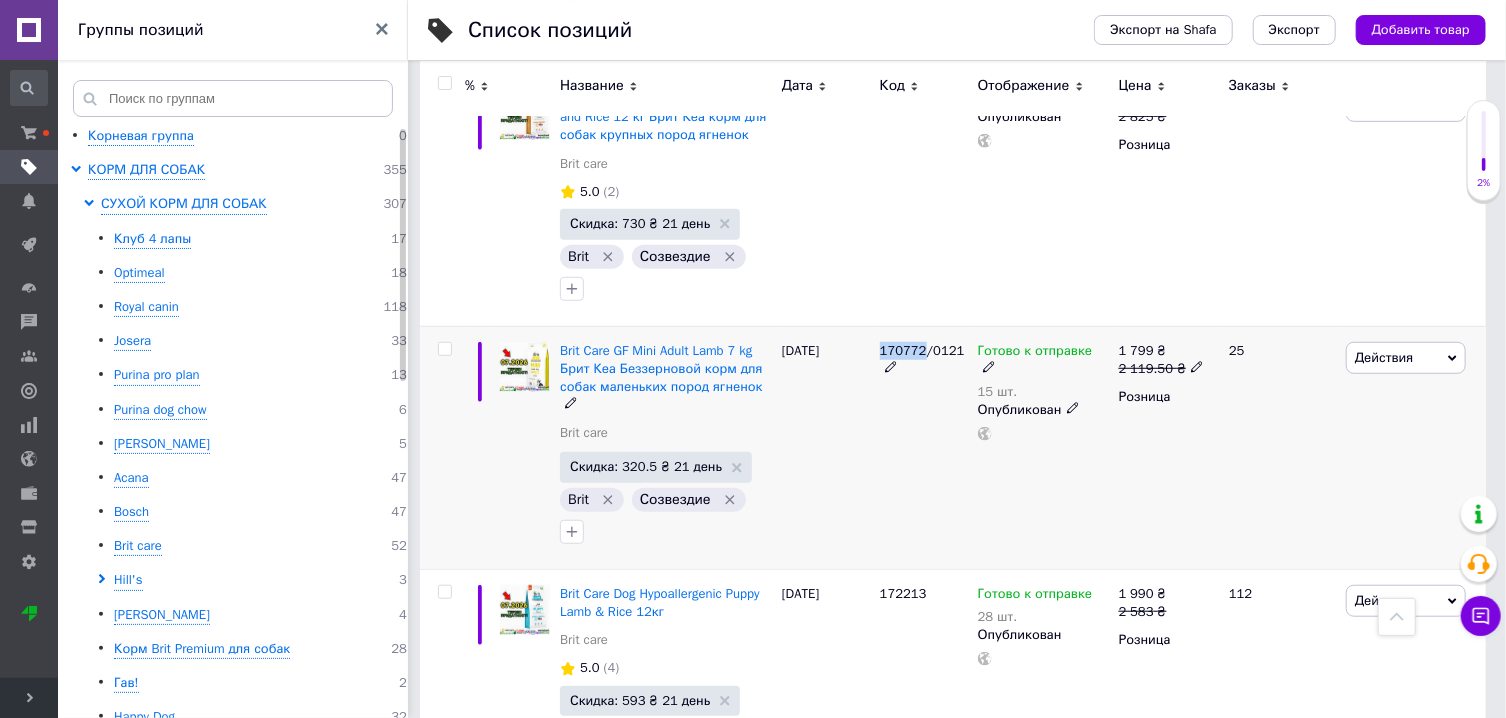 copy on "170772" 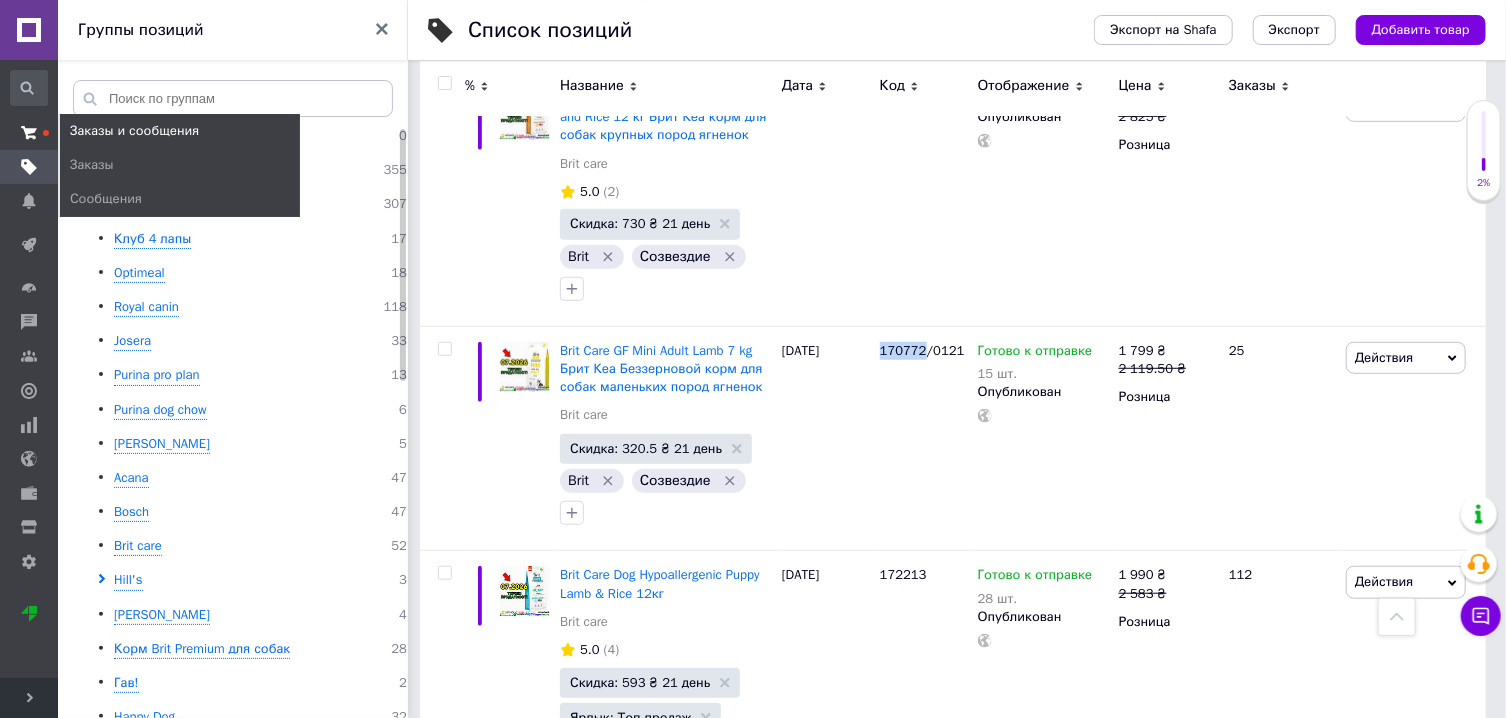 click at bounding box center [29, 133] 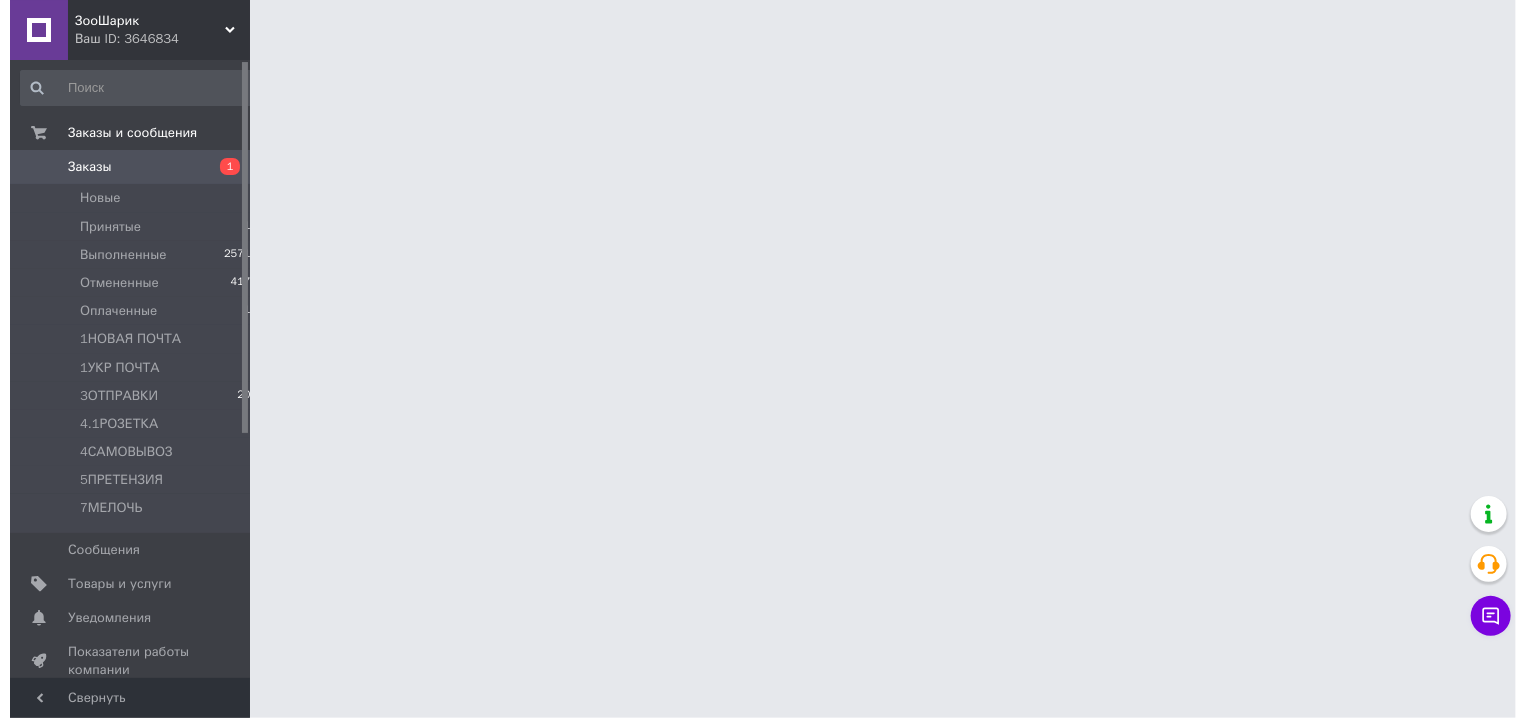 scroll, scrollTop: 0, scrollLeft: 0, axis: both 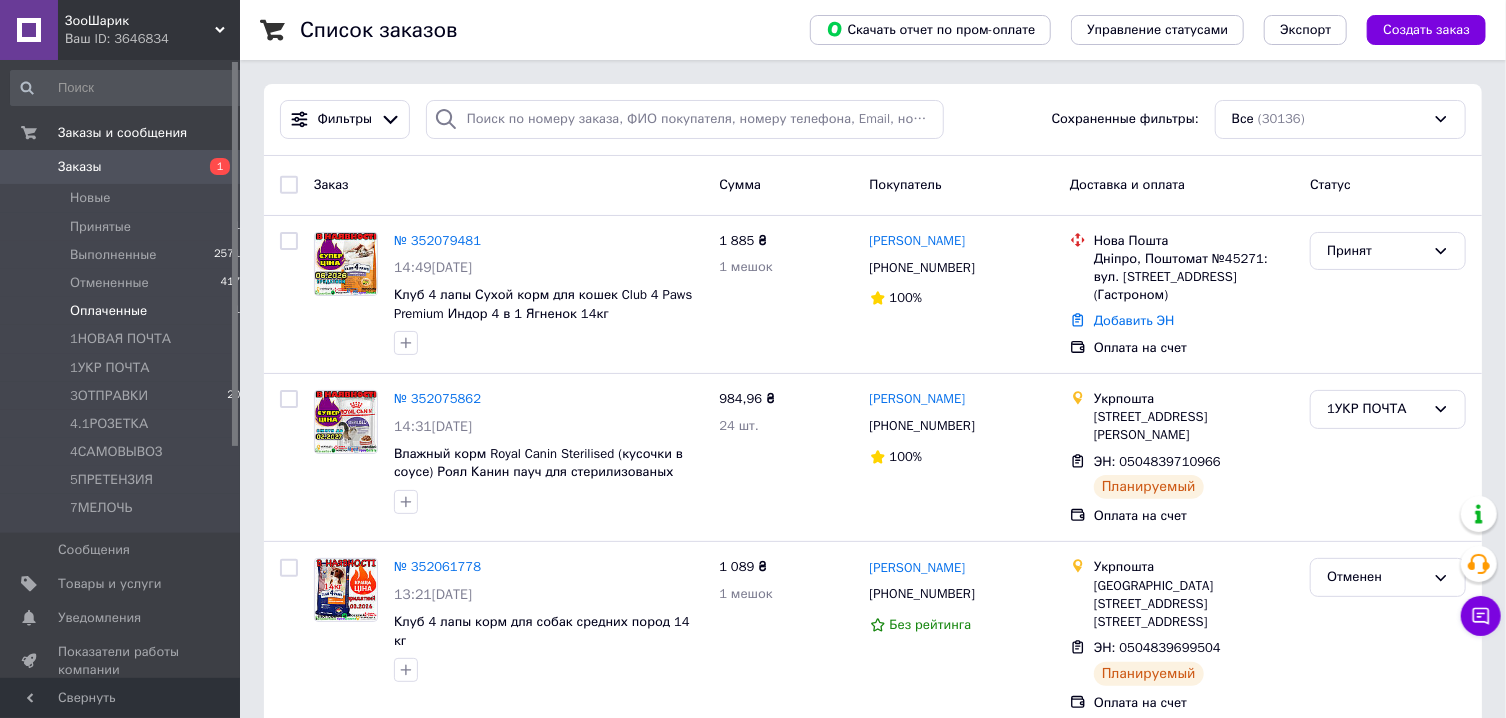 click on "Оплаченные" at bounding box center [108, 311] 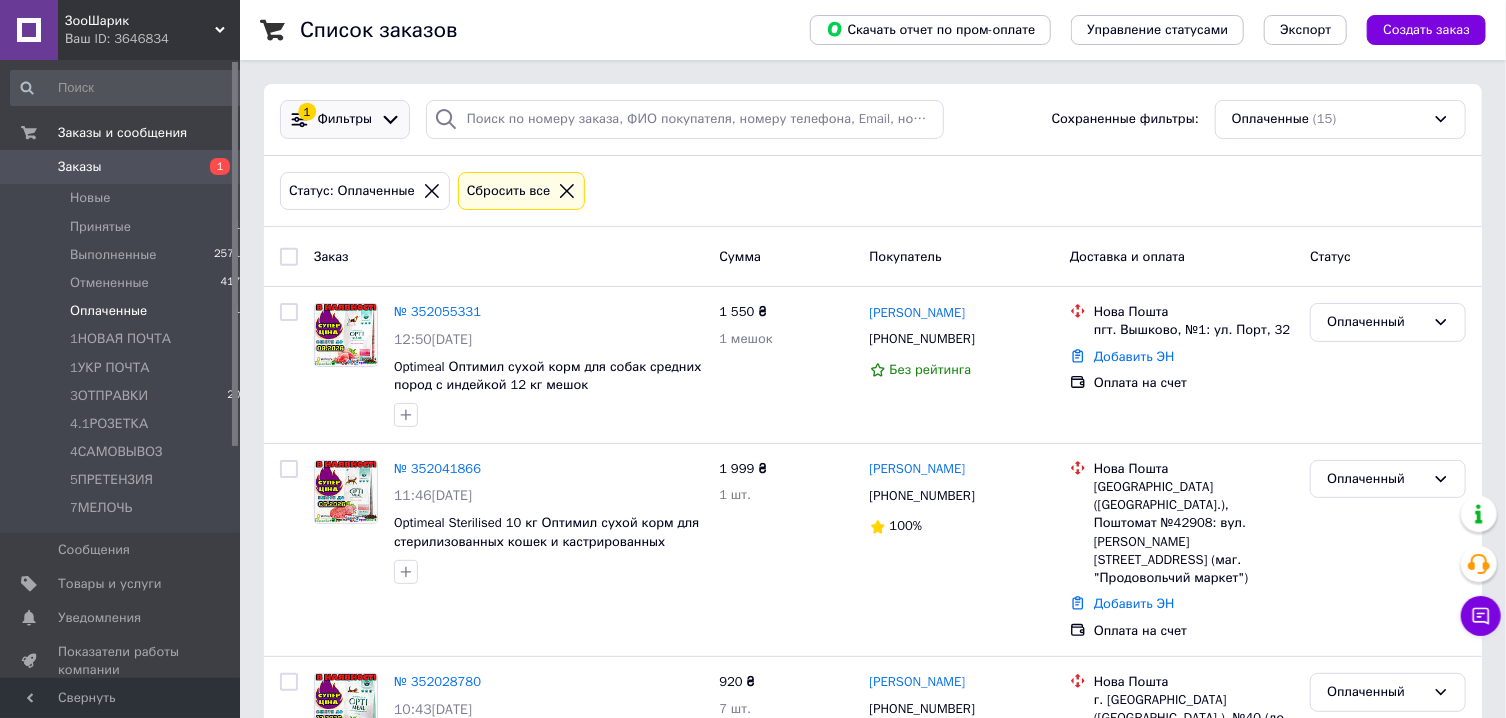 click on "1 Фильтры" at bounding box center [345, 119] 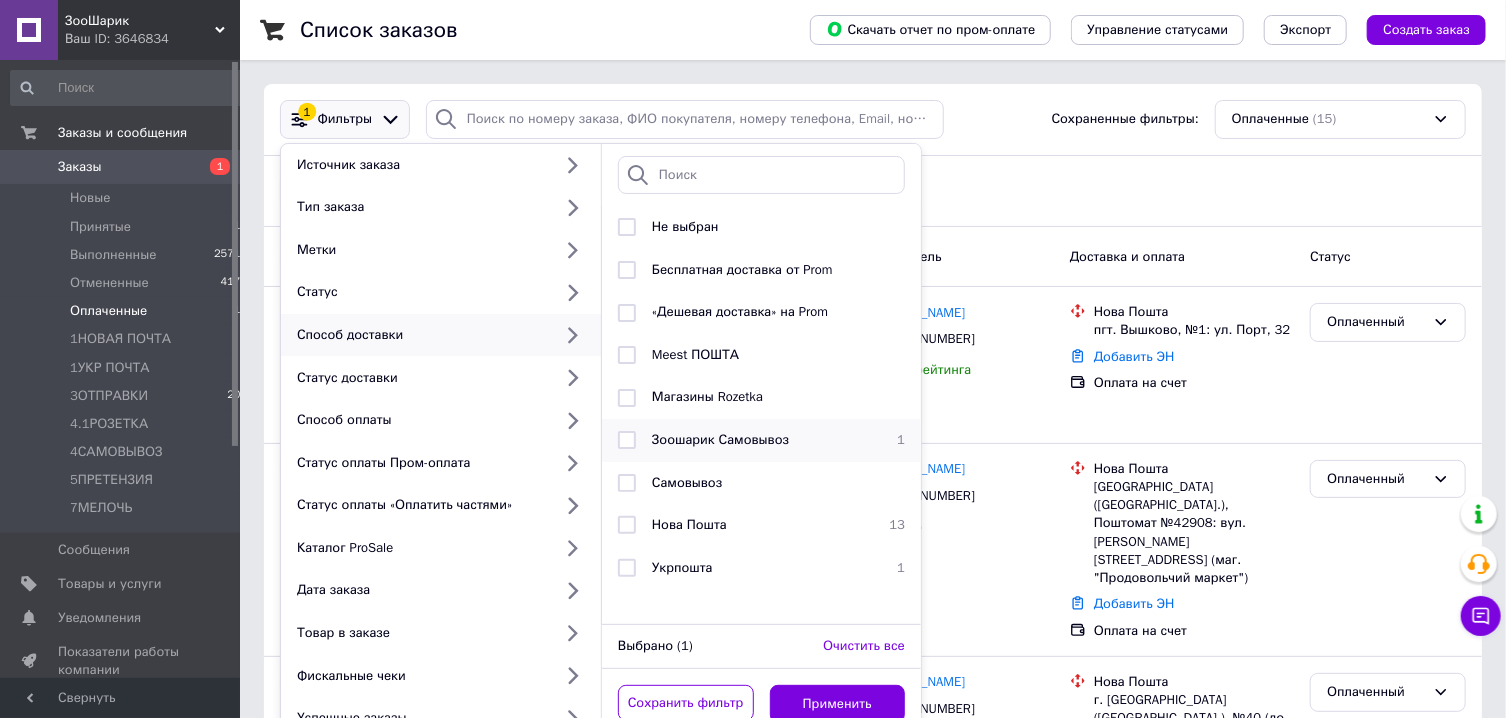 click at bounding box center (627, 440) 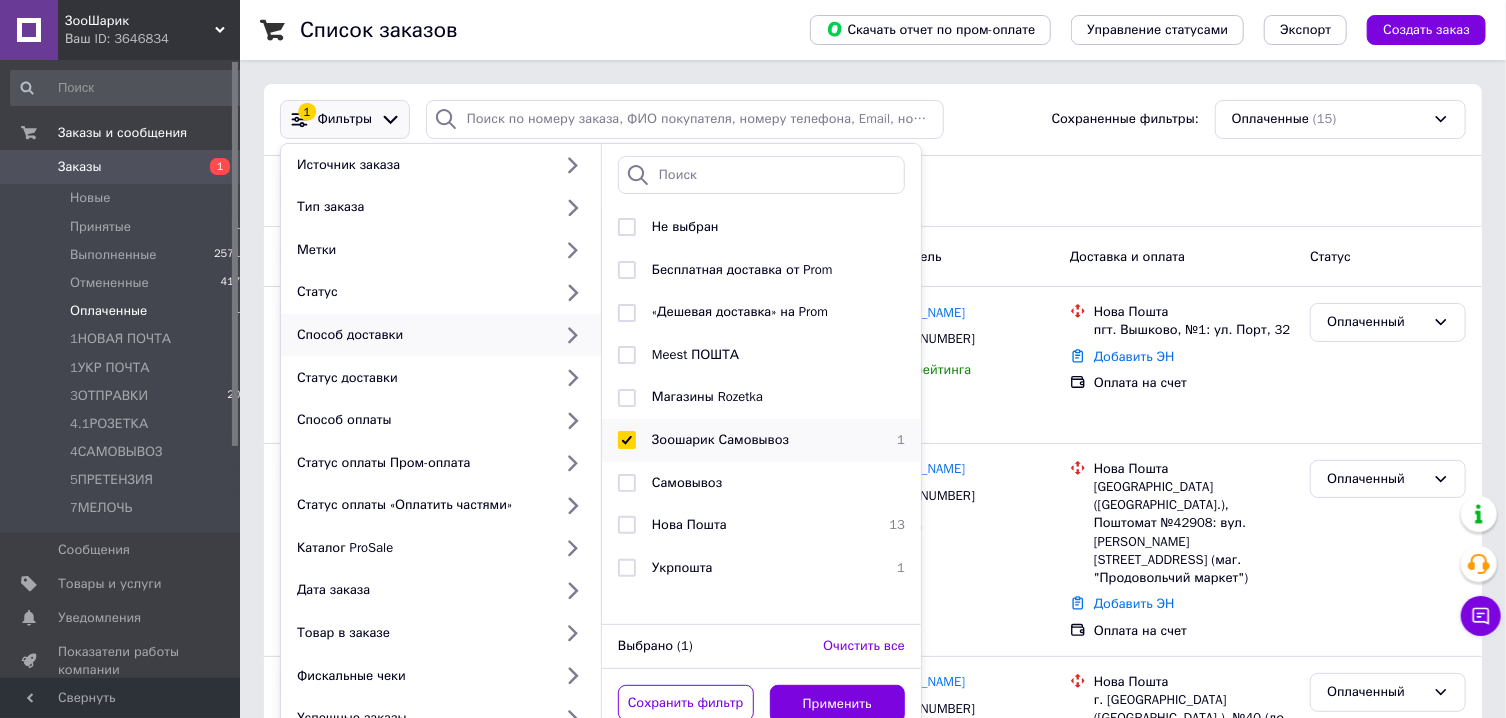 checkbox on "true" 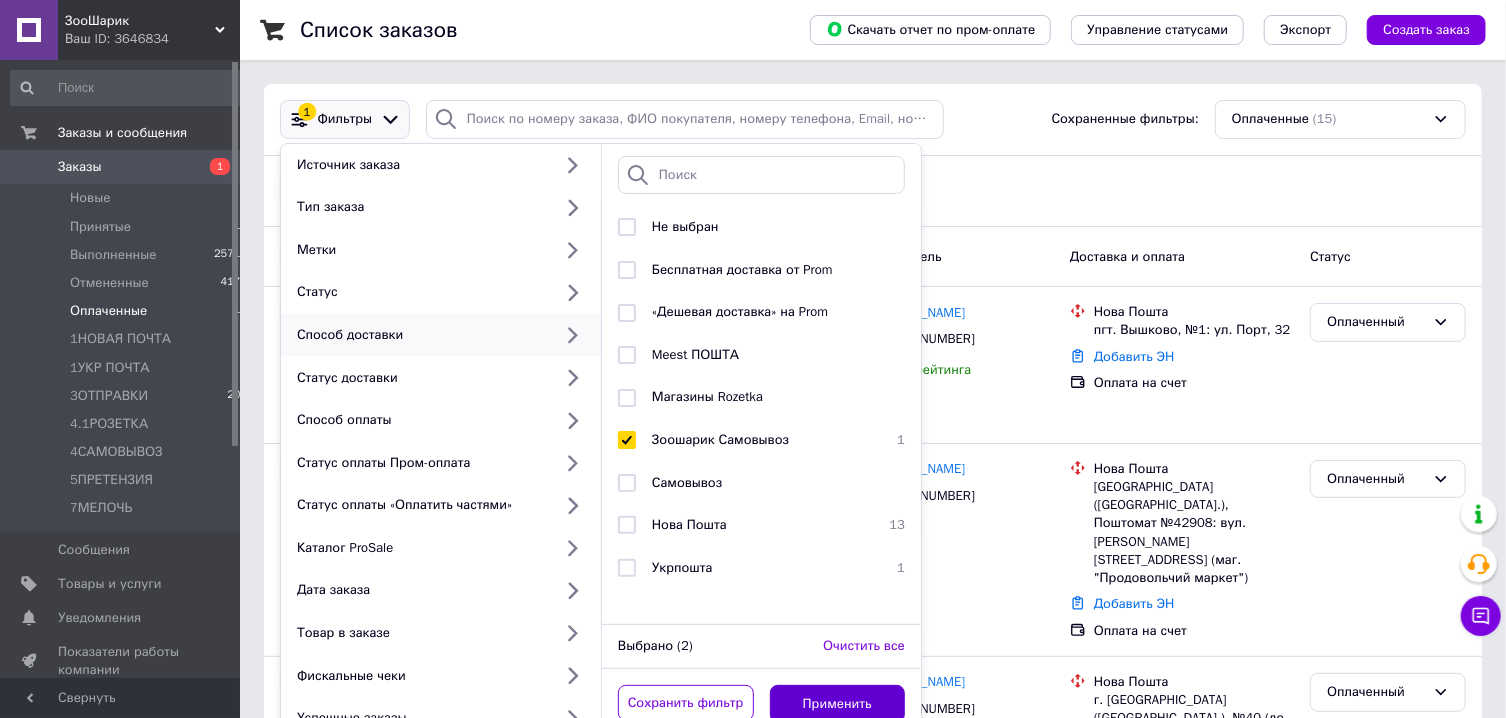 click on "Применить" at bounding box center [838, 704] 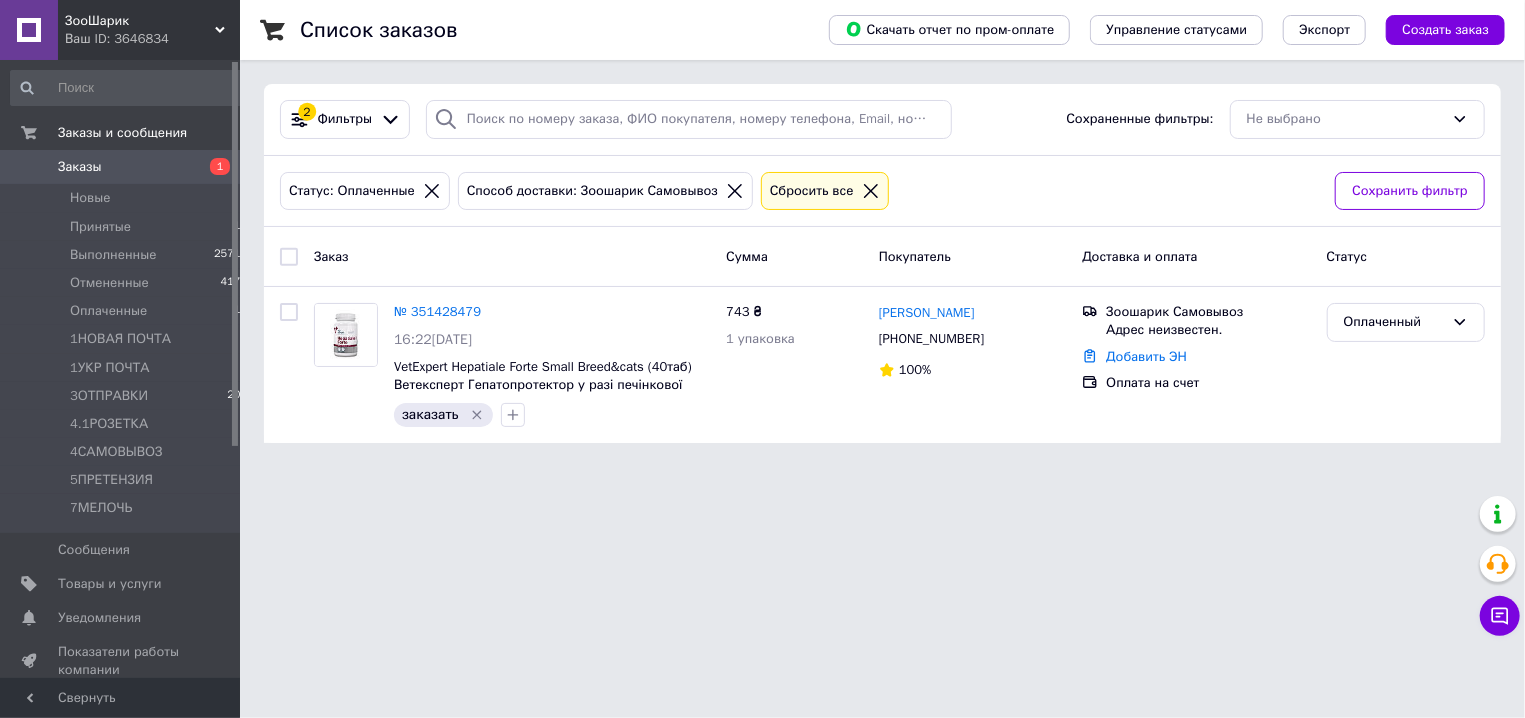 click 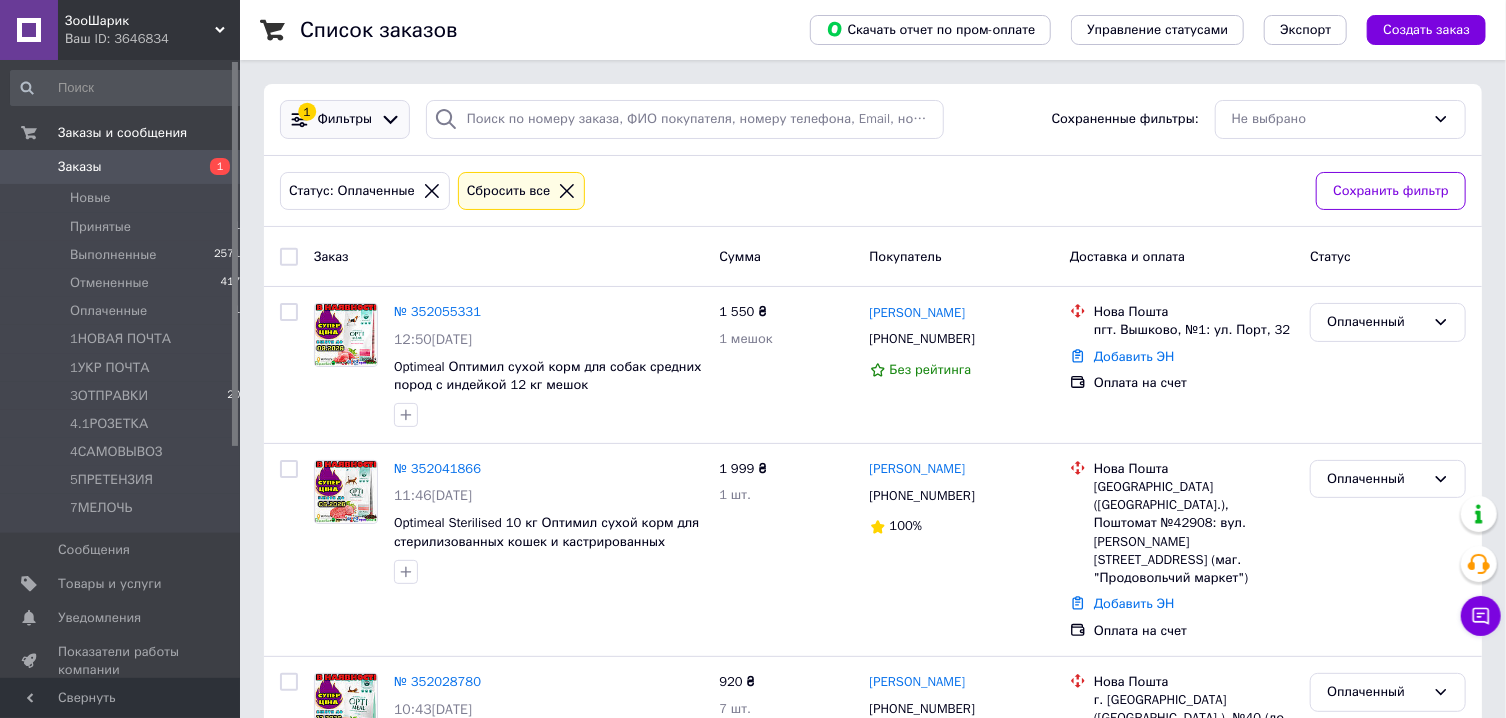 click 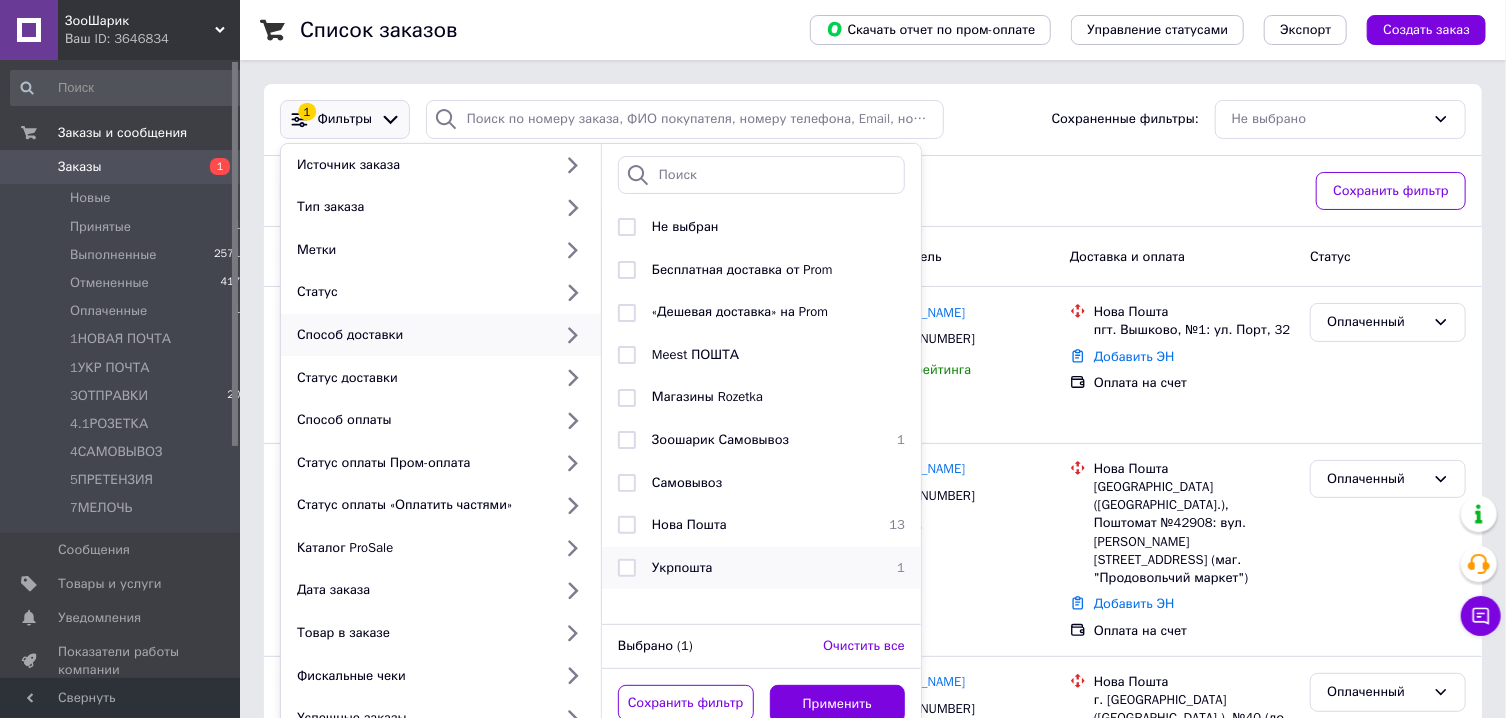 click on "Укрпошта" at bounding box center [758, 568] 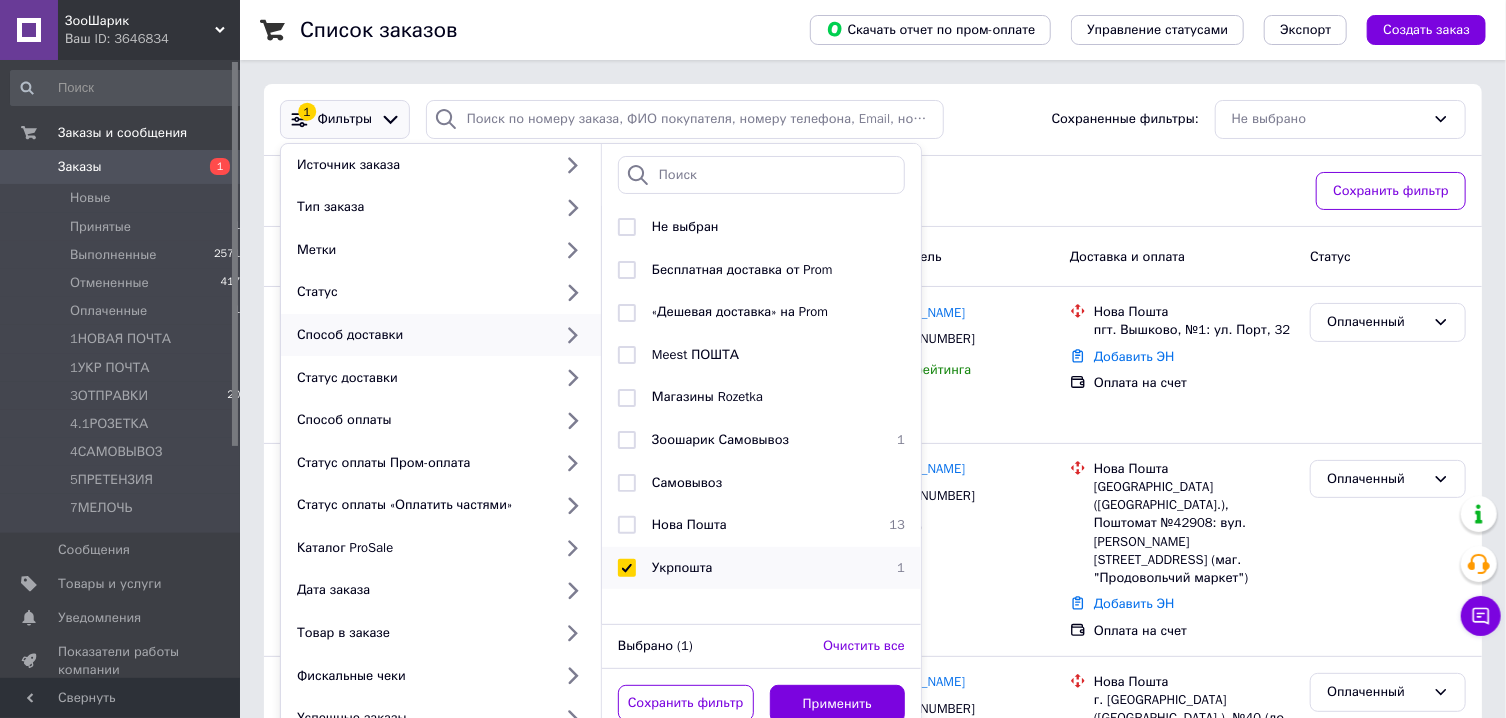 checkbox on "true" 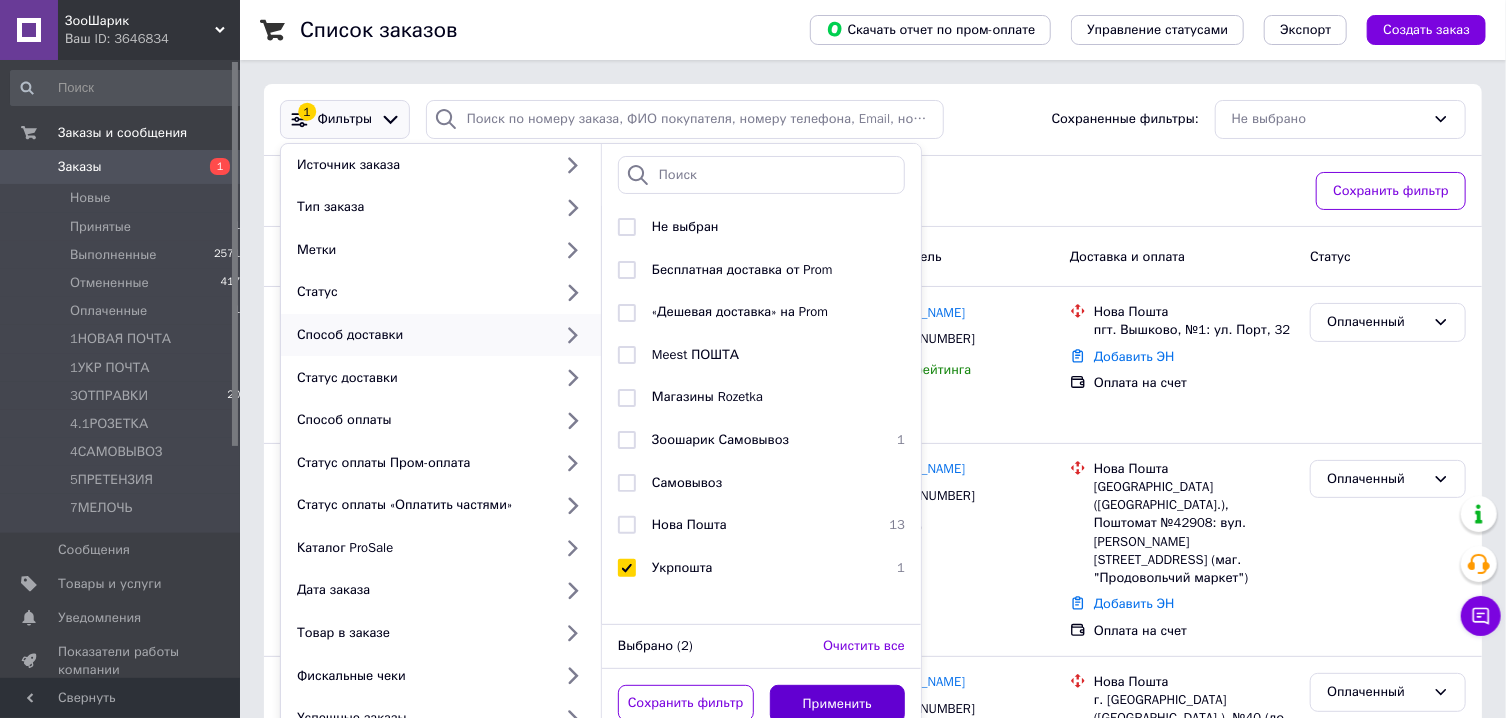 click on "Применить" at bounding box center (838, 704) 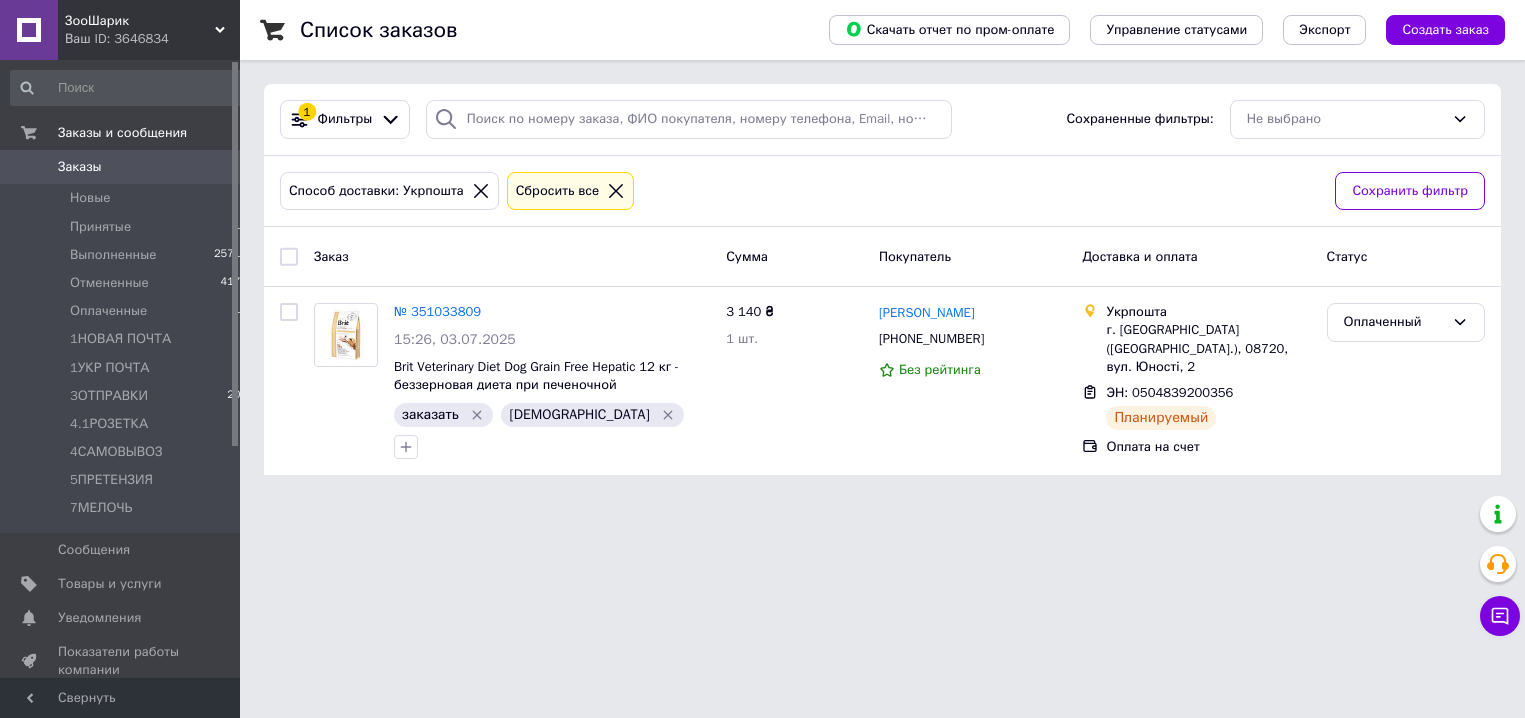 scroll, scrollTop: 0, scrollLeft: 0, axis: both 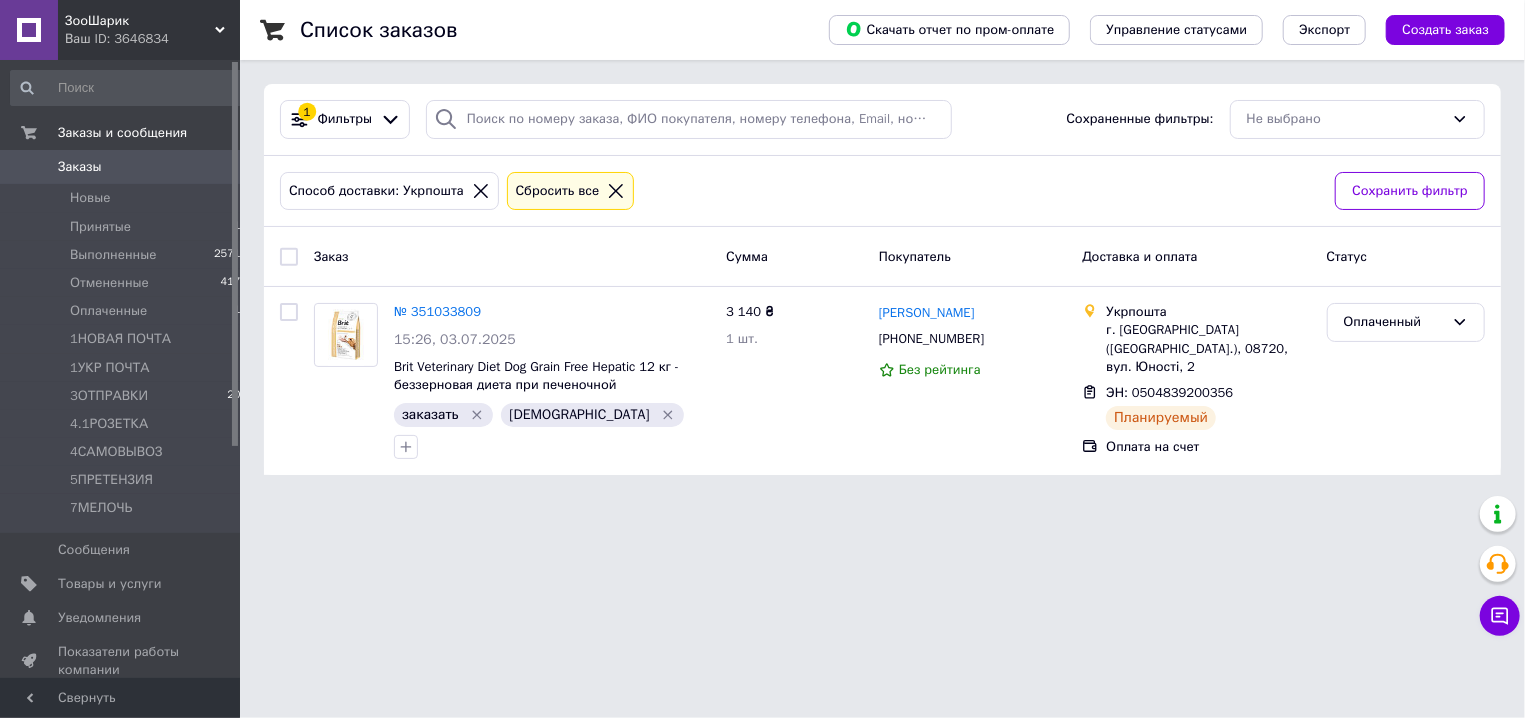 click on "Заказы" at bounding box center (121, 167) 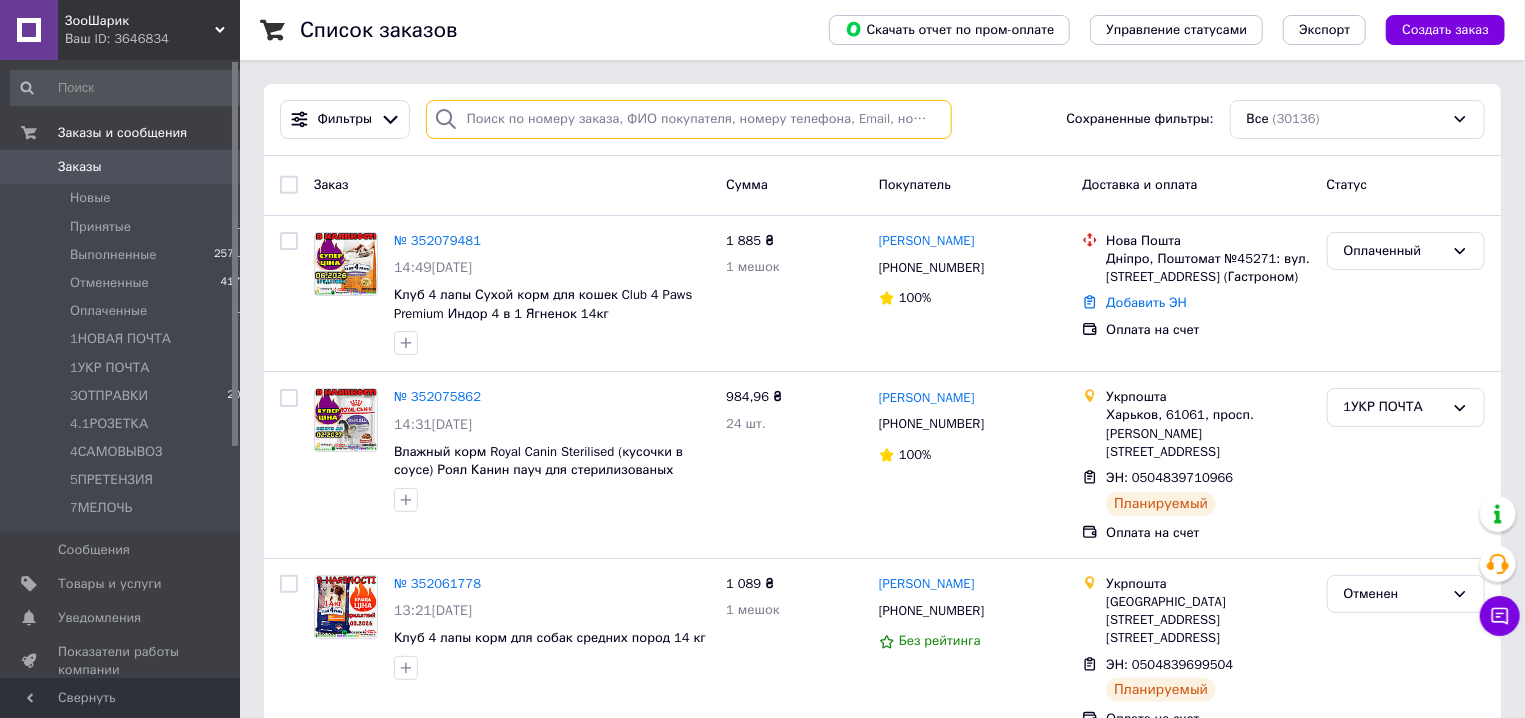 click at bounding box center [689, 119] 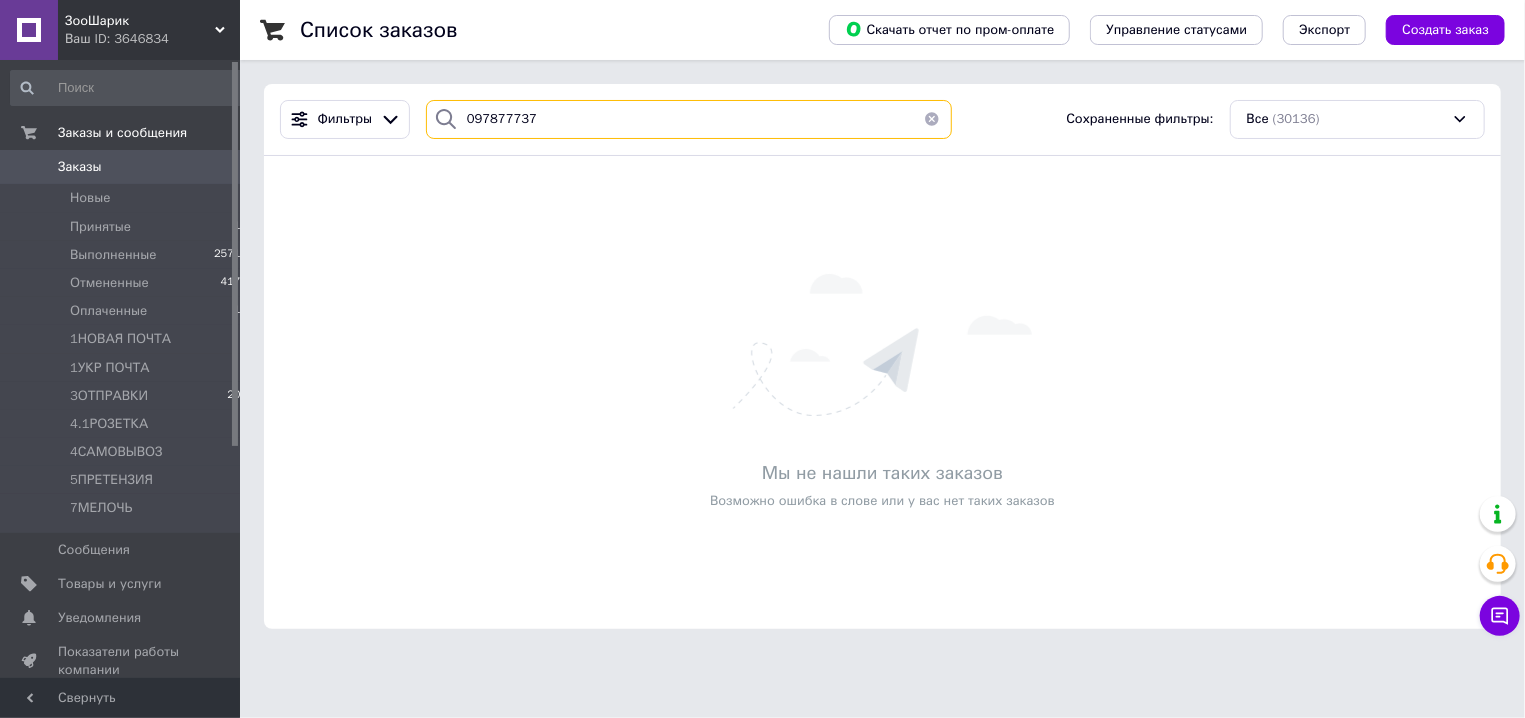 type on "097877737" 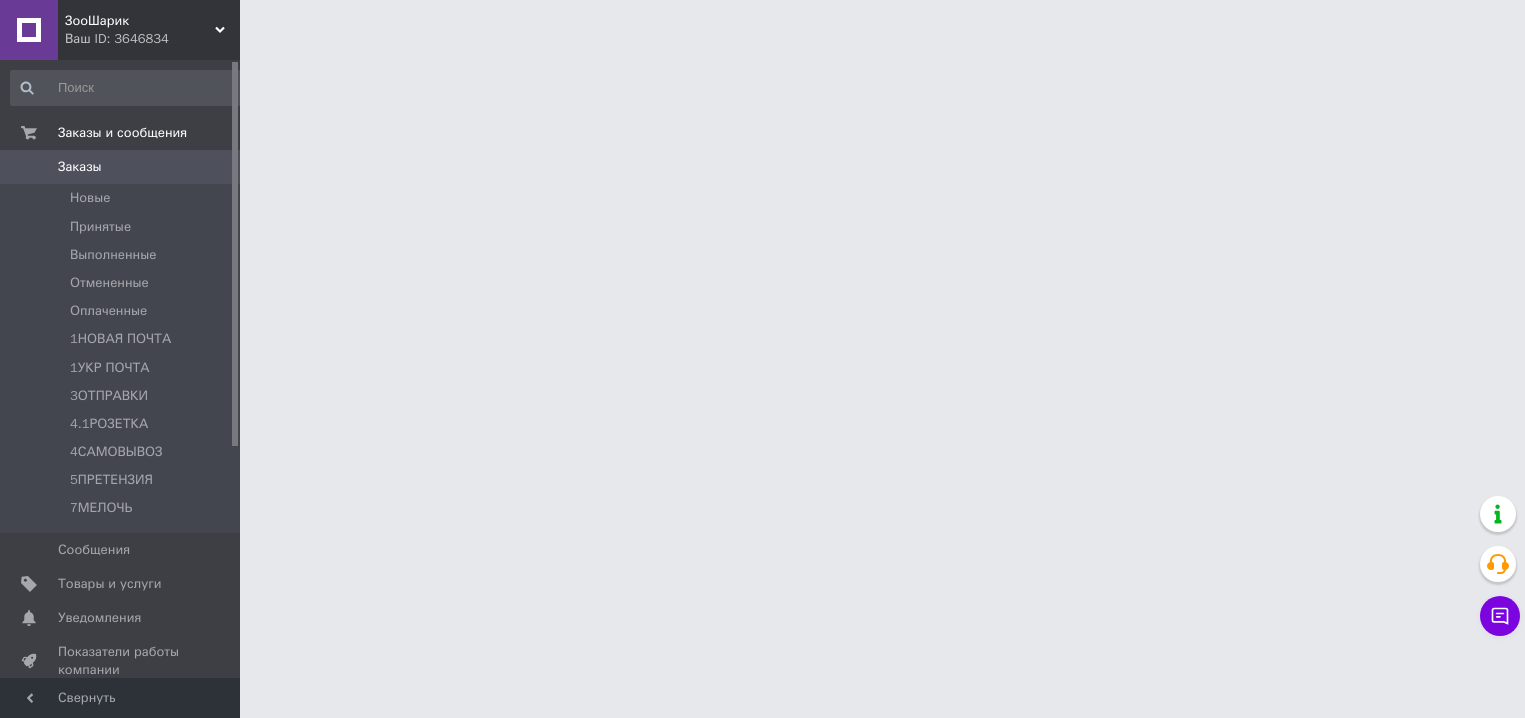 scroll, scrollTop: 0, scrollLeft: 0, axis: both 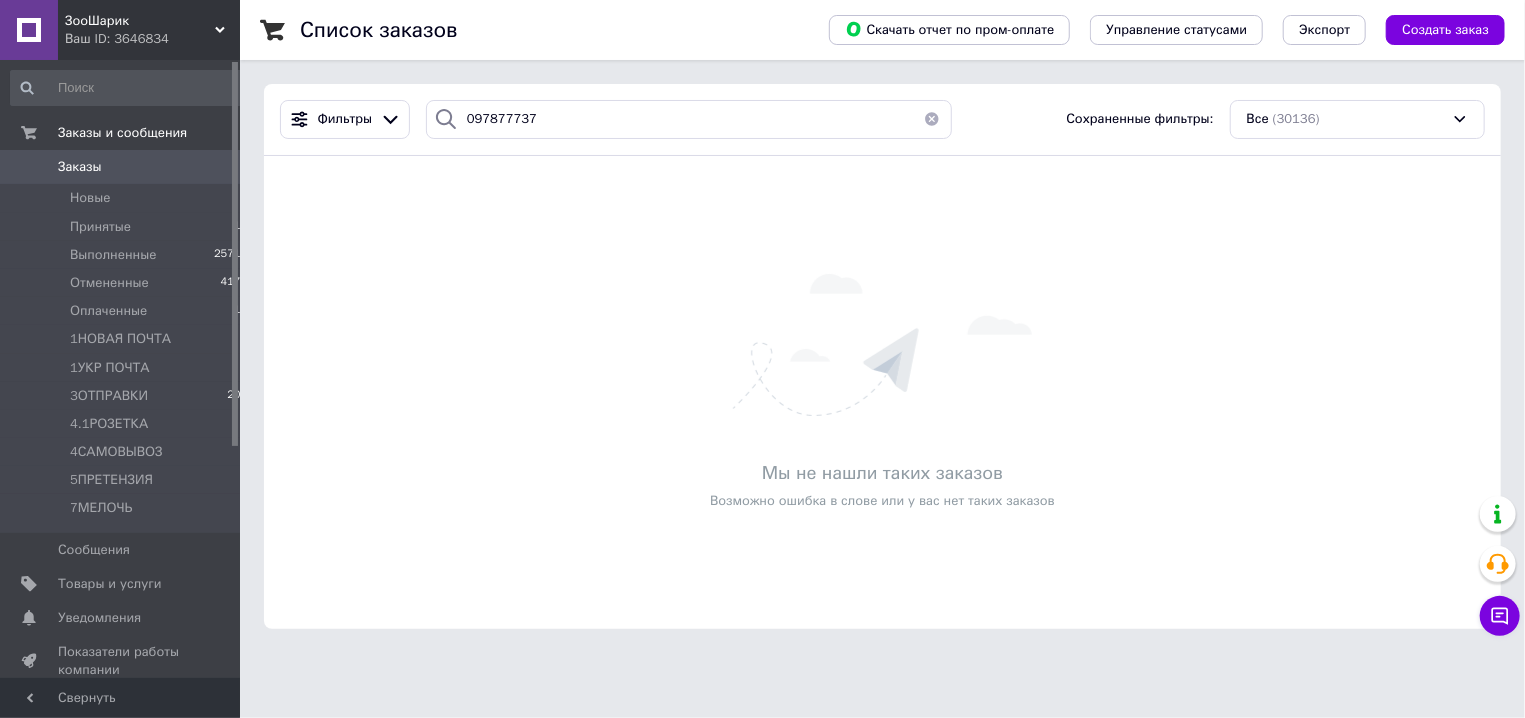 click on "Принятые" at bounding box center (100, 227) 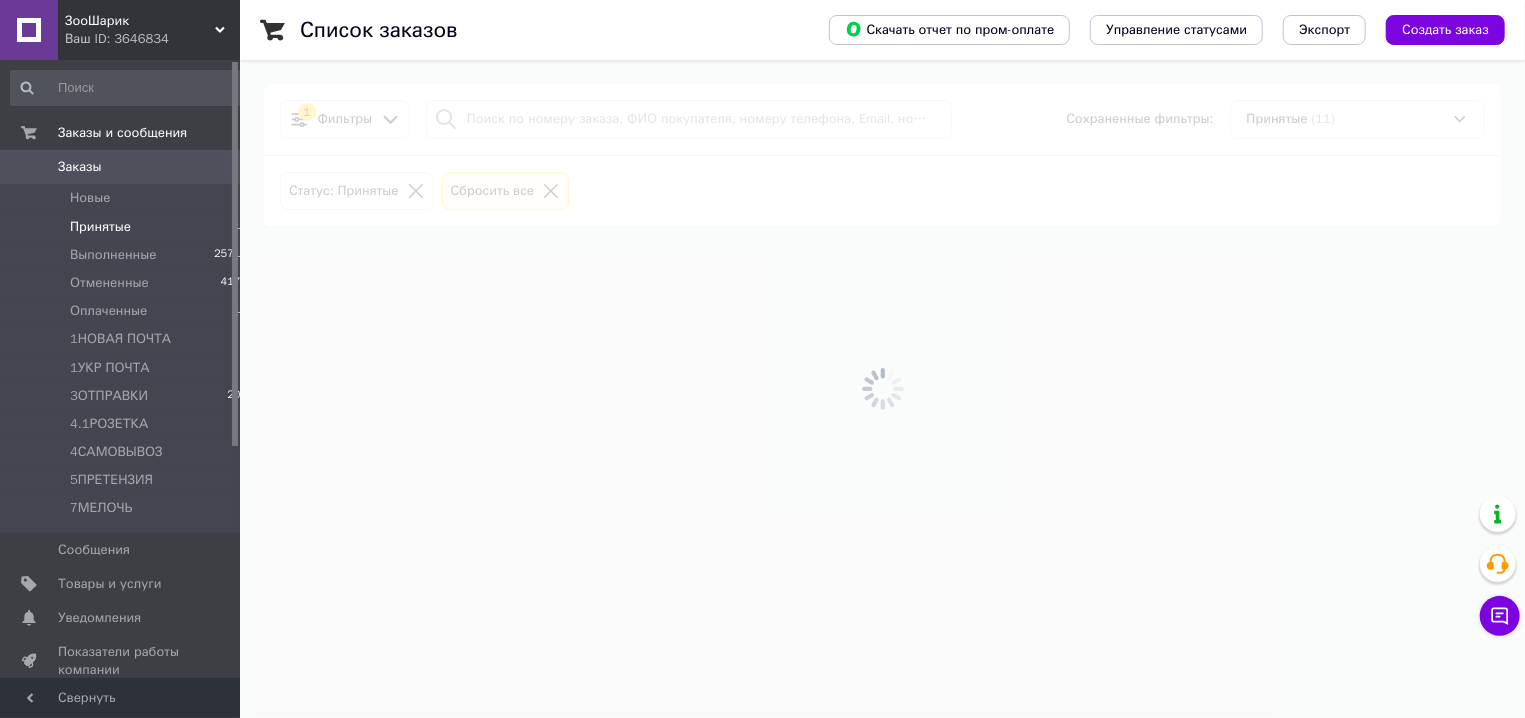 type 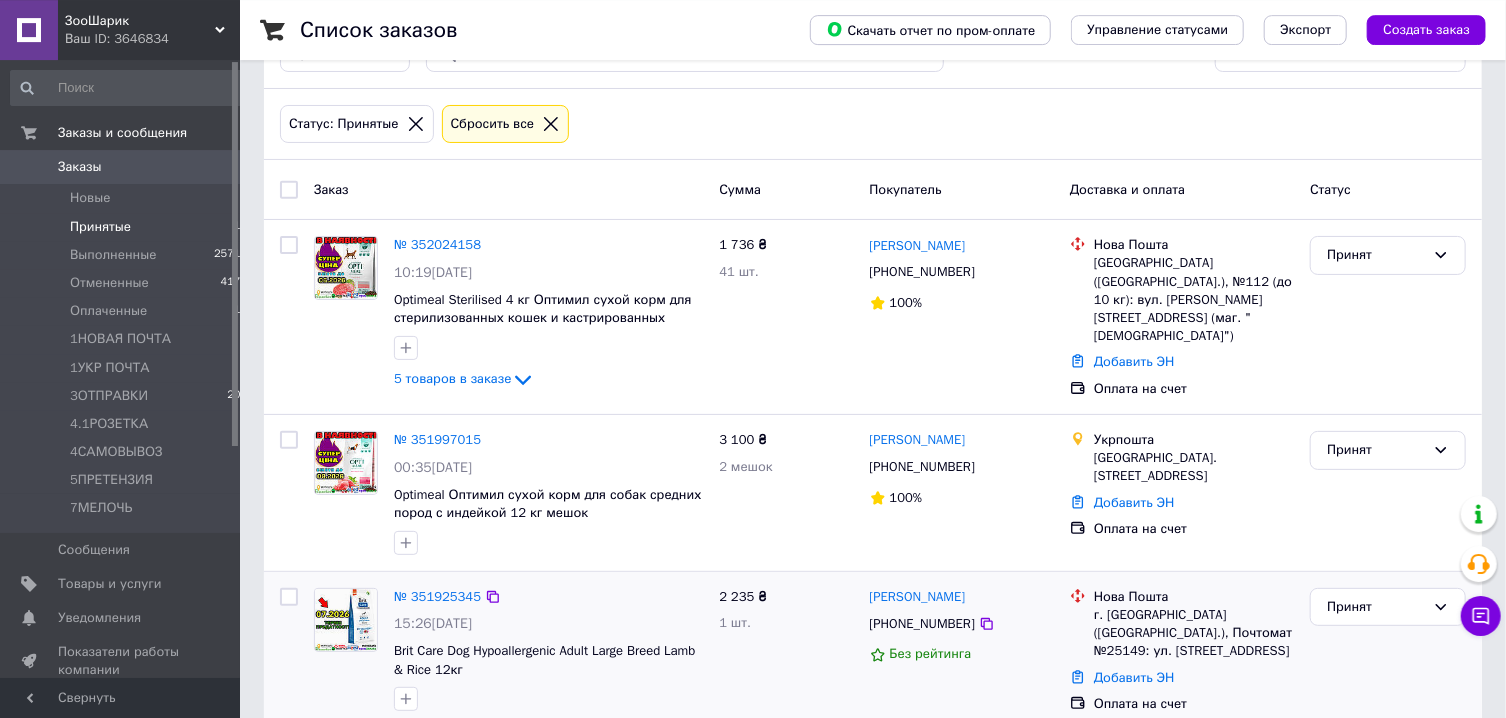 scroll, scrollTop: 0, scrollLeft: 0, axis: both 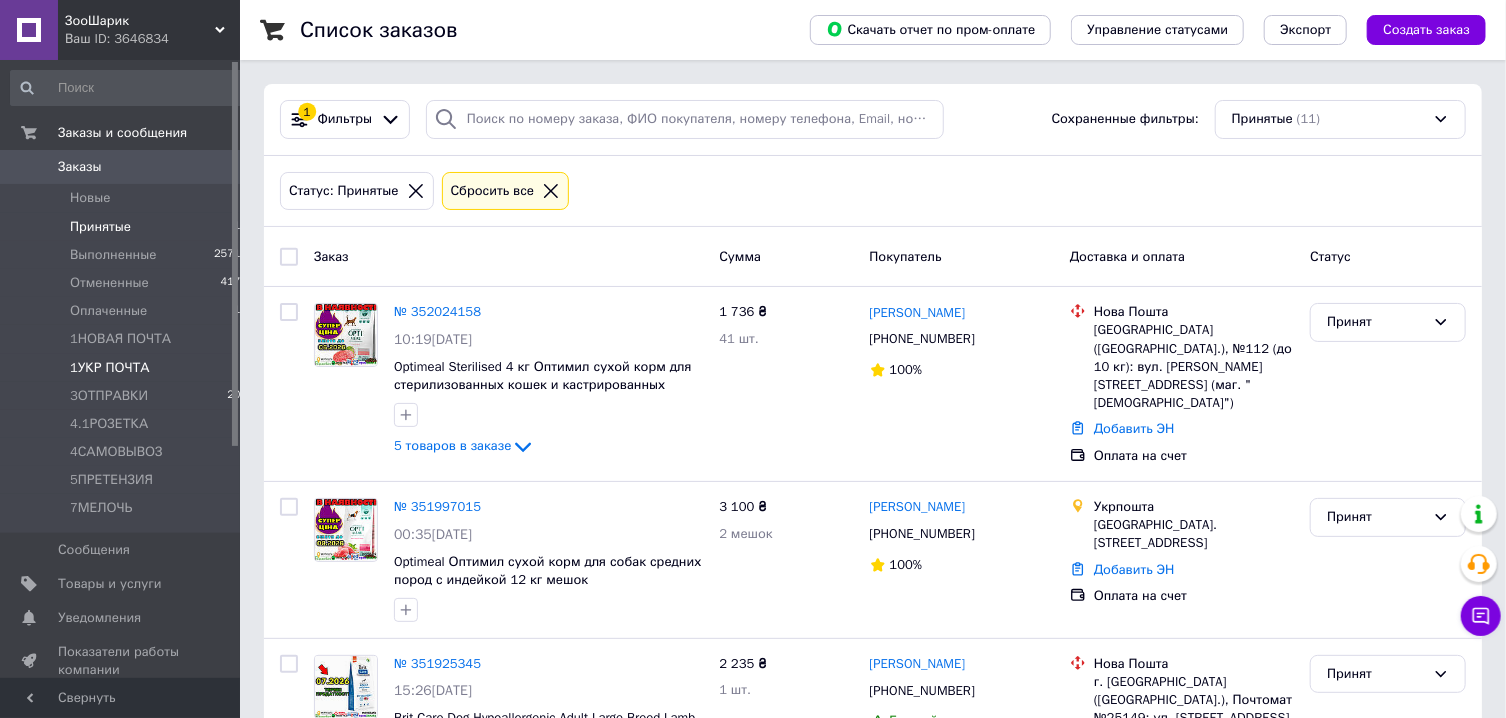 click on "1УКР ПОЧТА" at bounding box center [110, 368] 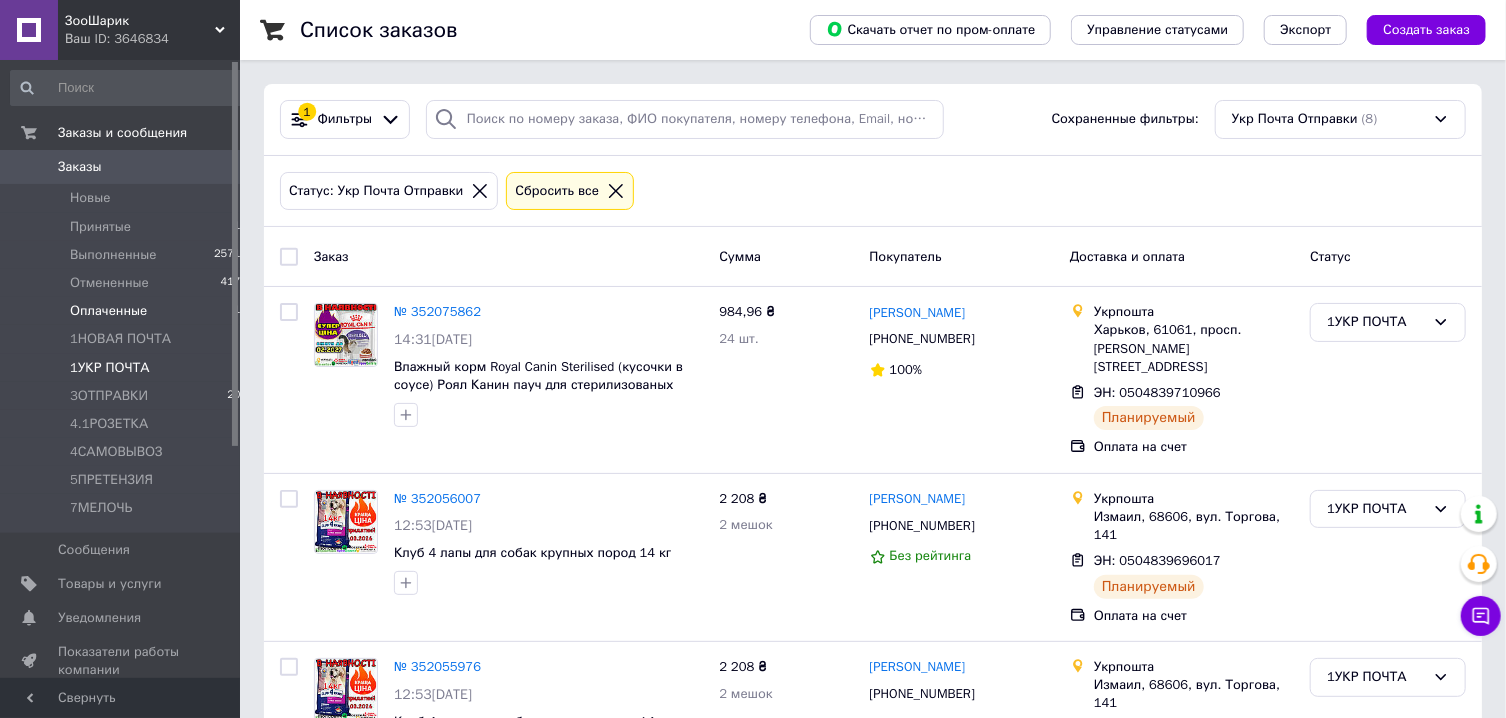 click on "Оплаченные 16" at bounding box center [129, 311] 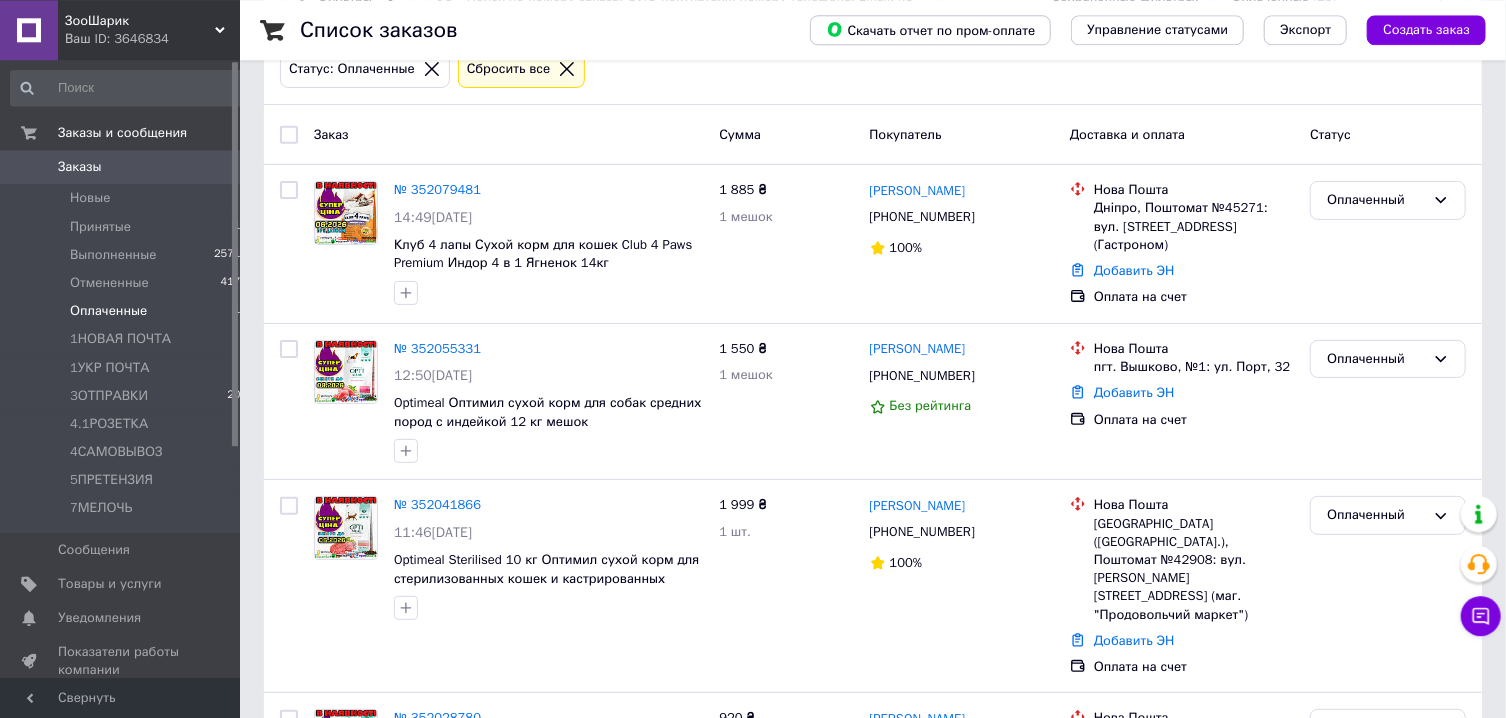scroll, scrollTop: 136, scrollLeft: 0, axis: vertical 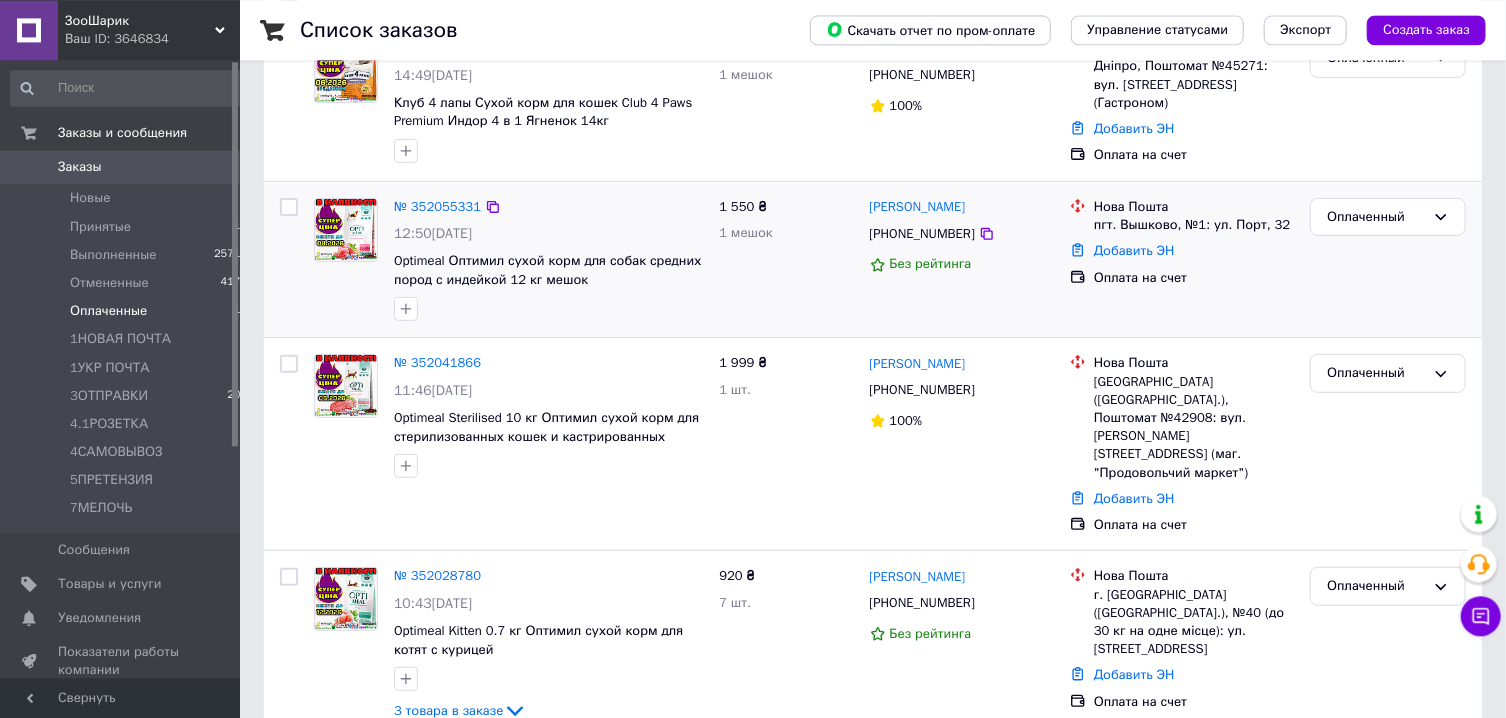 click on "Заказ Сумма Покупатель Доставка и оплата Статус № 352079481 14:49[DATE] Клуб 4 лапы Сухой корм для кошек Club 4 Paws Premium Индор 4 в 1 Ягненок 14кг 1 885 ₴ 1 мешок [PERSON_NAME]  [PHONE_NUMBER] 100% Нова Пошта Дніпро, Поштомат №45271: вул. [STREET_ADDRESS] (Гастроном) Добавить ЭН Оплата на счет Оплаченный № 352055331 12:50[DATE] Optimeal Оптимил сухой корм для собак средних пород с индейкой 12 кг мешок 1 550 ₴ 1 мешок [PERSON_NAME] [PHONE_NUMBER] Без рейтинга [GEOGRAPHIC_DATA]. Вышково, №1: ул. Порт, 32 Добавить ЭН Оплата на счет Оплаченный № 352041866 11:46[DATE] 1 999 ₴ 1 шт. [PERSON_NAME] [PHONE_NUMBER] 100% Нова Пошта 920 ₴" at bounding box center (873, 1434) 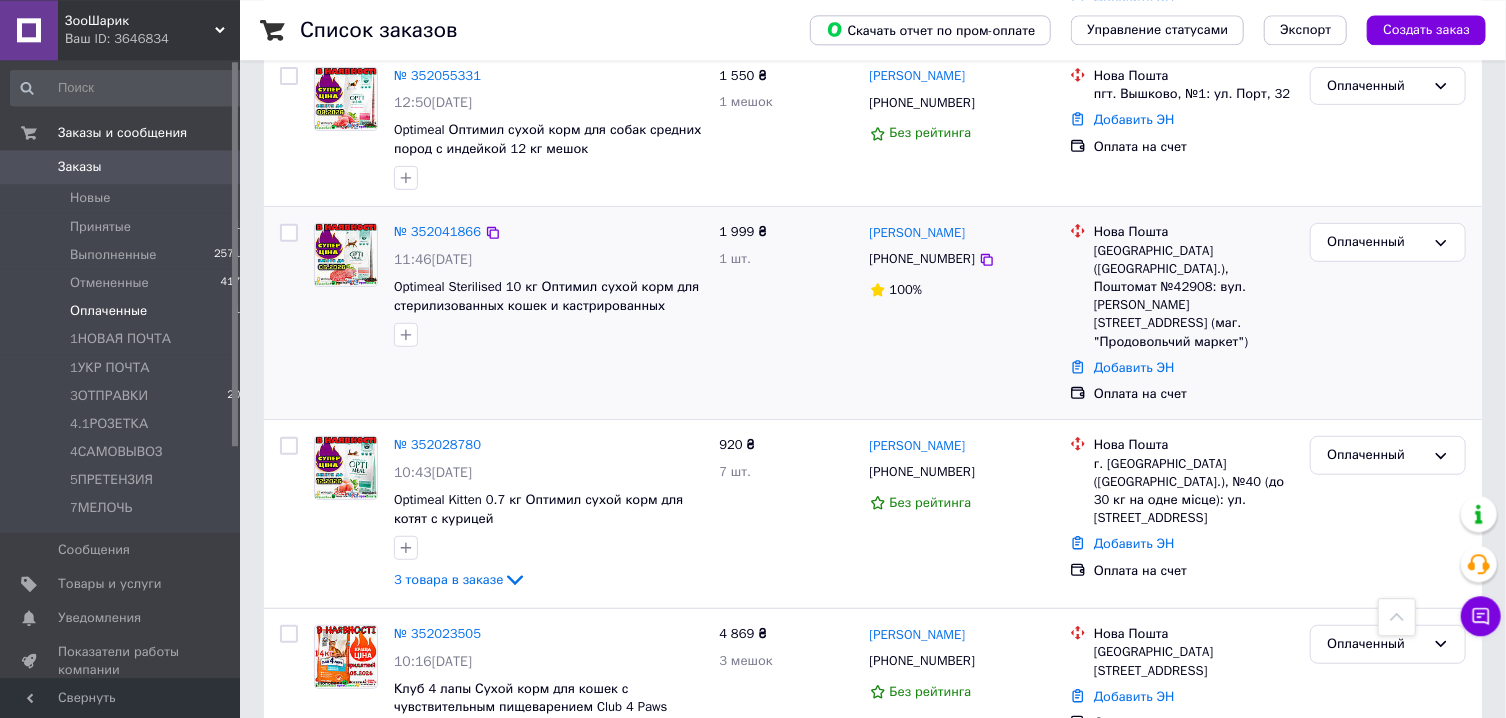 scroll, scrollTop: 398, scrollLeft: 0, axis: vertical 